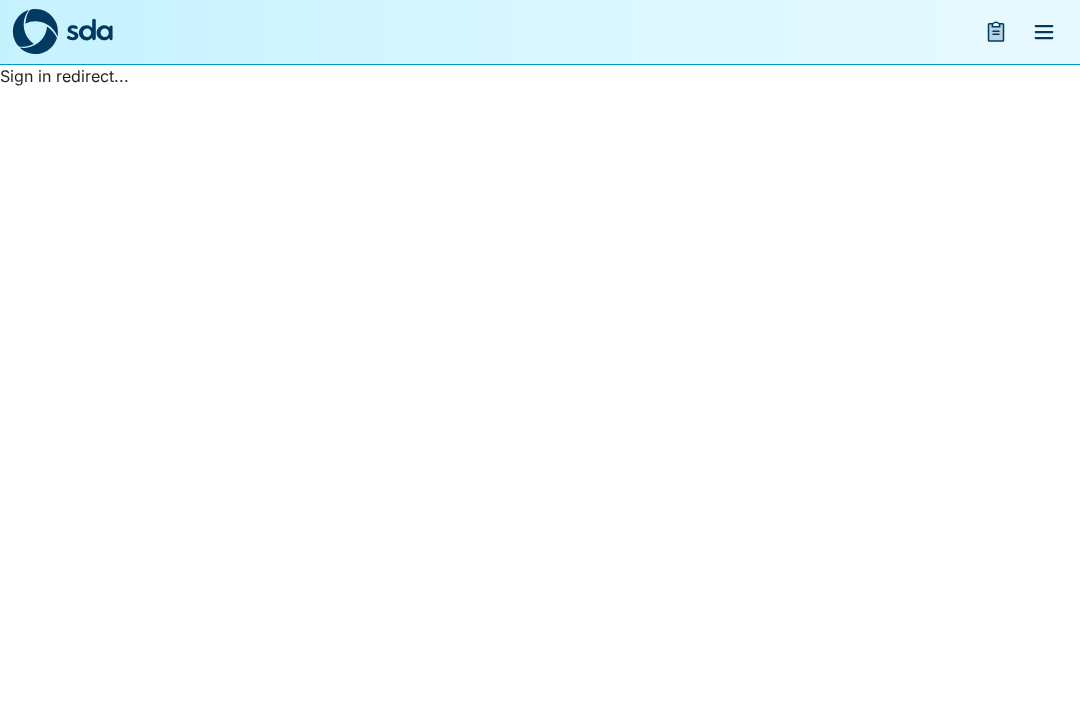 scroll, scrollTop: 0, scrollLeft: 0, axis: both 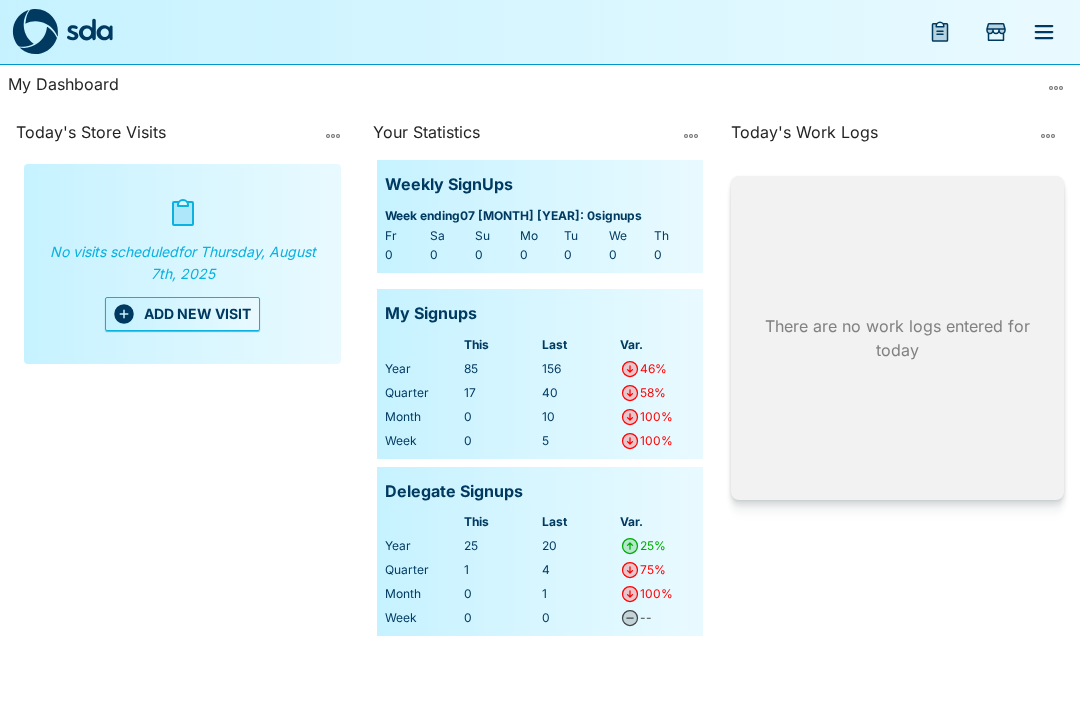 click on "ADD NEW VISIT" at bounding box center [182, 314] 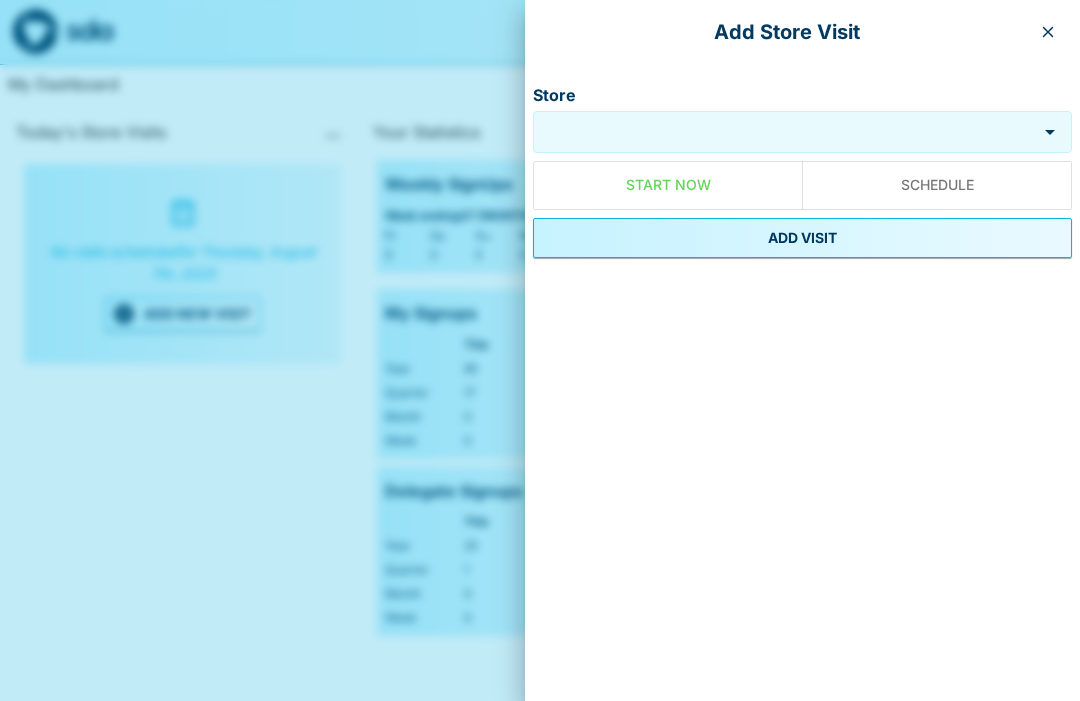 click on "Store" at bounding box center (785, 132) 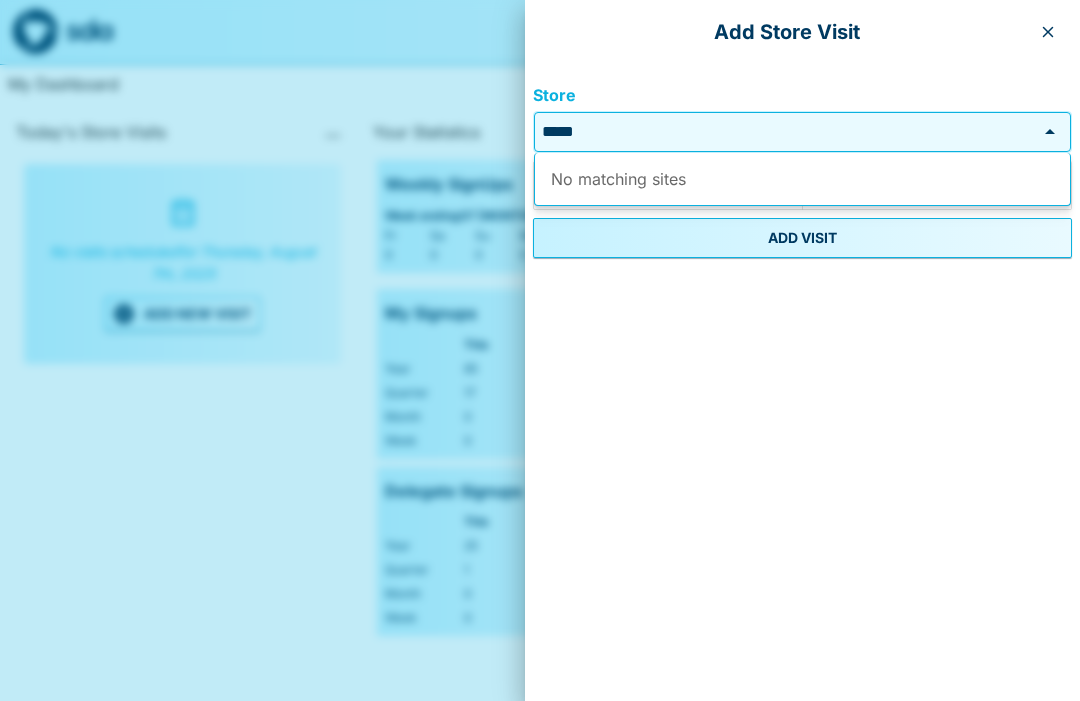 type on "***" 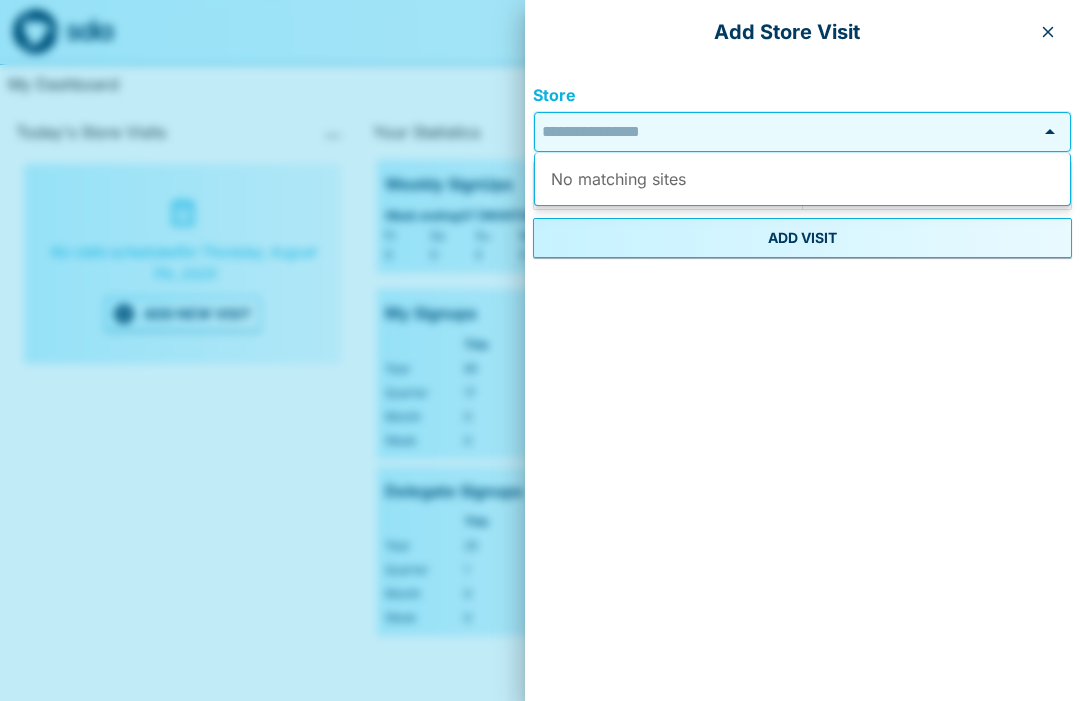 type on "*" 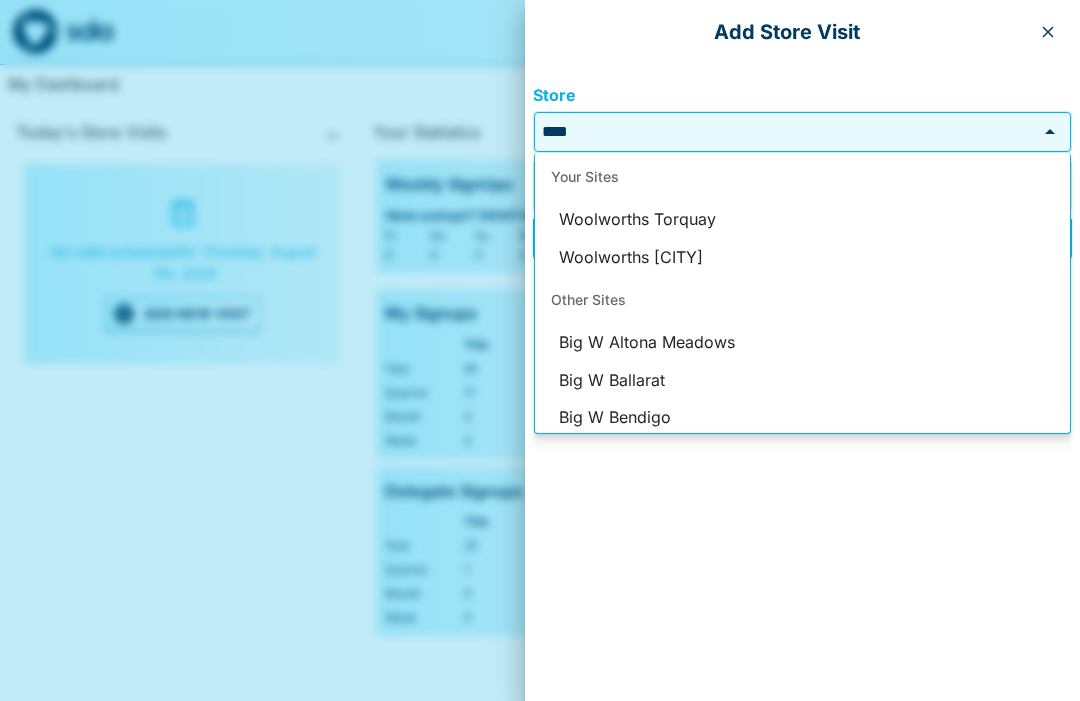 scroll, scrollTop: 0, scrollLeft: 0, axis: both 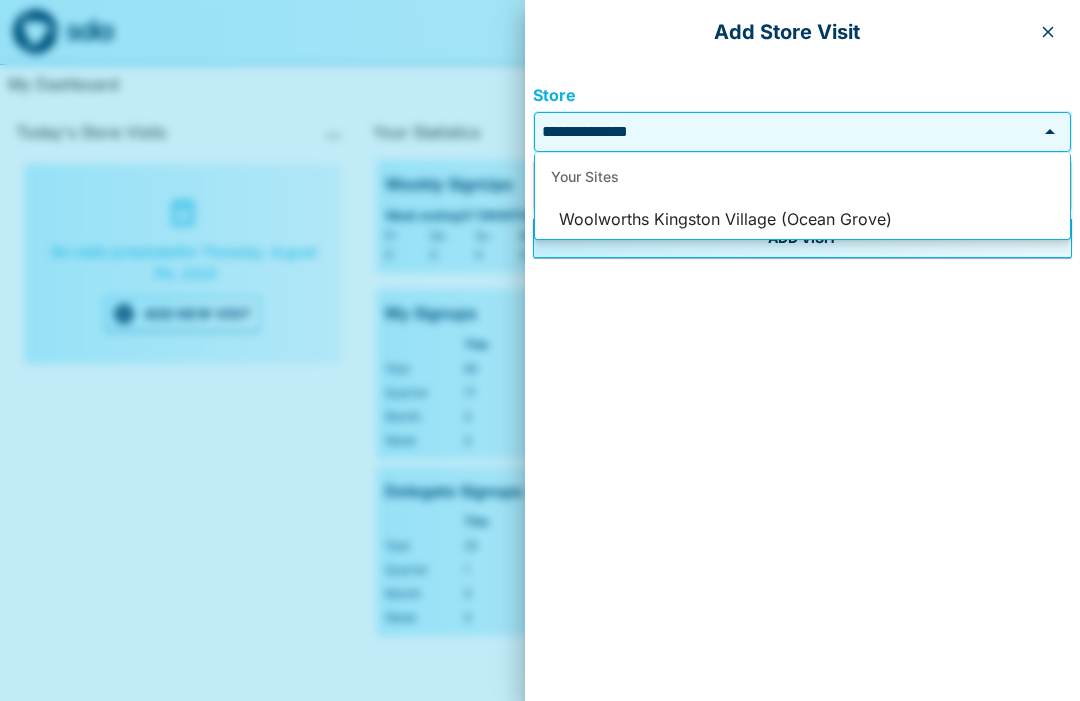 click on "Woolworths [CITY] (Ocean Grove)" at bounding box center [802, 220] 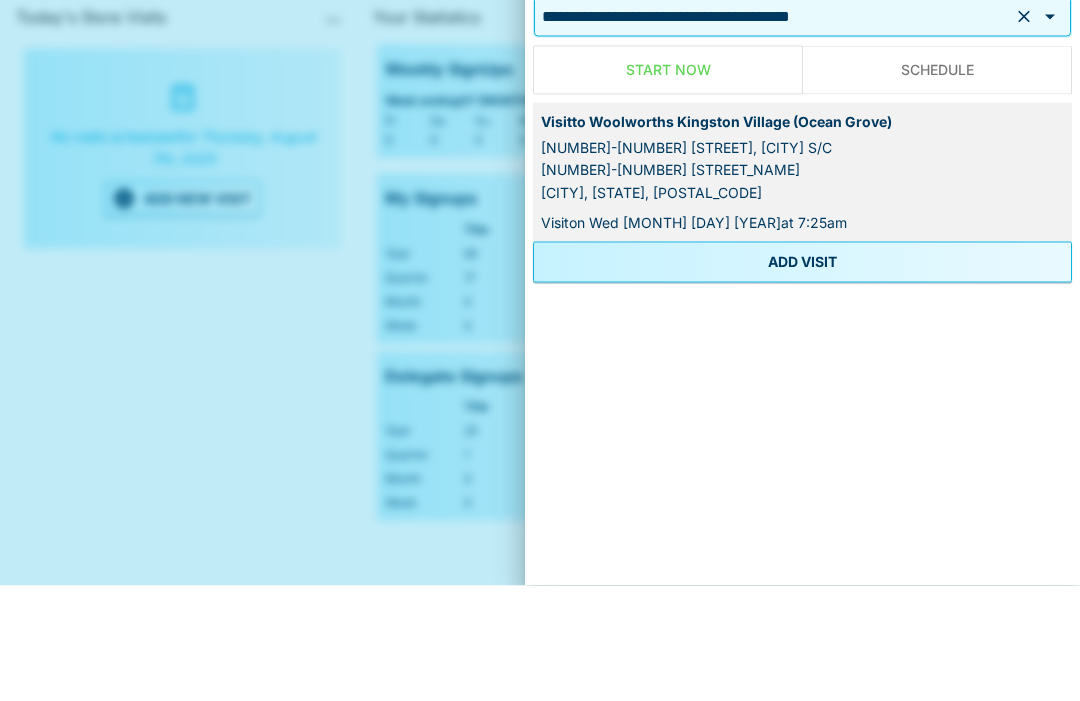 click on "ADD VISIT" at bounding box center [802, 377] 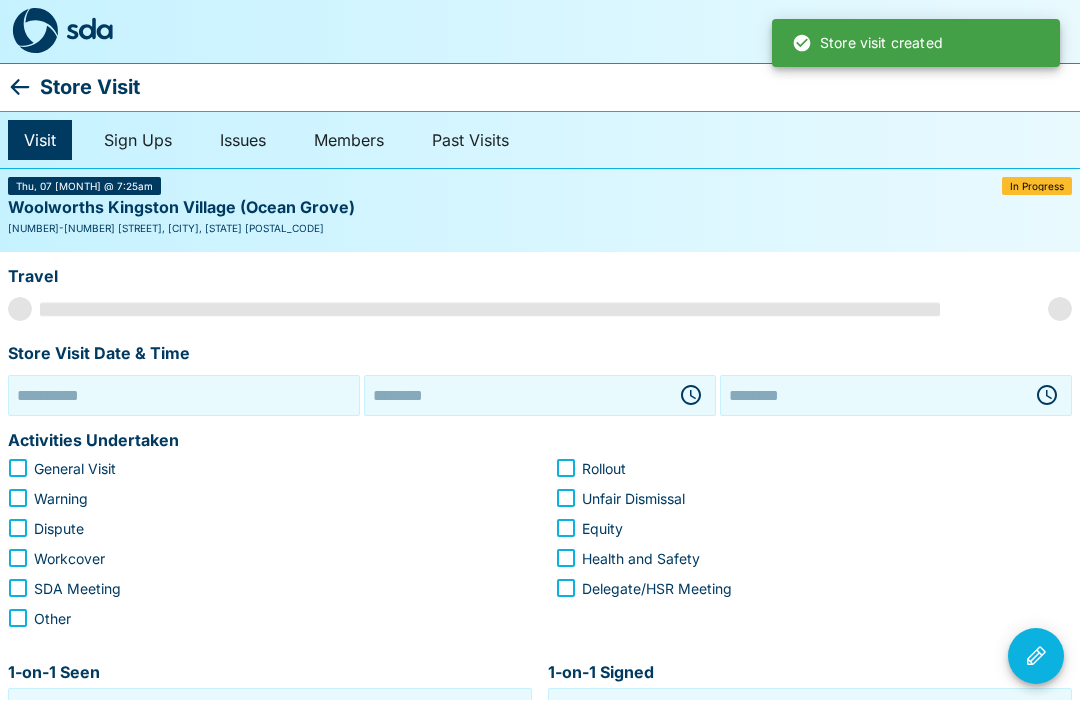 type on "**********" 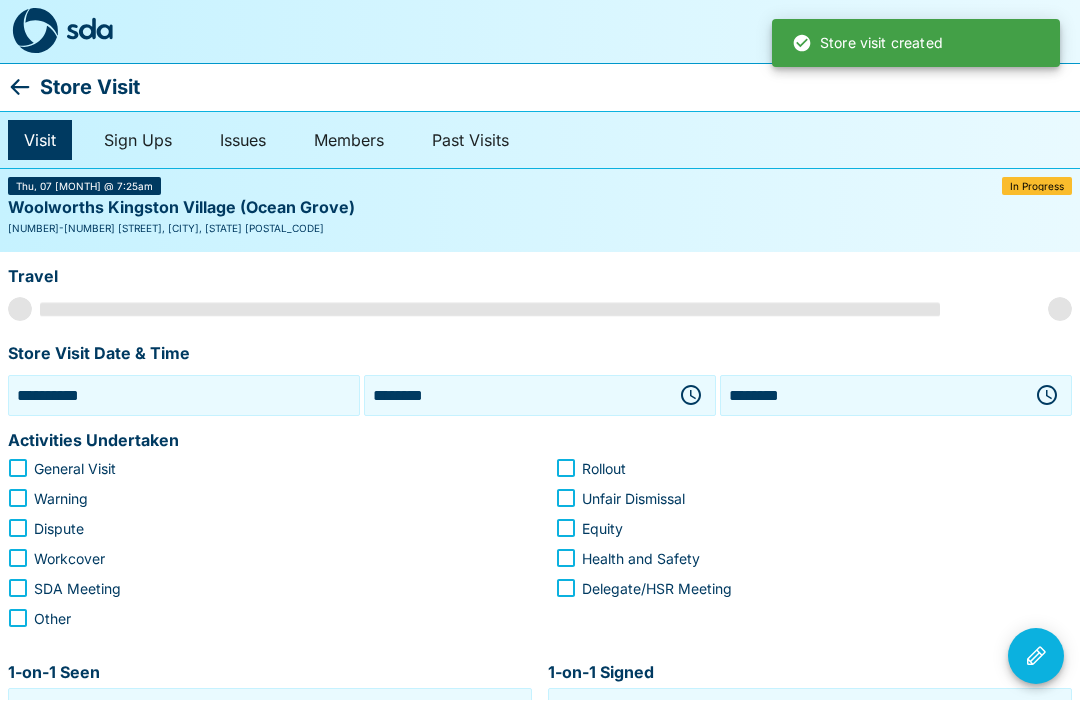 scroll, scrollTop: 1, scrollLeft: 0, axis: vertical 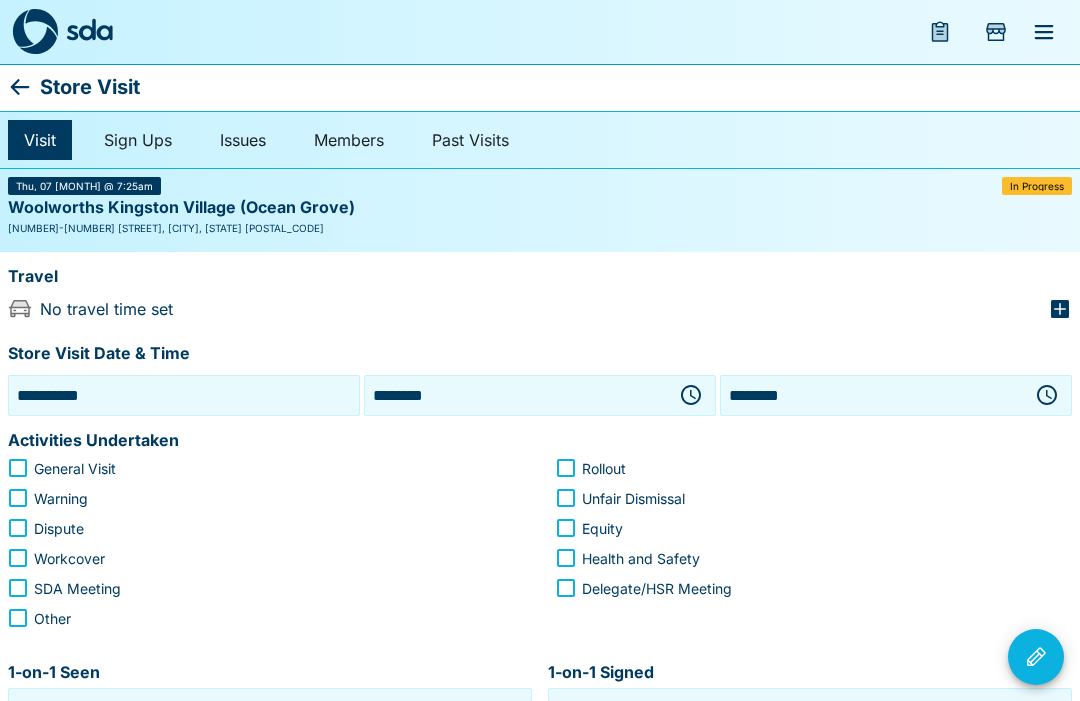 click on "**********" at bounding box center (184, 395) 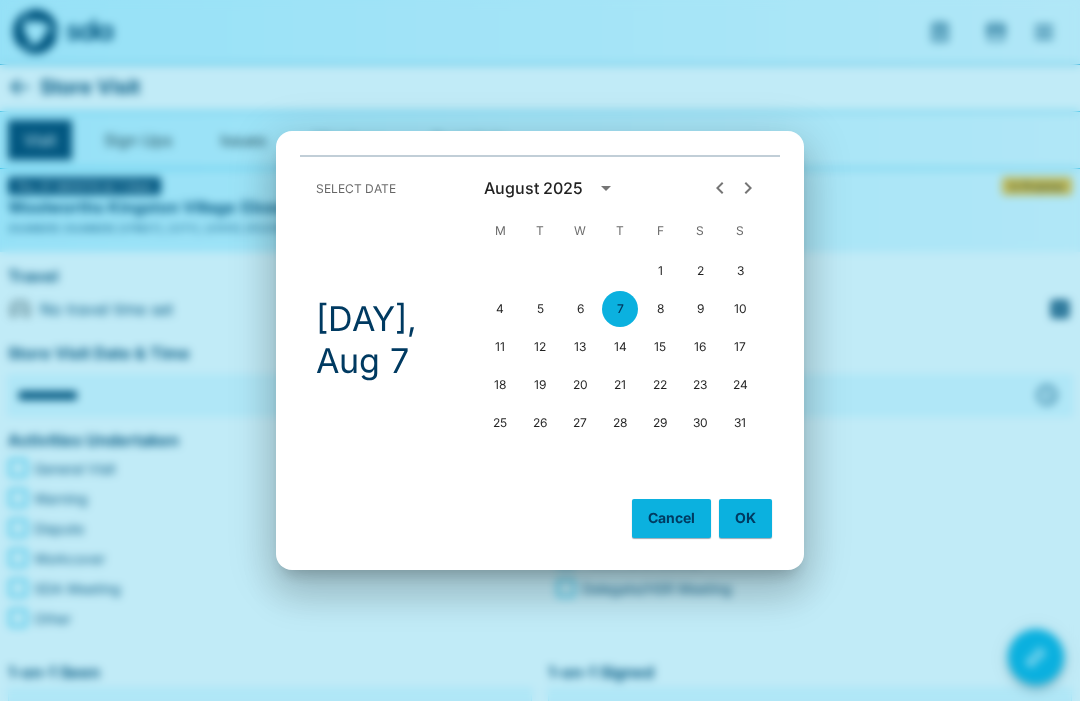click on "6" at bounding box center [580, 309] 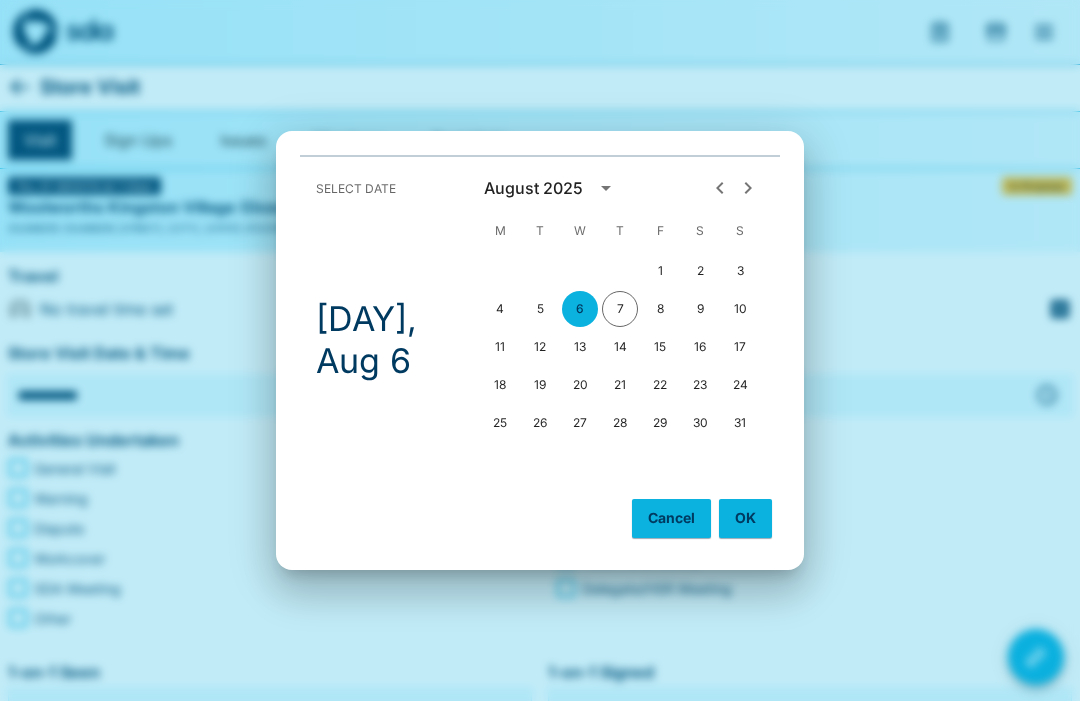click on "OK" at bounding box center (745, 518) 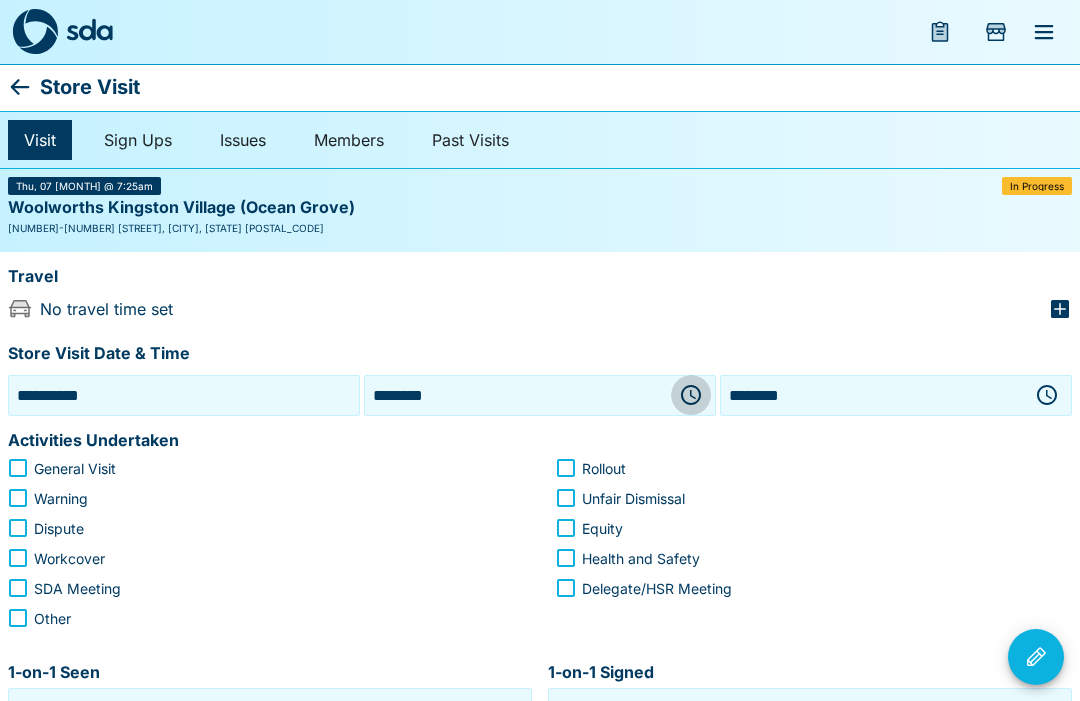 click 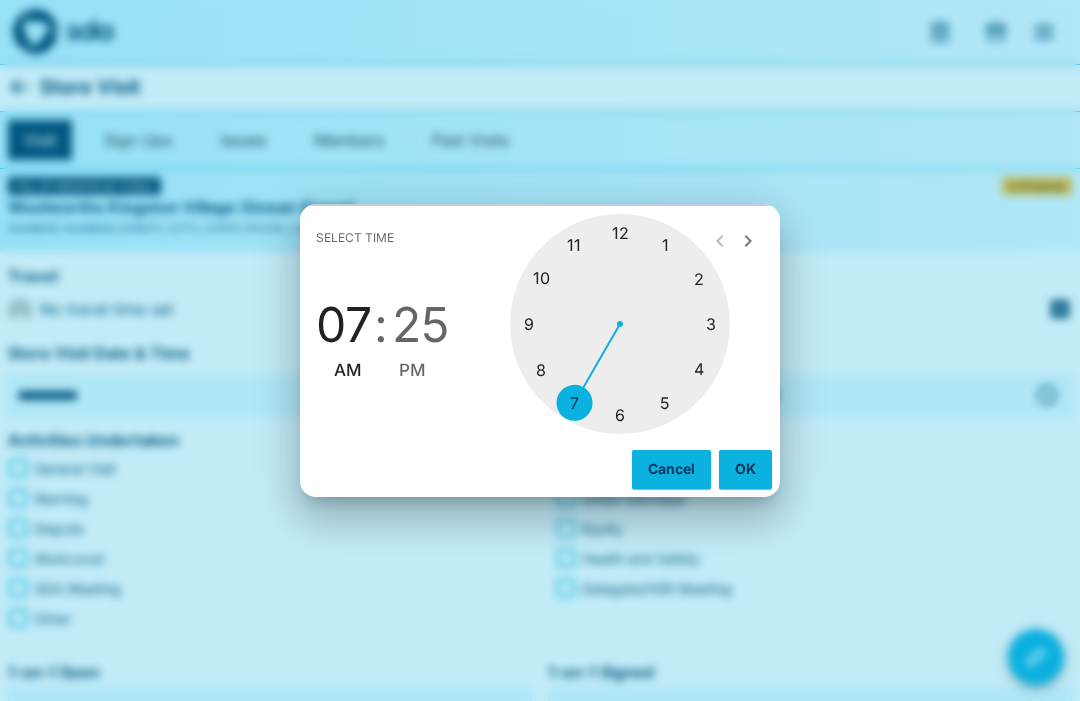 click at bounding box center [620, 324] 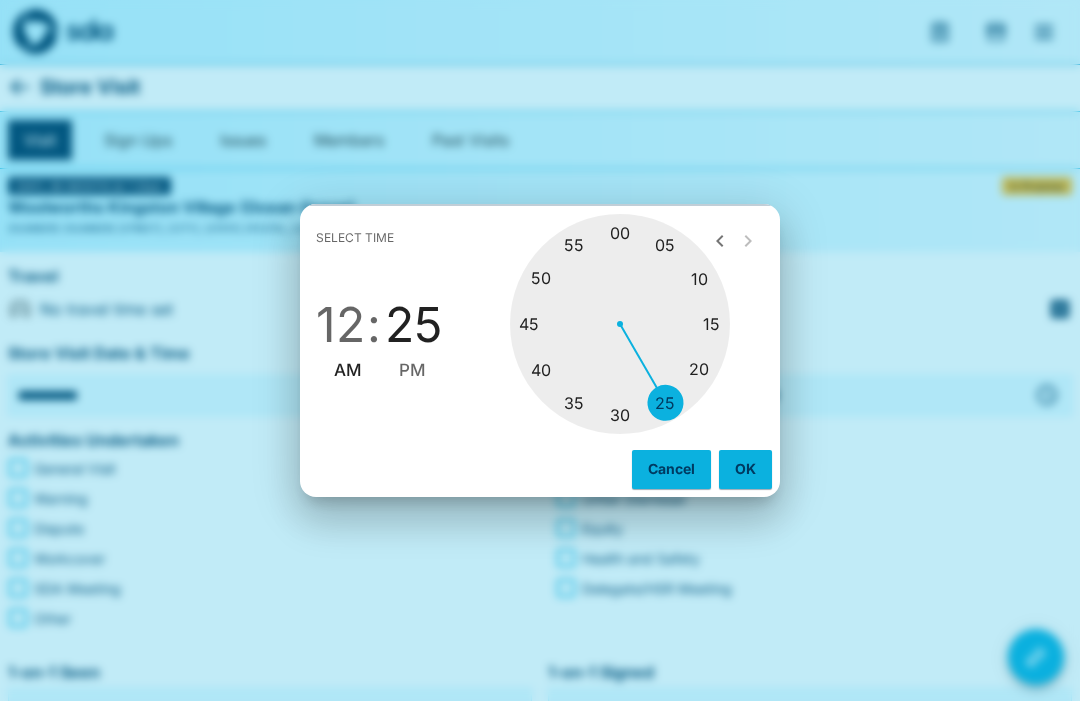 click at bounding box center (620, 324) 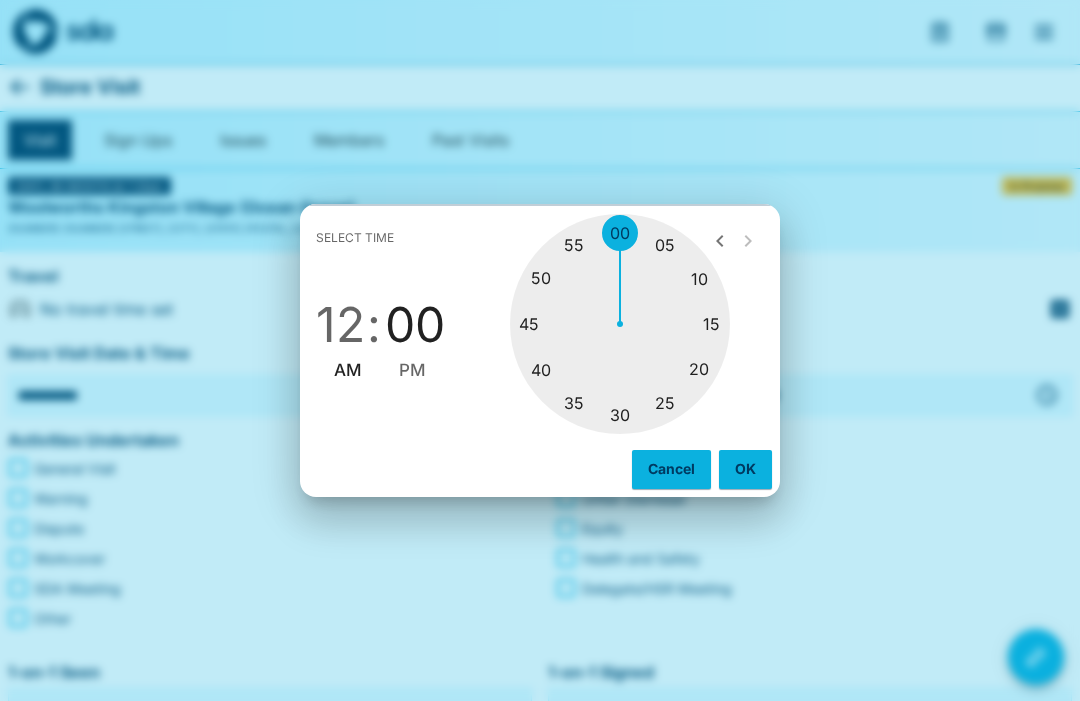 click on "PM" at bounding box center (412, 370) 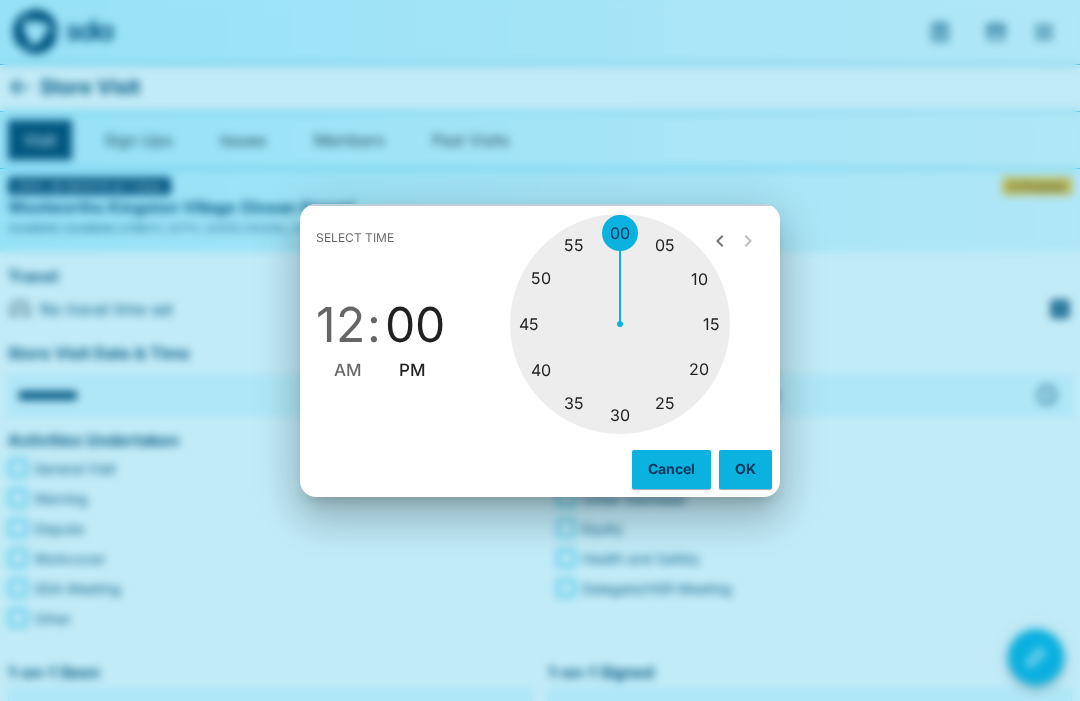 type on "********" 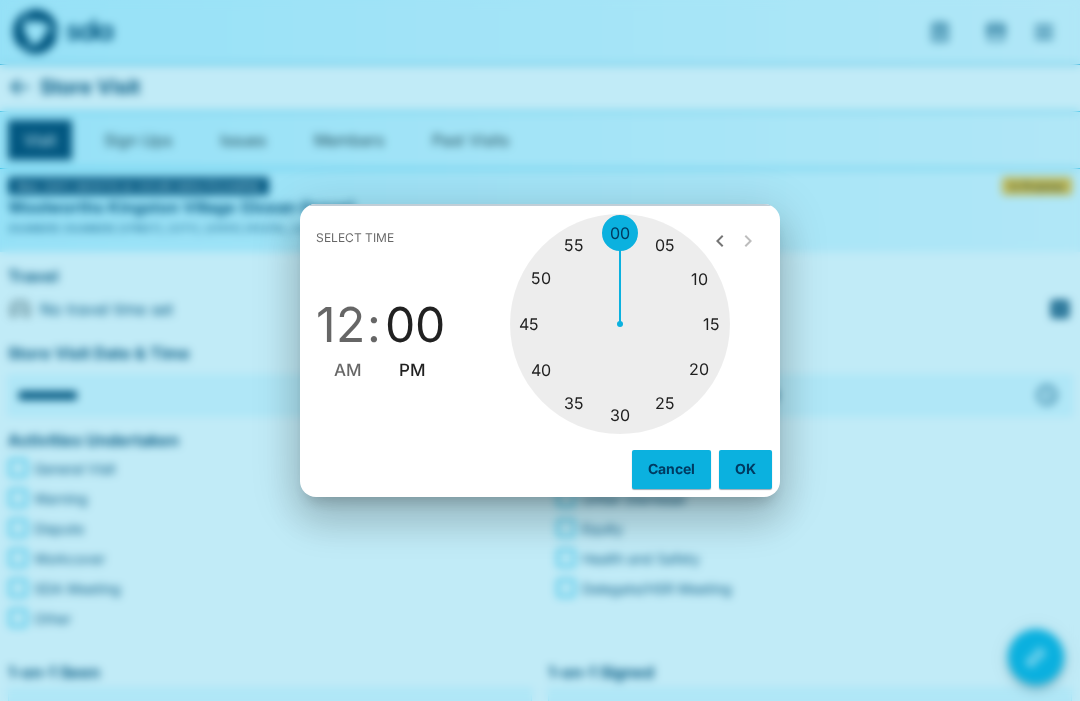 click on "OK" at bounding box center (745, 469) 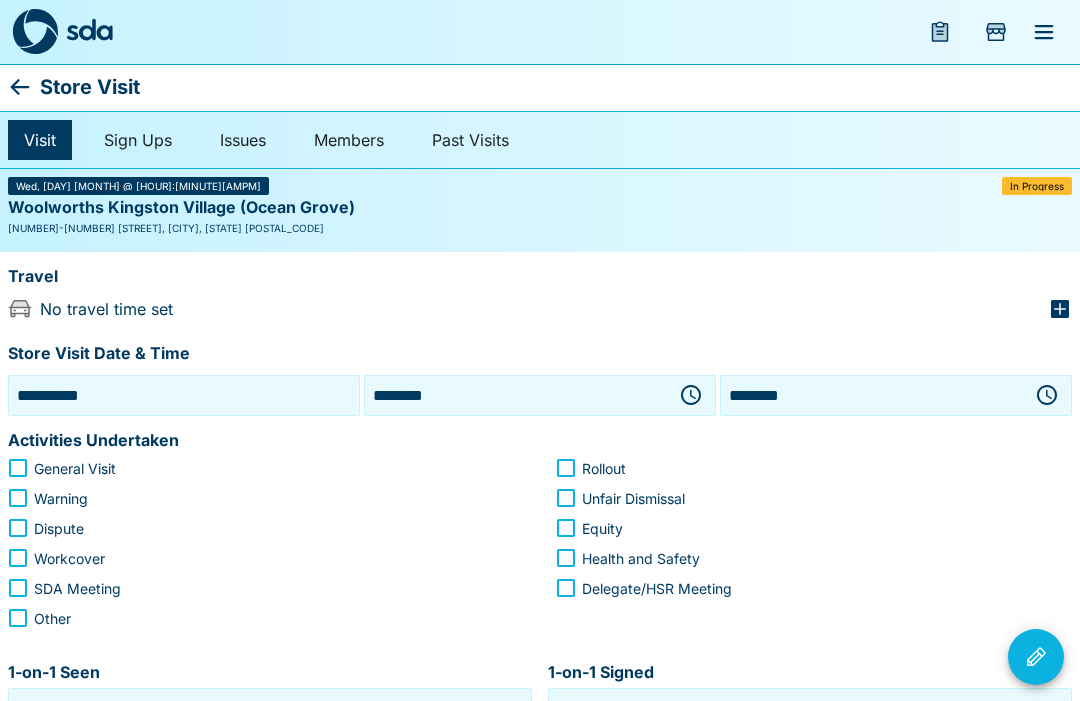 click 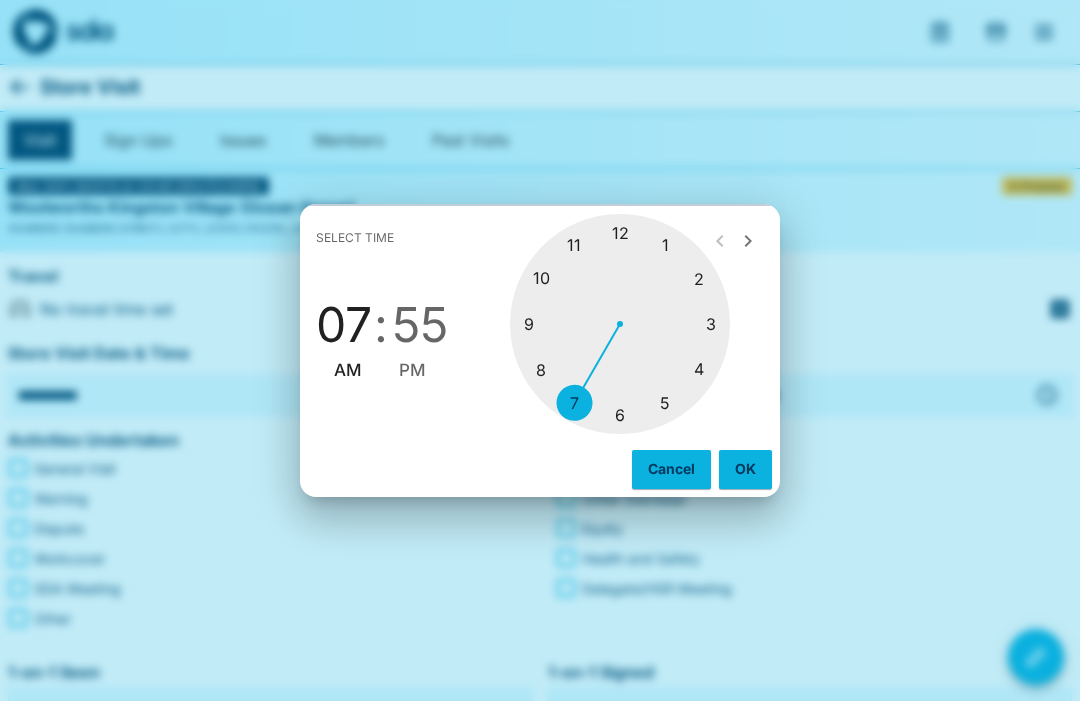 click at bounding box center [620, 324] 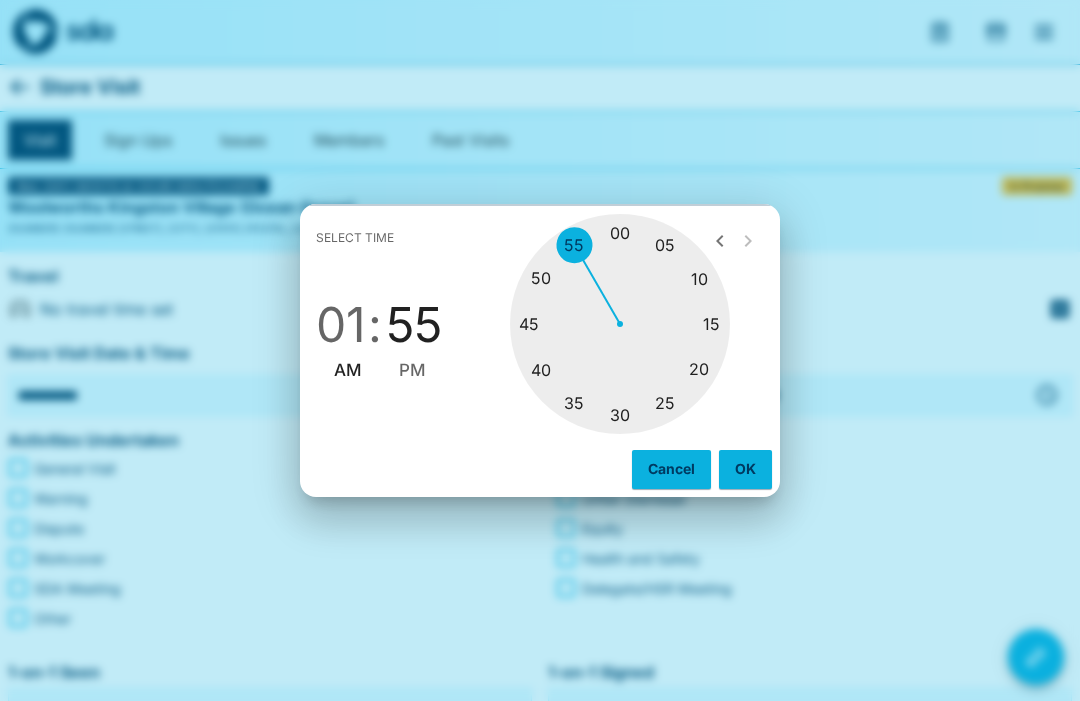 click at bounding box center (620, 324) 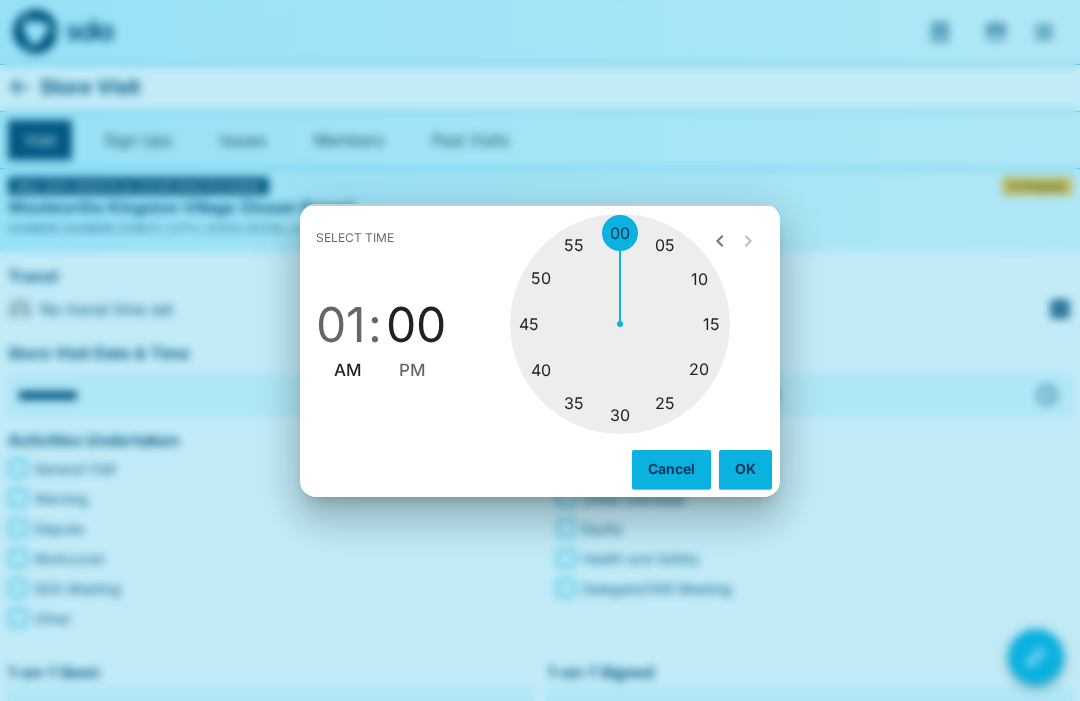 click on "PM" at bounding box center [412, 370] 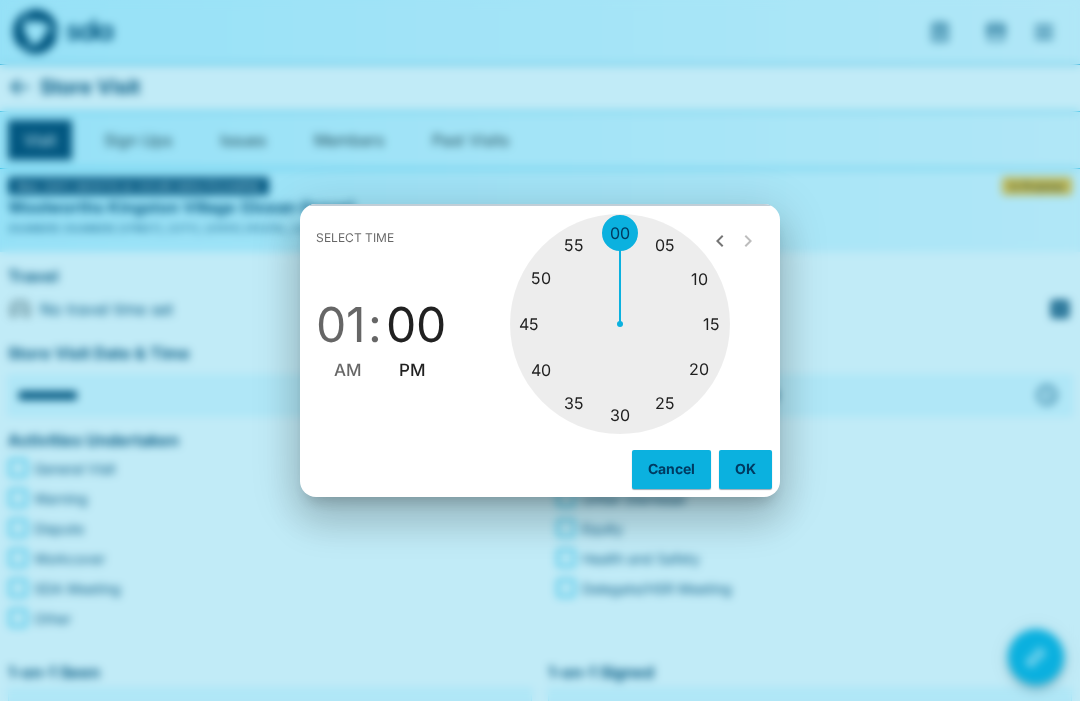 click on "OK" at bounding box center (745, 469) 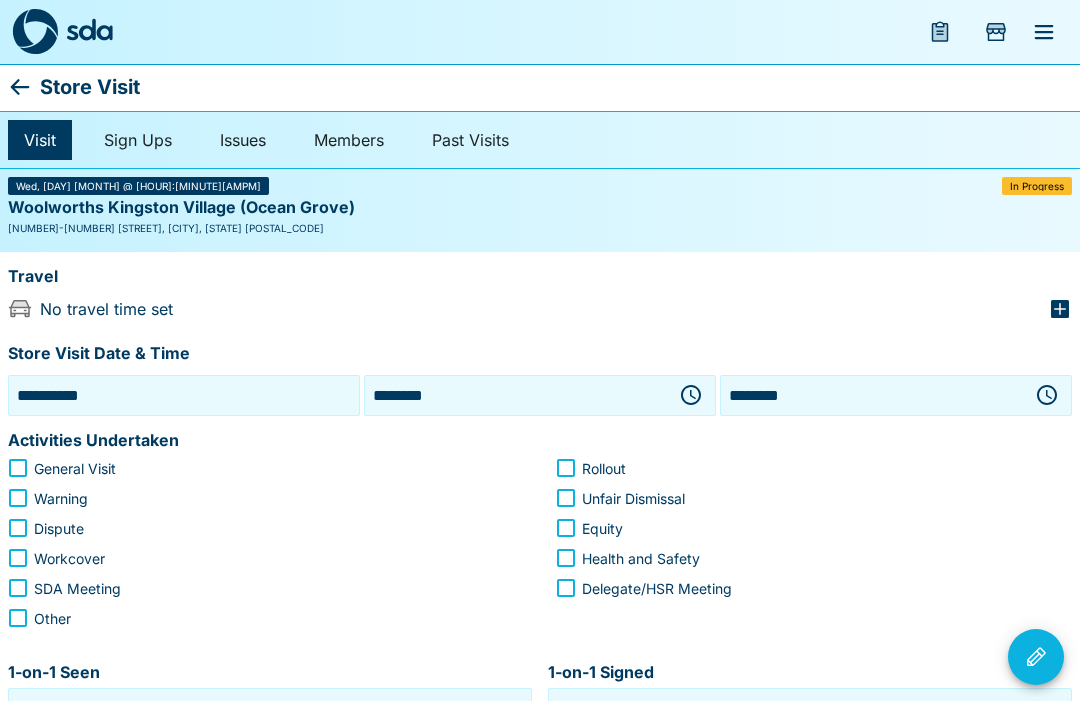 click on "1-on-1 Seen 1-on-1 Seen 0 attendees 1-on-1 Signed 1-on-1 Signed 0 applications" at bounding box center [540, 703] 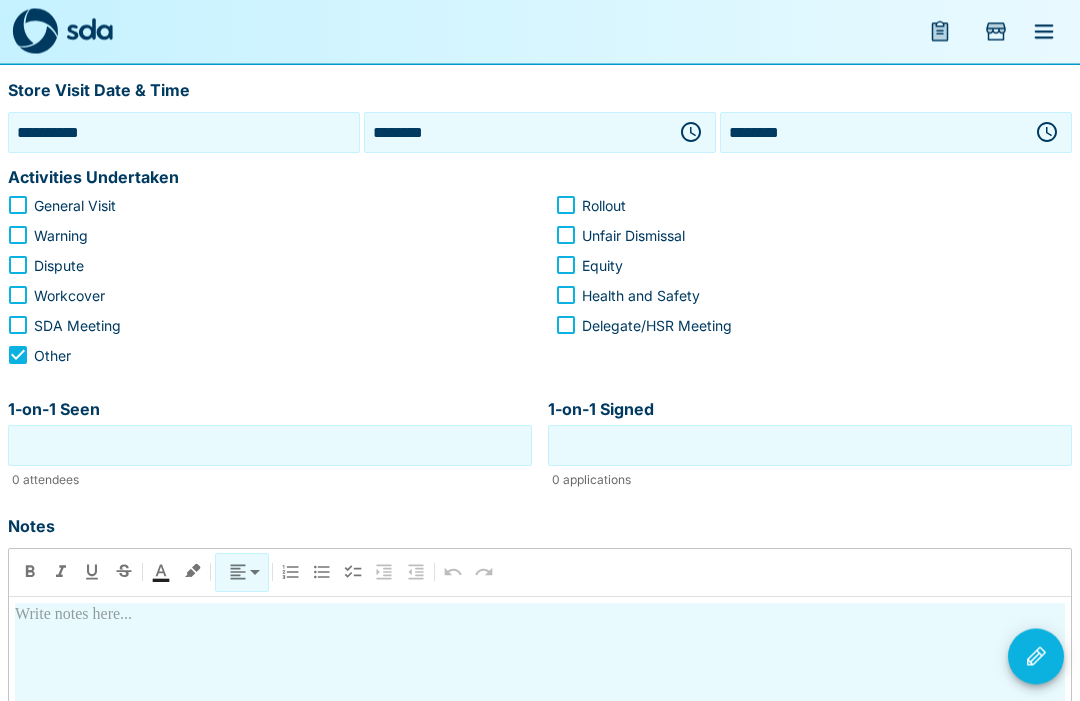 scroll, scrollTop: 260, scrollLeft: 0, axis: vertical 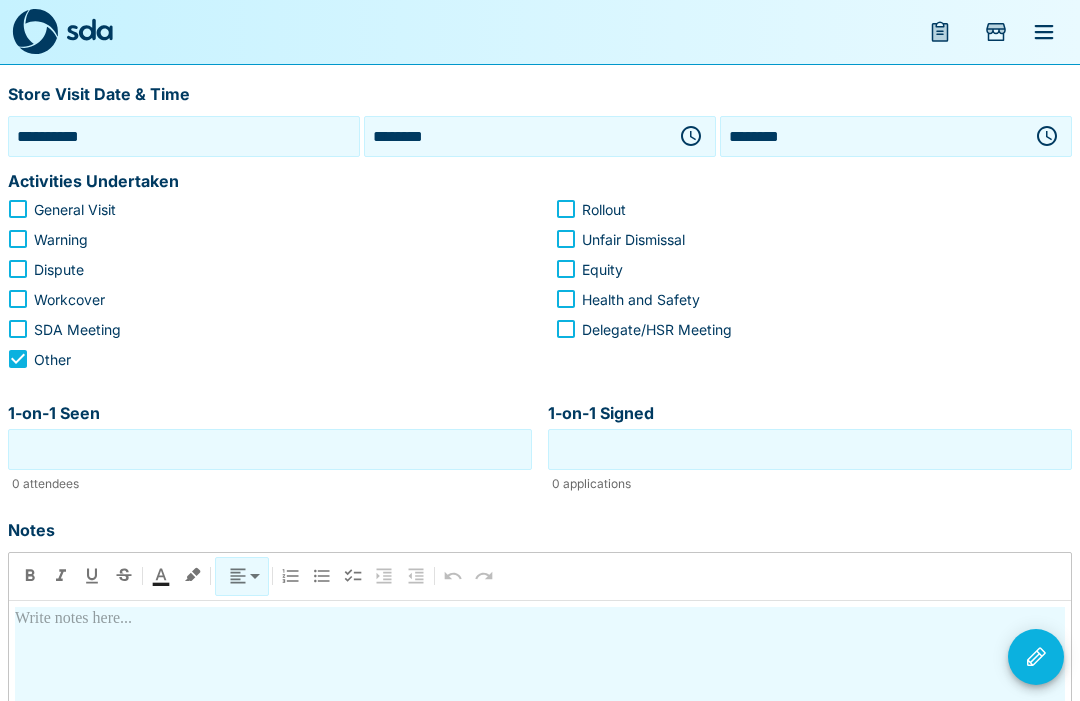 click on "1-on-1 Seen" at bounding box center [270, 449] 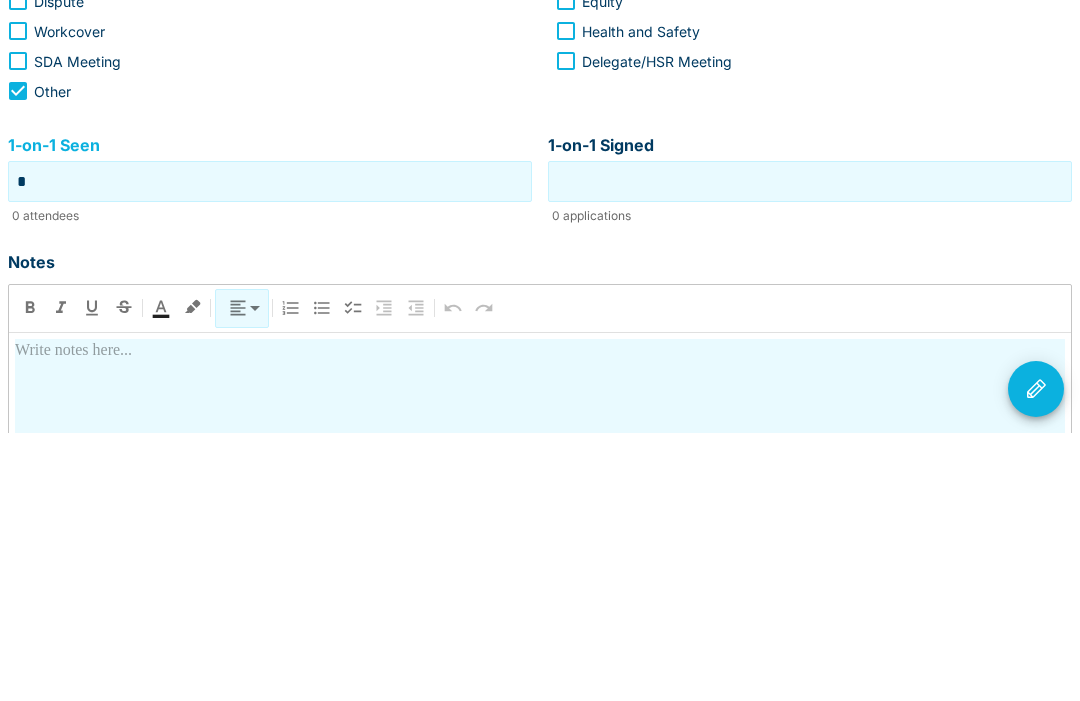 type on "*" 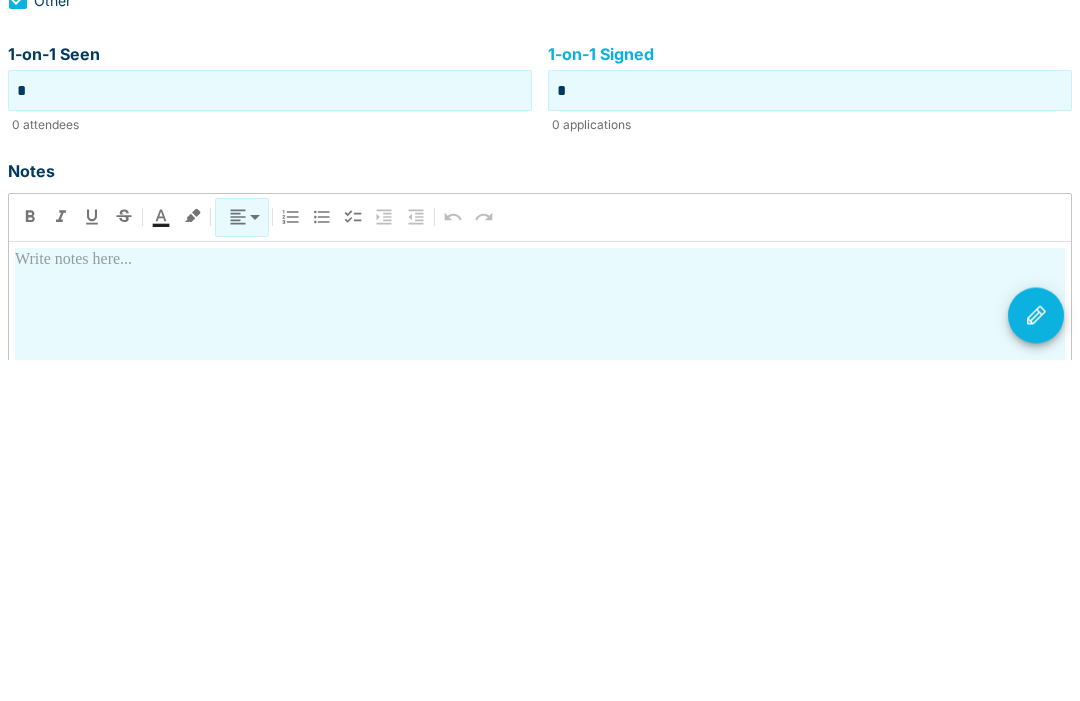 scroll, scrollTop: 277, scrollLeft: 0, axis: vertical 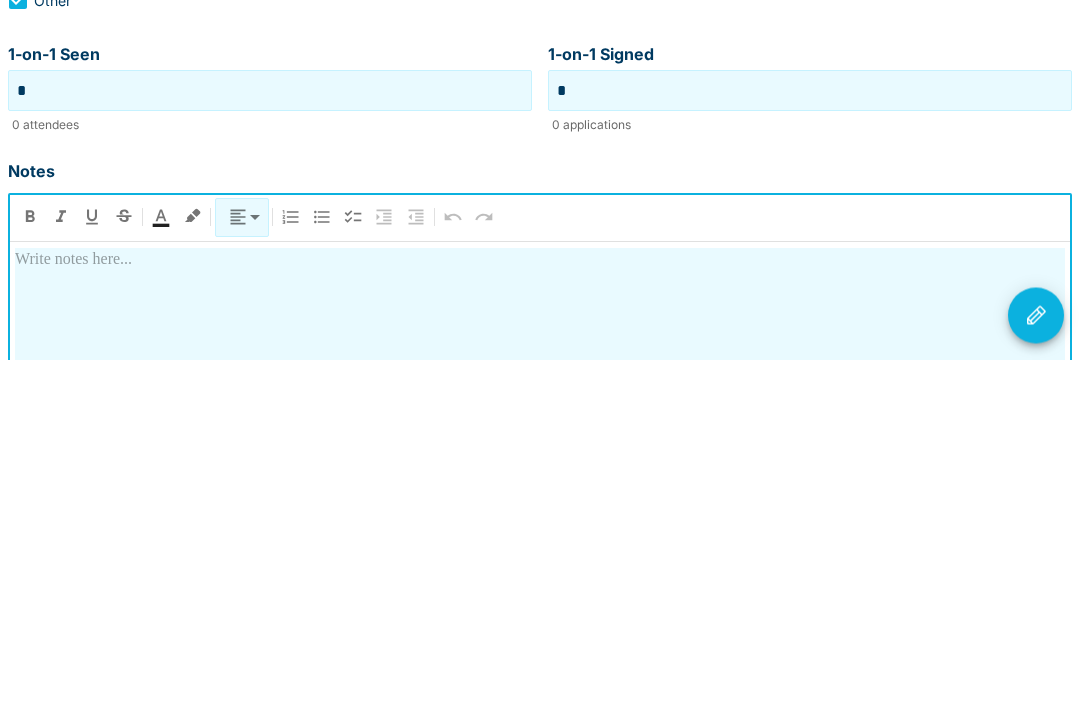 type 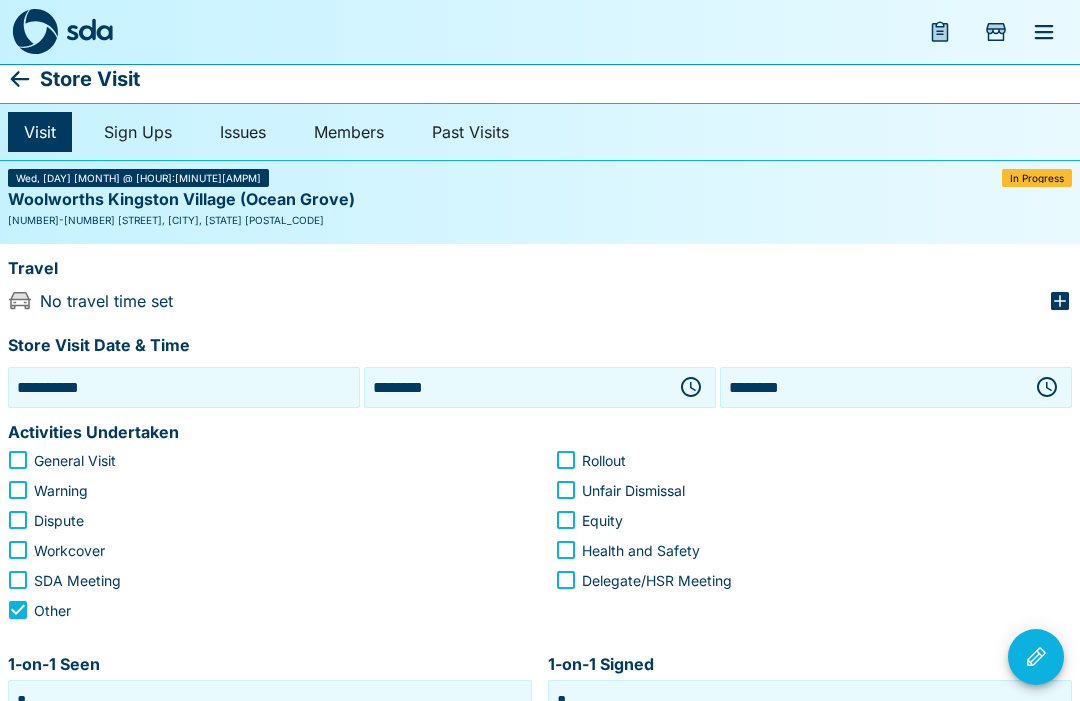 scroll, scrollTop: 0, scrollLeft: 0, axis: both 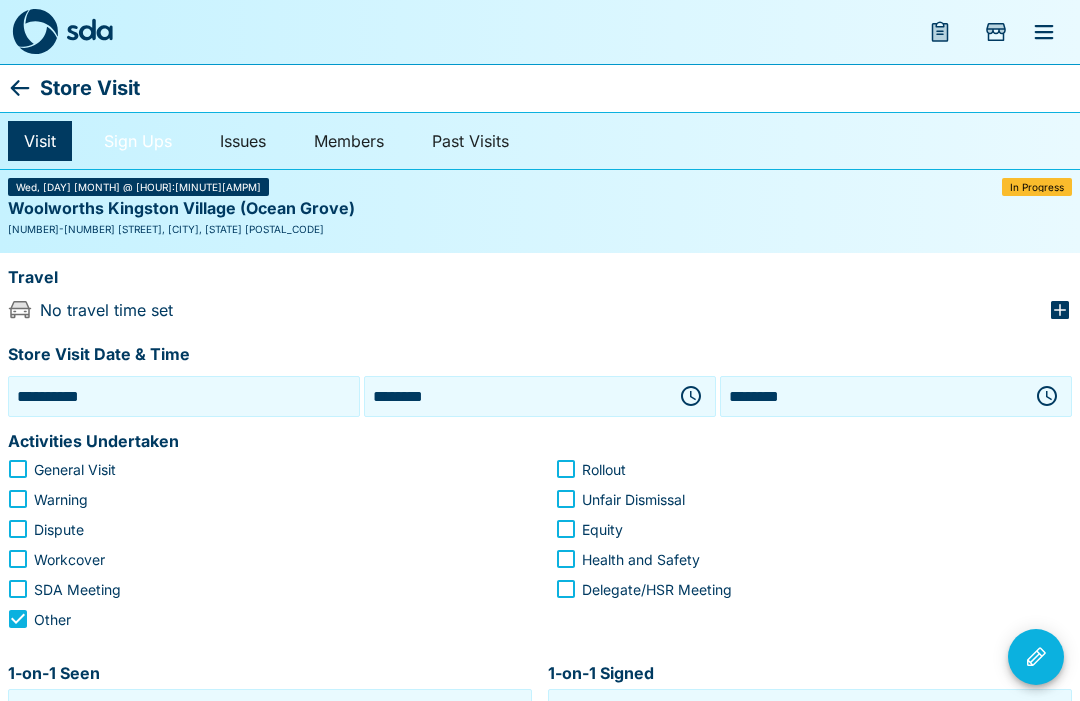 click on "Sign Ups" at bounding box center (138, 141) 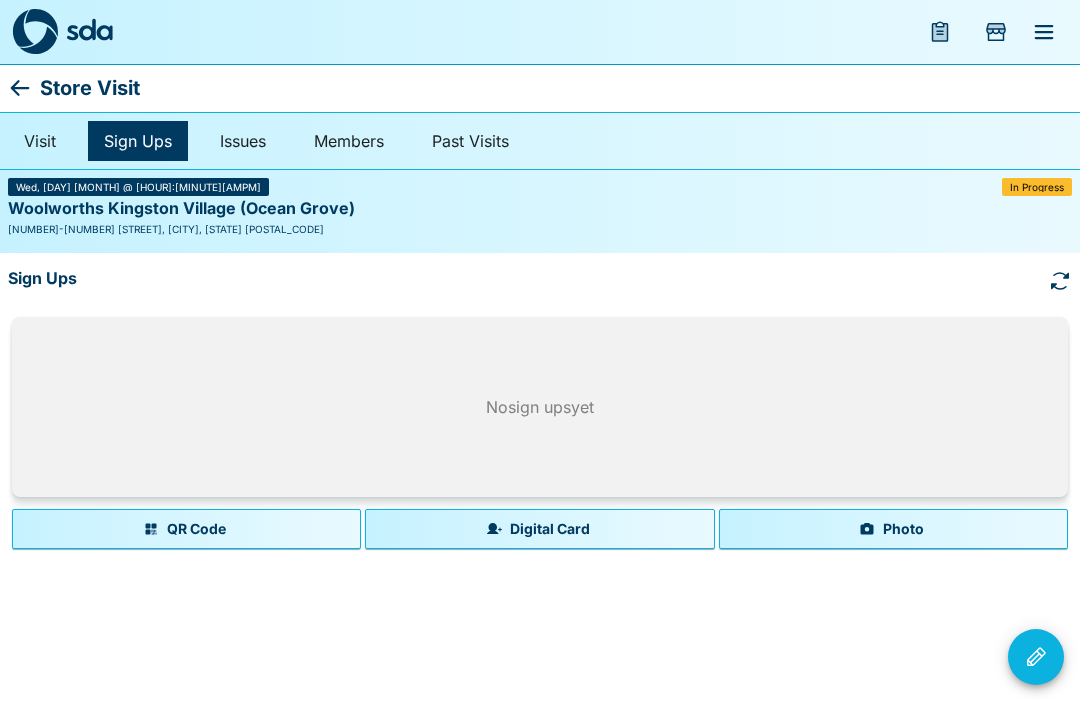 click on "Photo" at bounding box center [893, 529] 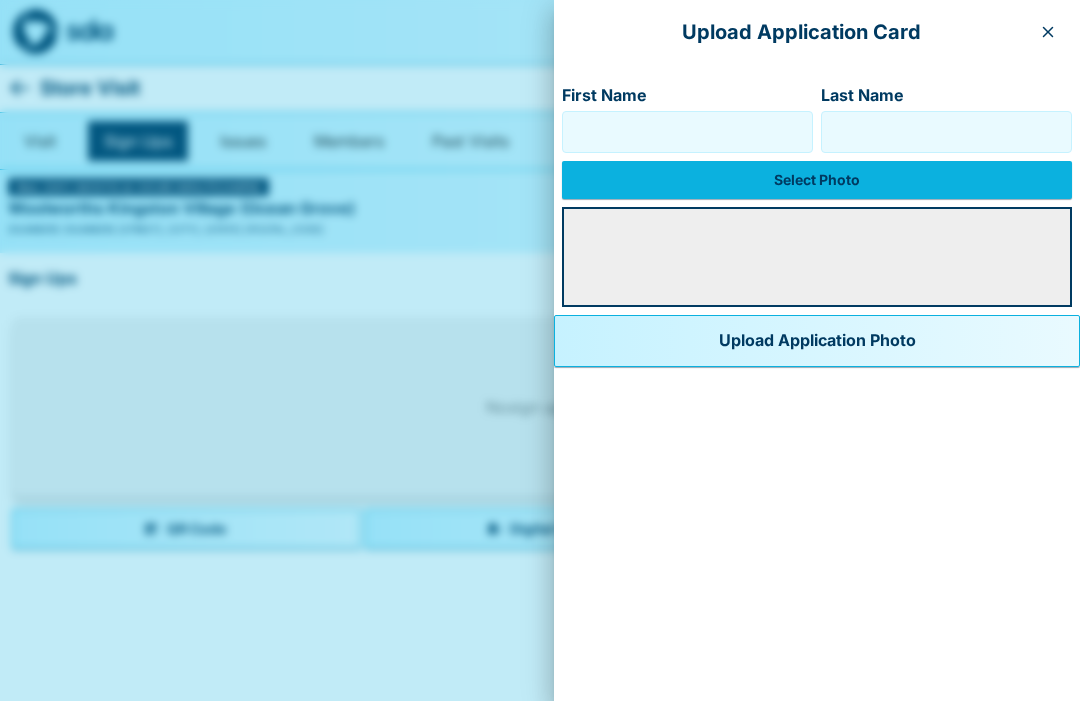 click on "First Name" at bounding box center (687, 132) 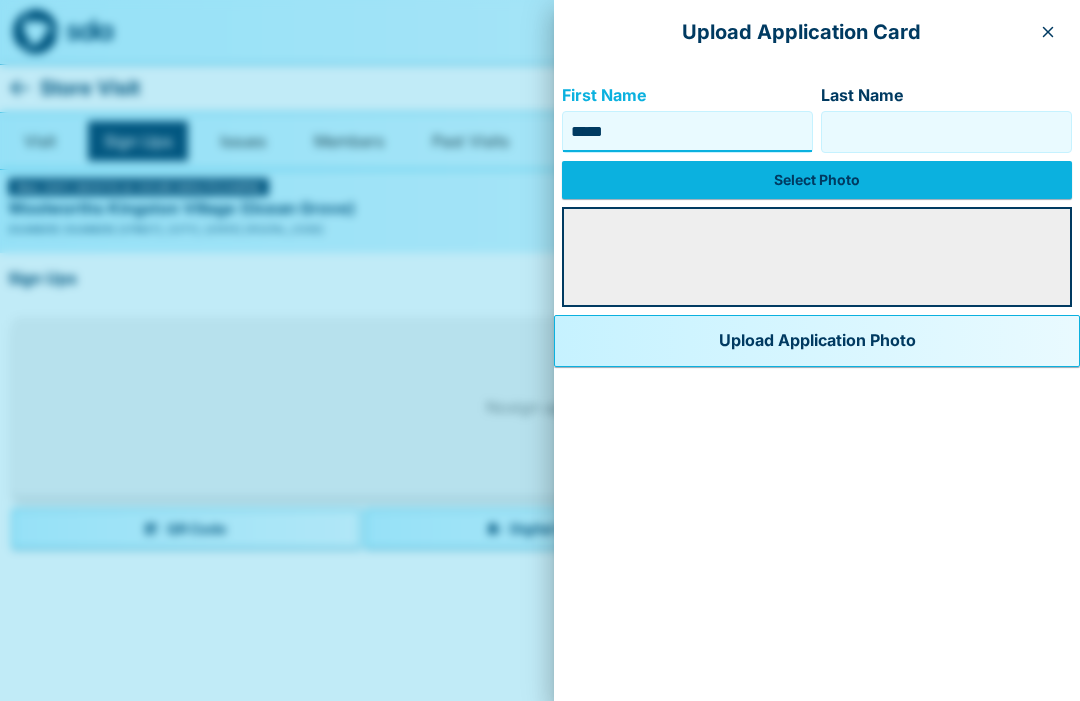 type on "*****" 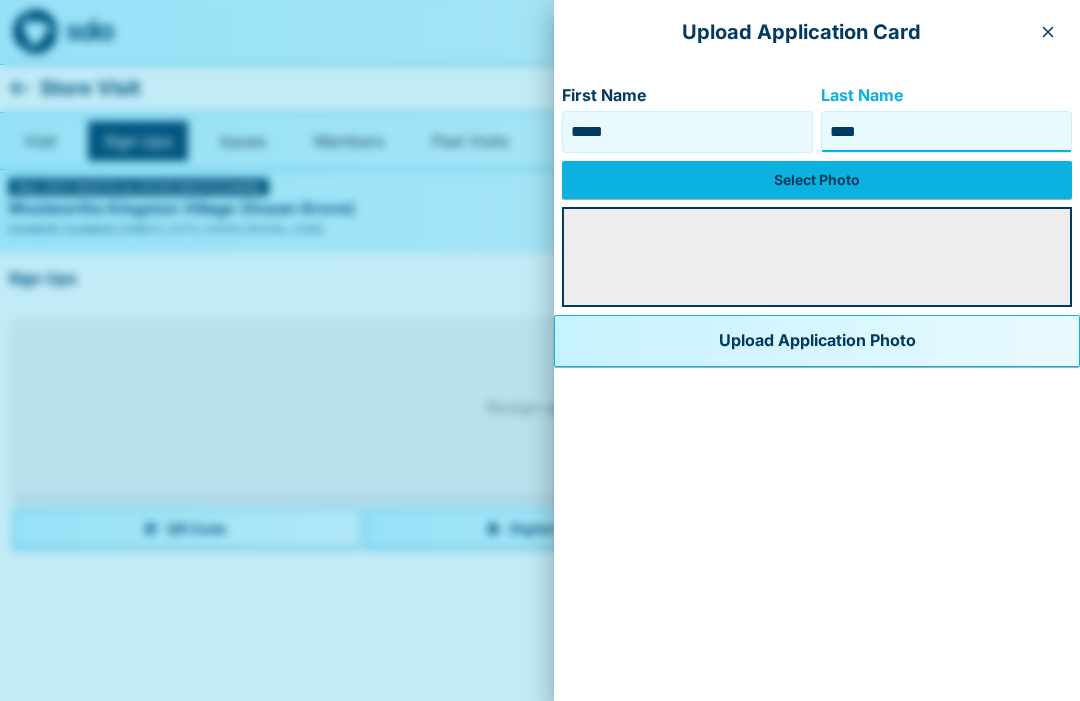 type on "****" 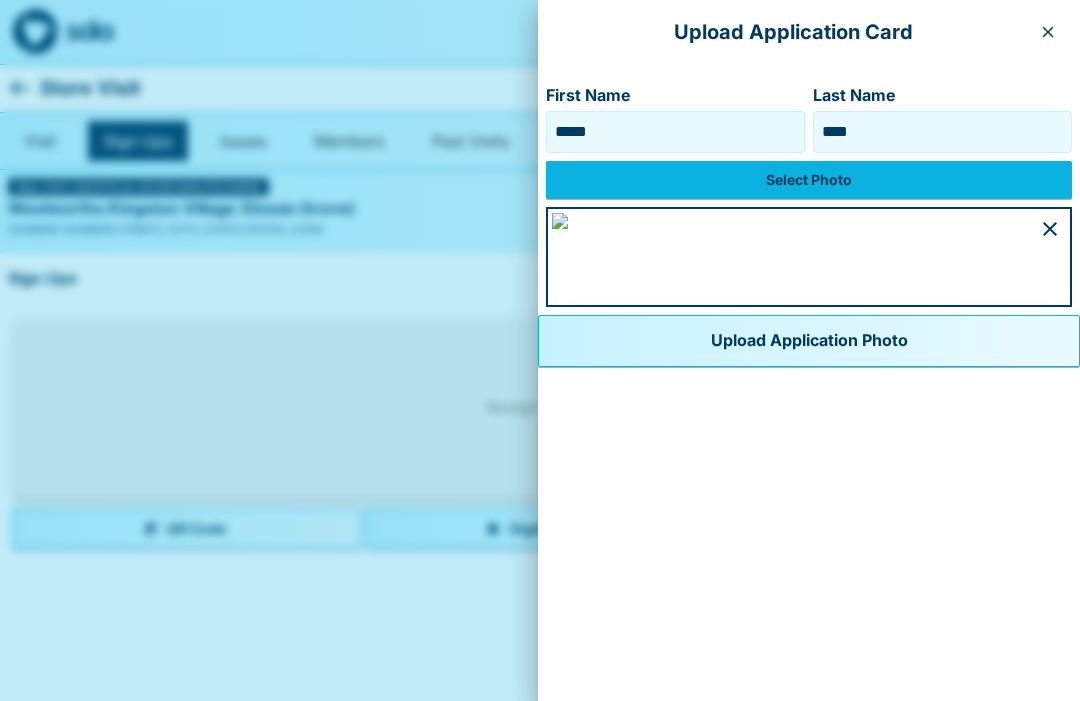 scroll, scrollTop: 1060, scrollLeft: 0, axis: vertical 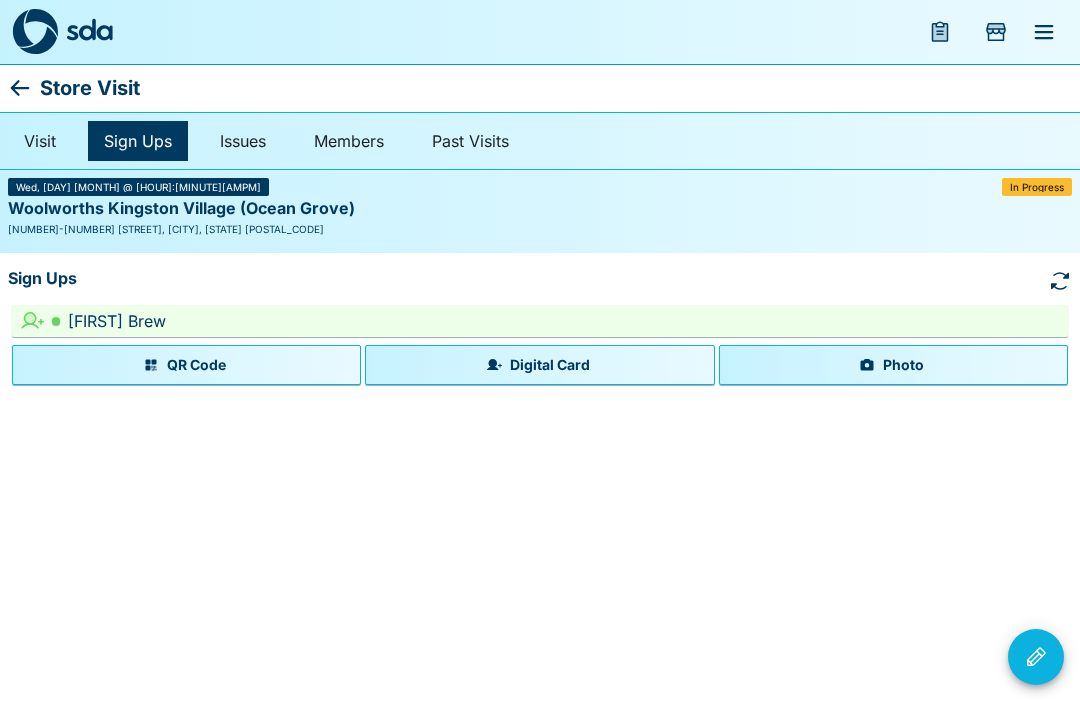 click on "Photo" at bounding box center [893, 365] 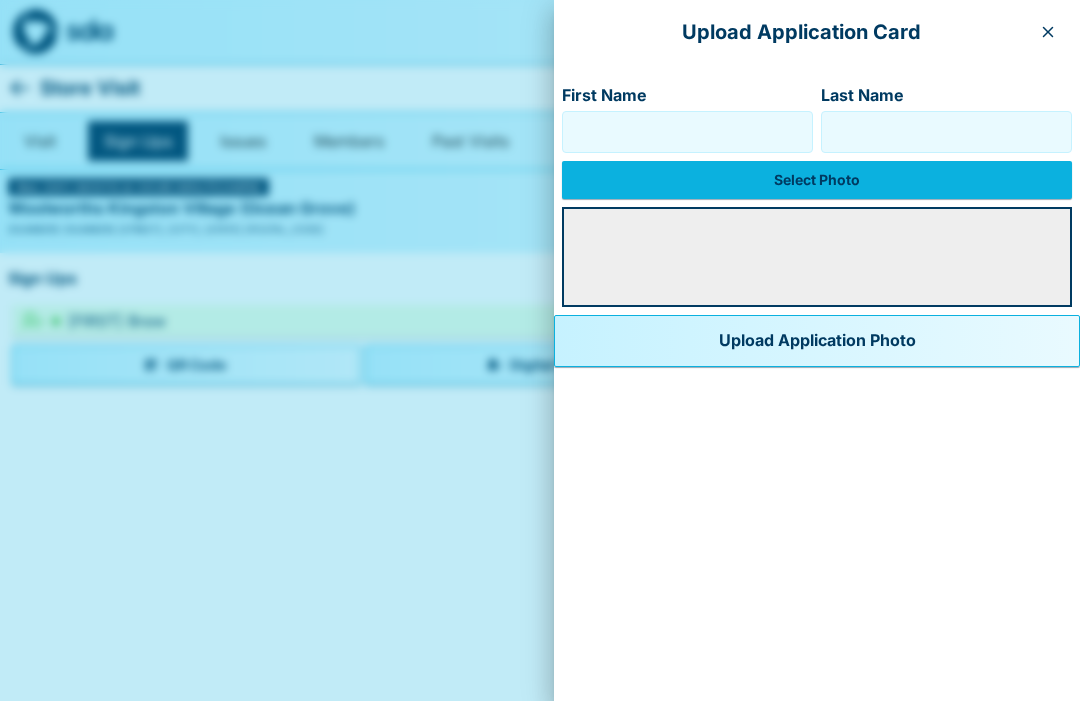 click 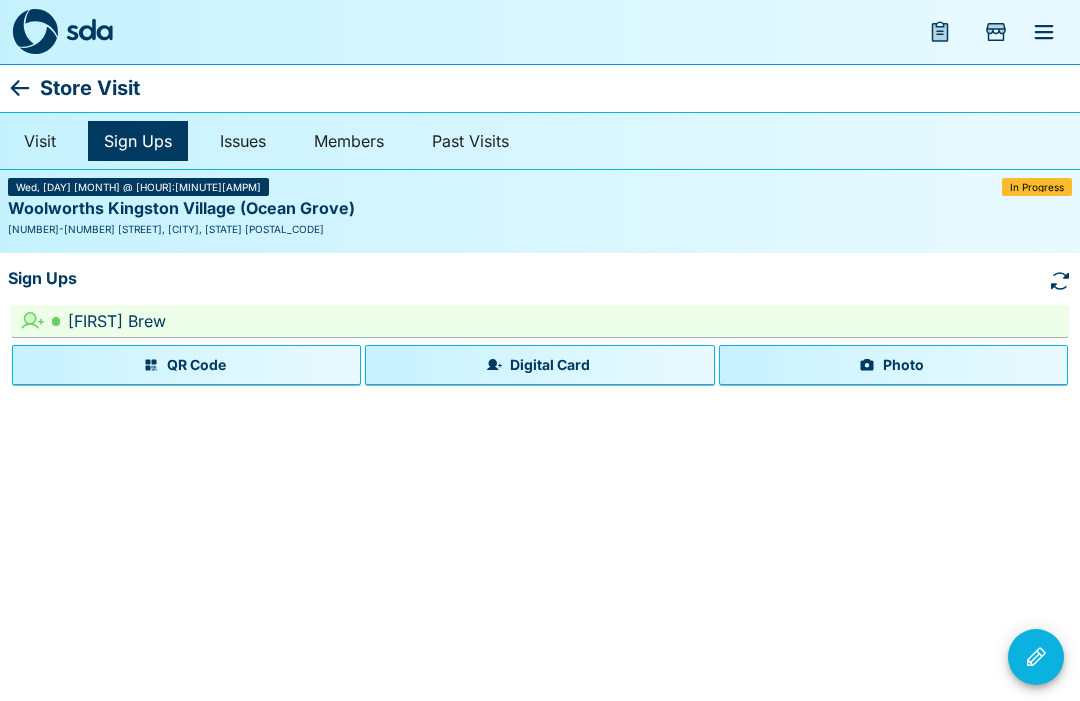 click 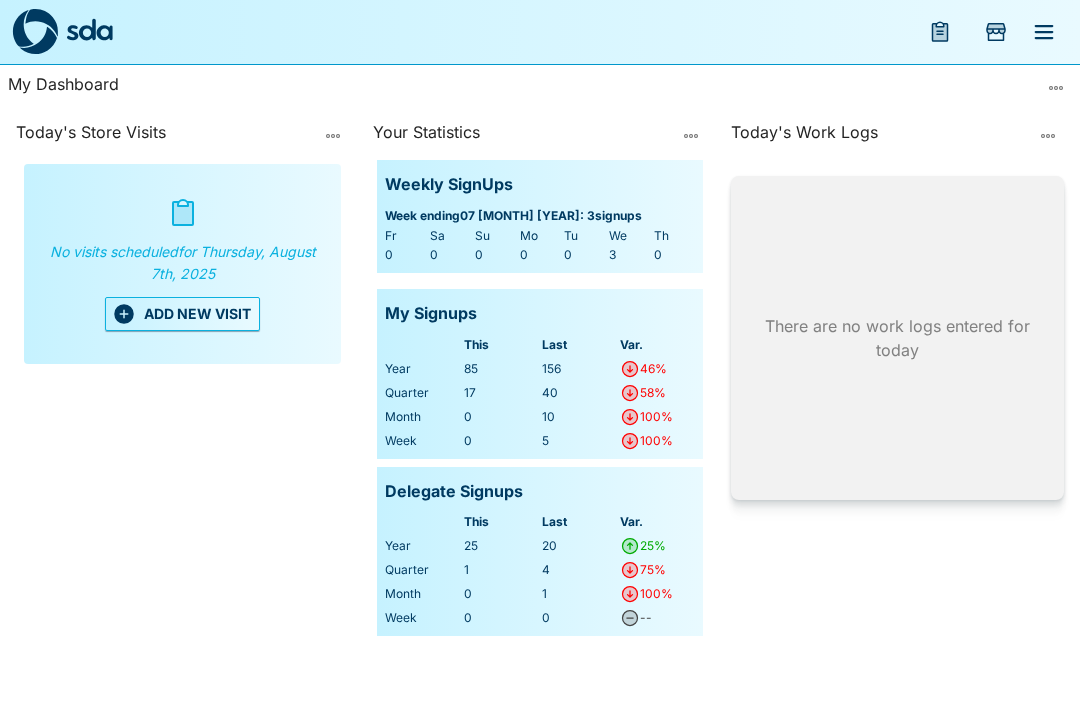 click on "ADD NEW VISIT" at bounding box center [182, 314] 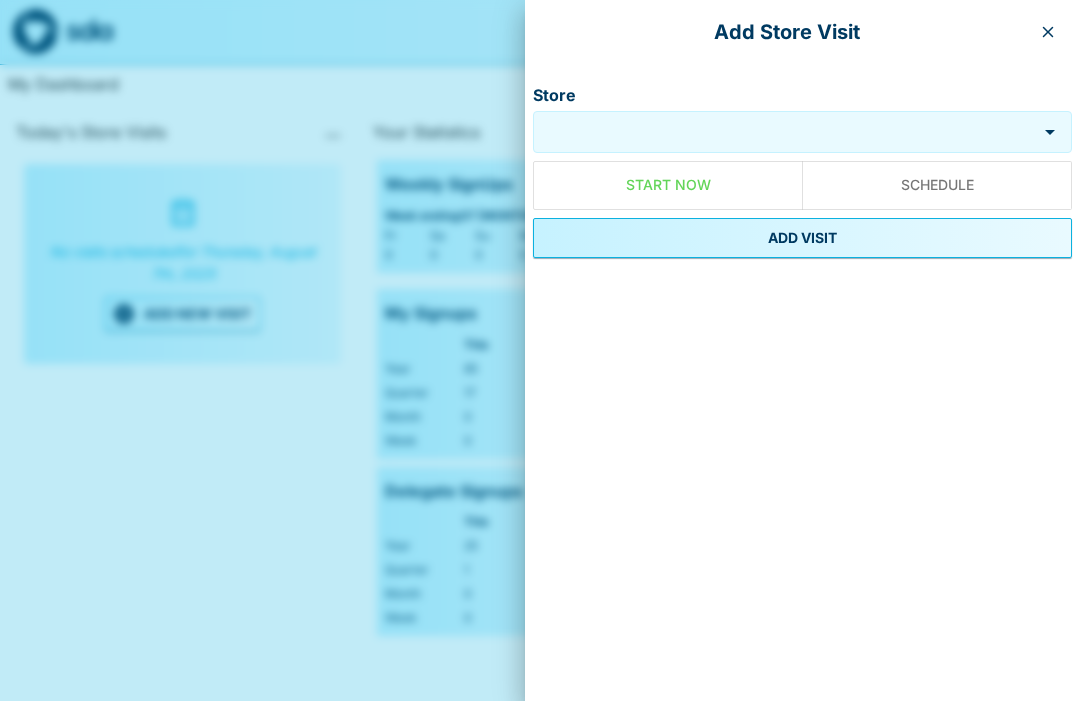 click at bounding box center [1048, 32] 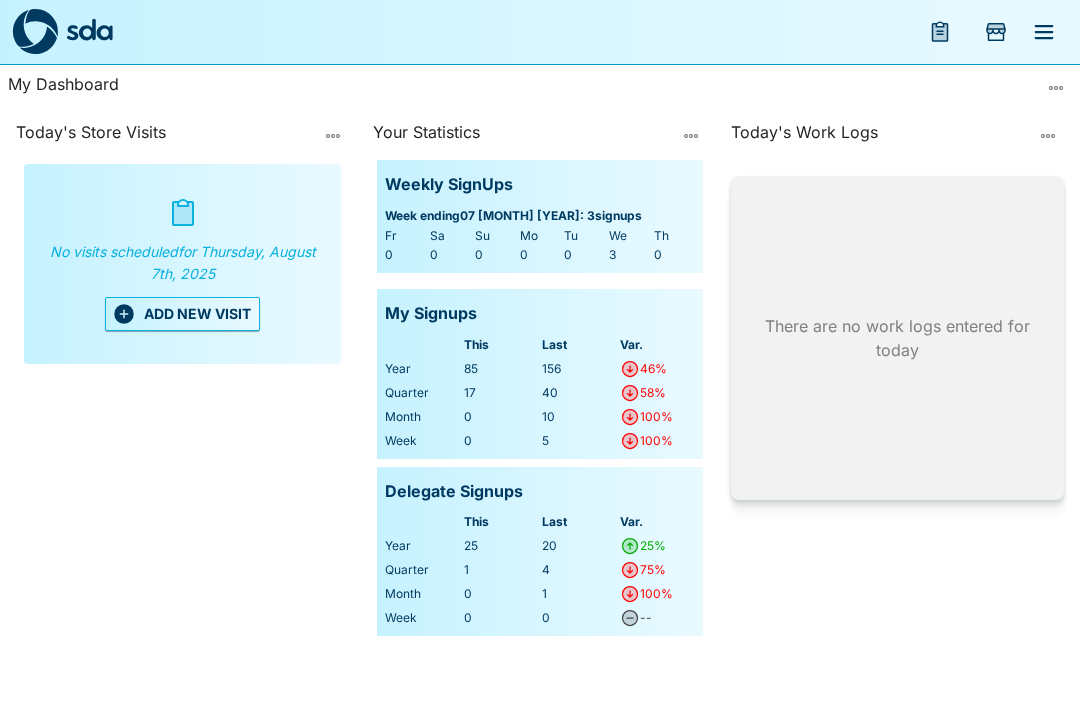 click 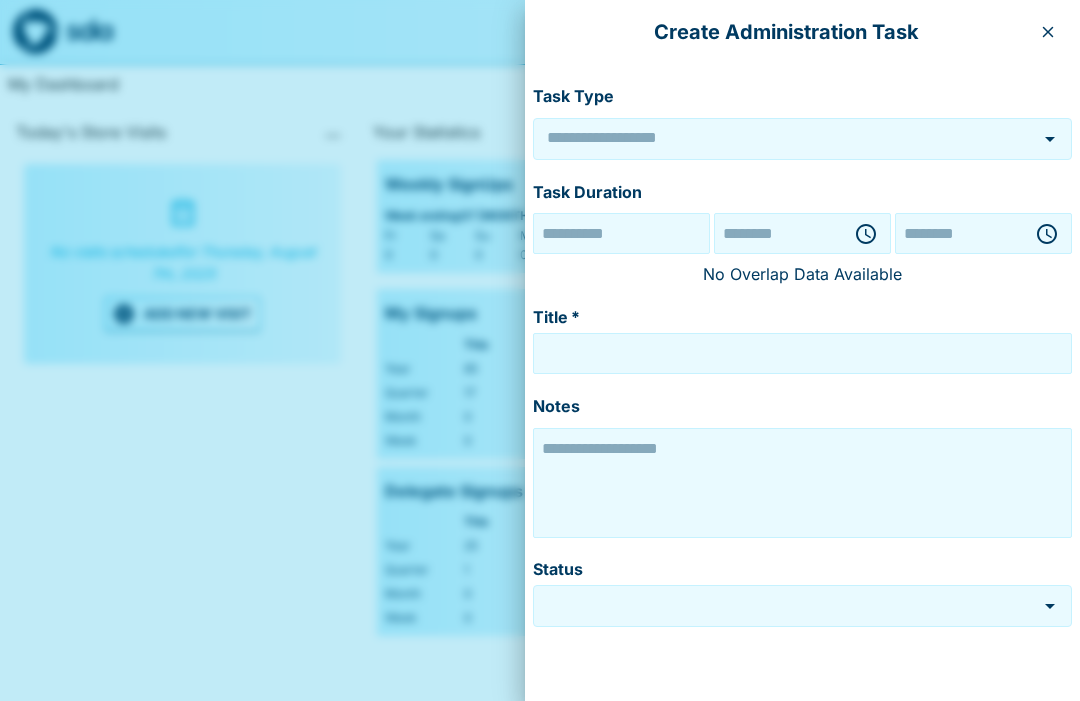 type on "******" 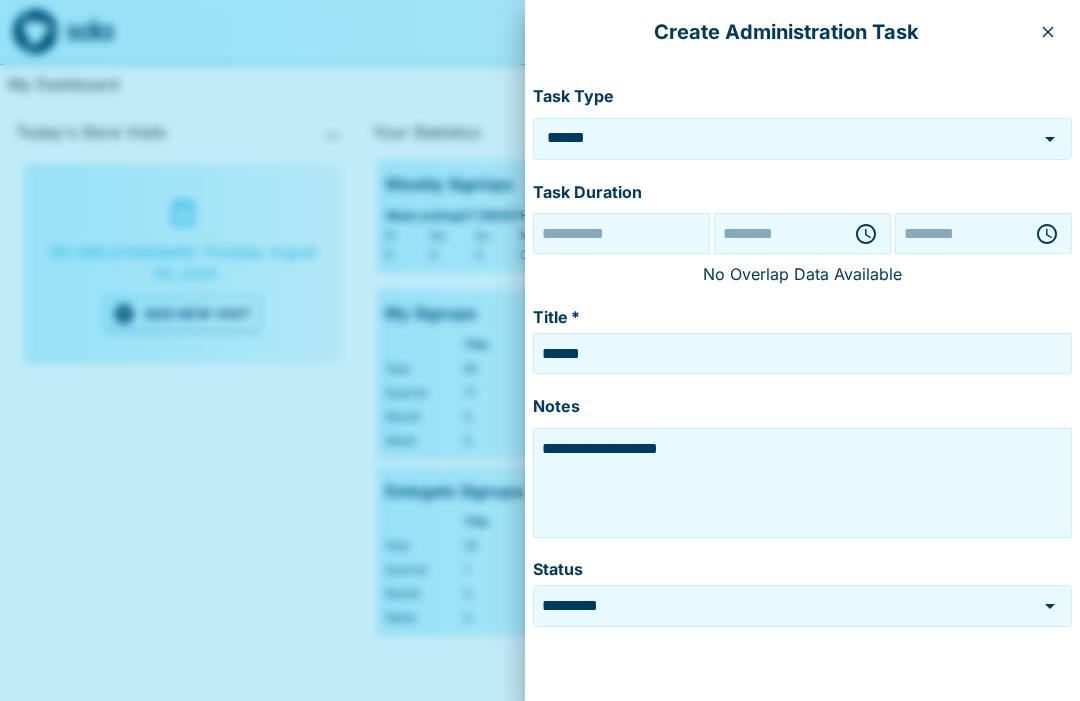 type on "**********" 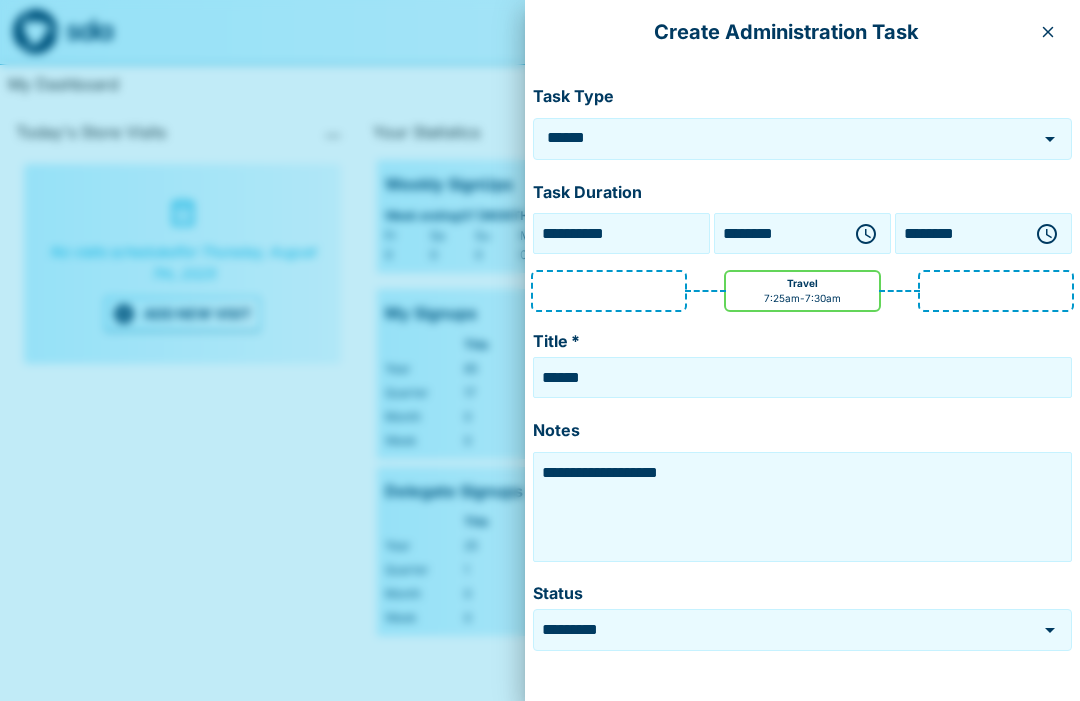 click 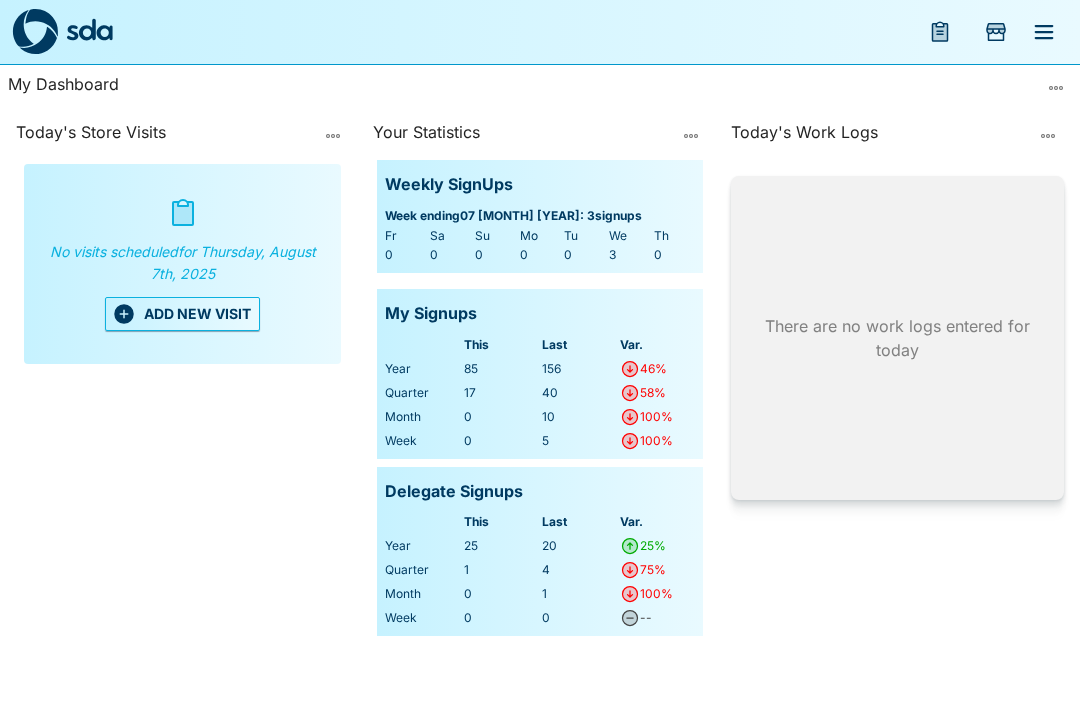 click at bounding box center (996, 32) 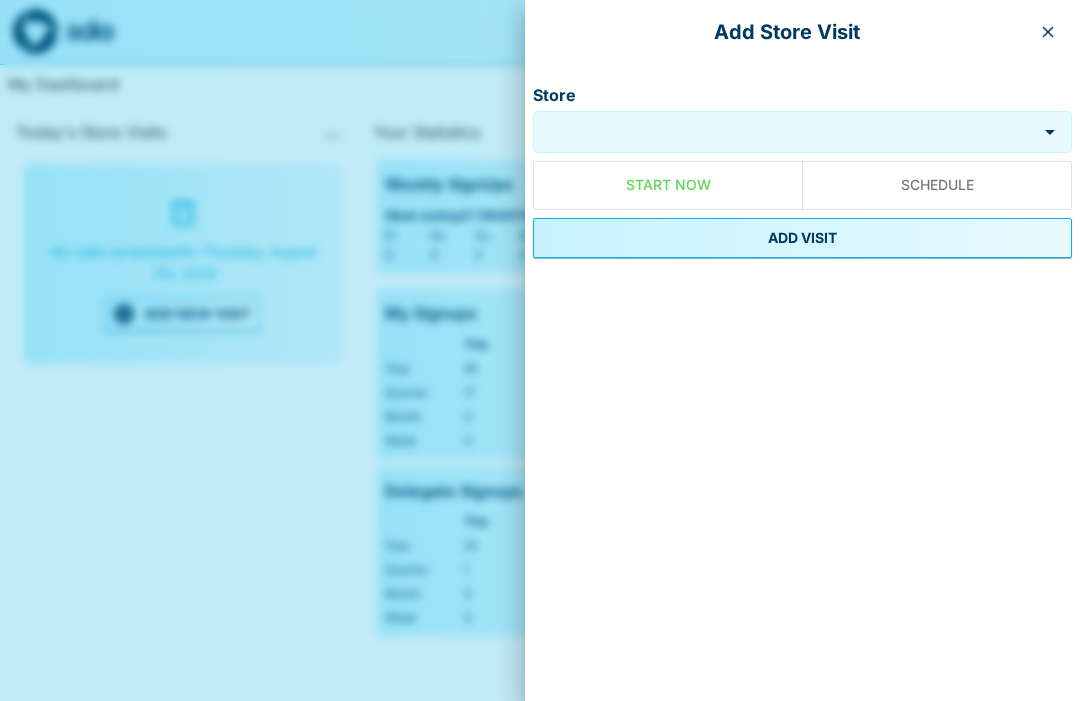 click 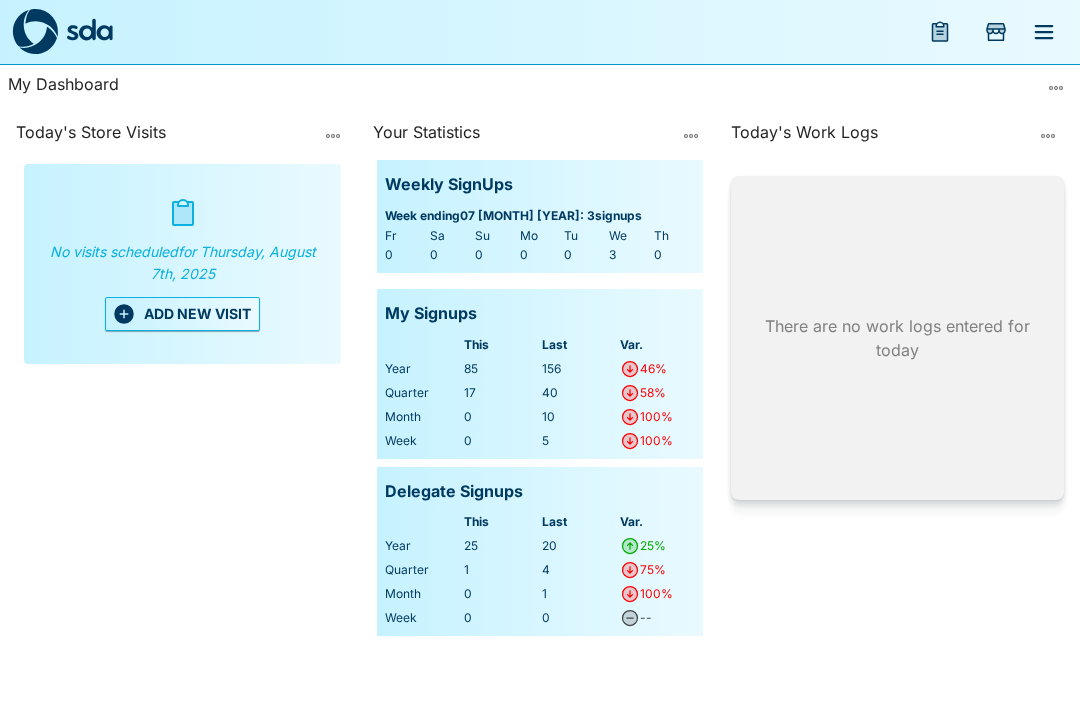 click 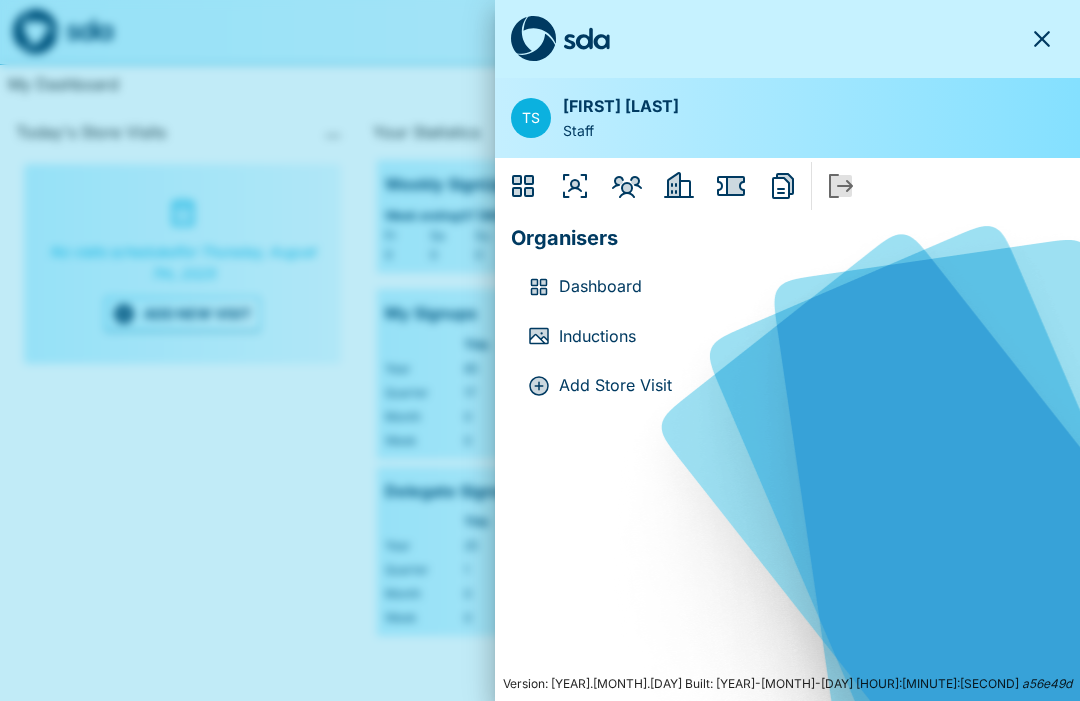 click on "Dashboard" at bounding box center [803, 287] 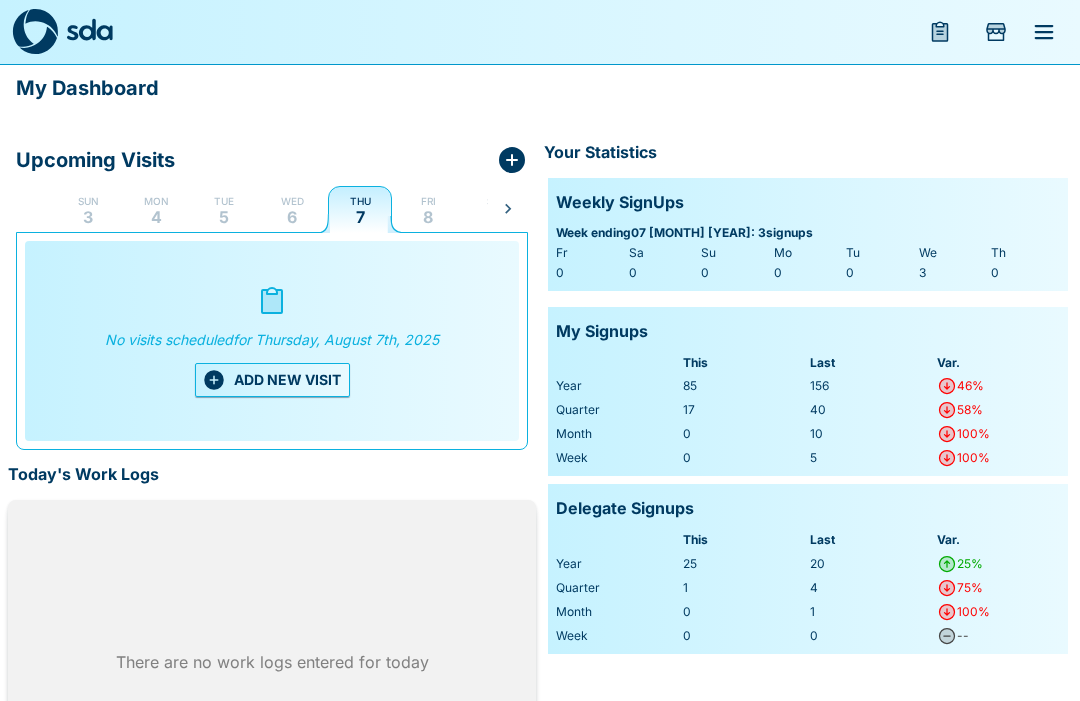 click on "Wed 6" at bounding box center (292, 209) 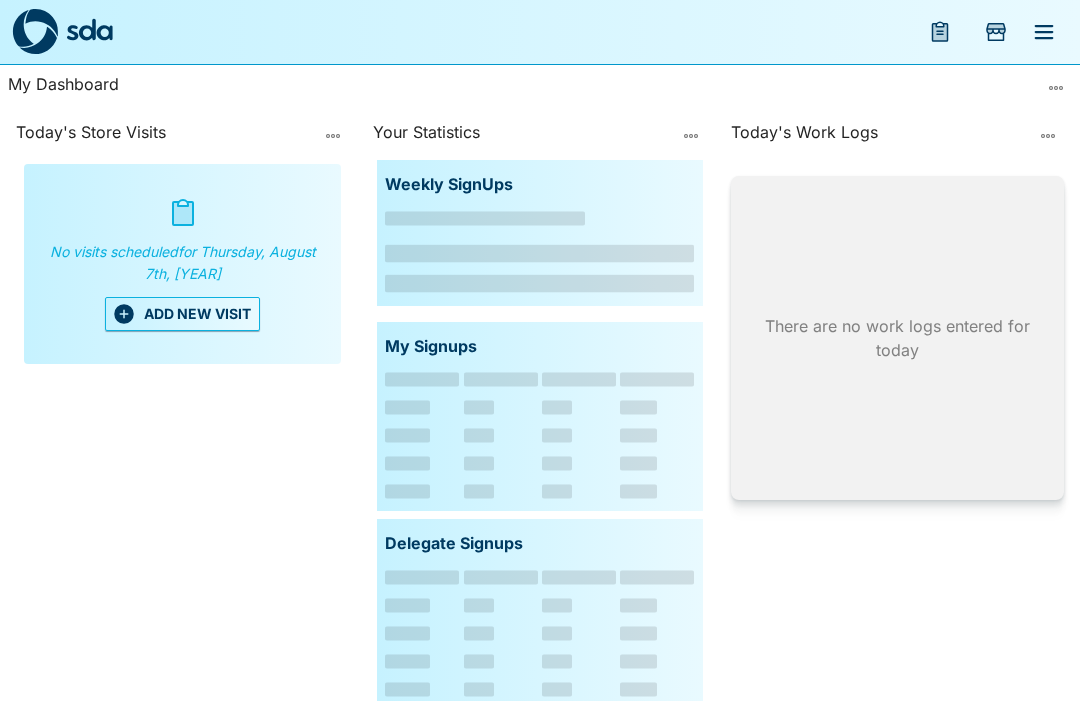 scroll, scrollTop: 0, scrollLeft: 0, axis: both 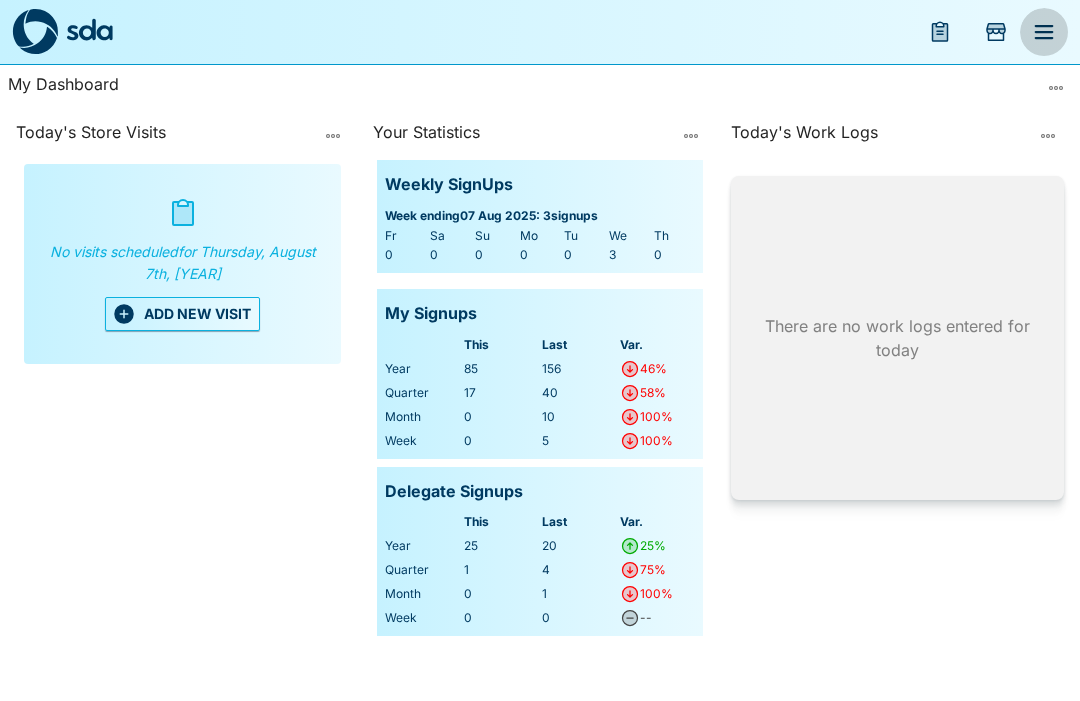 click 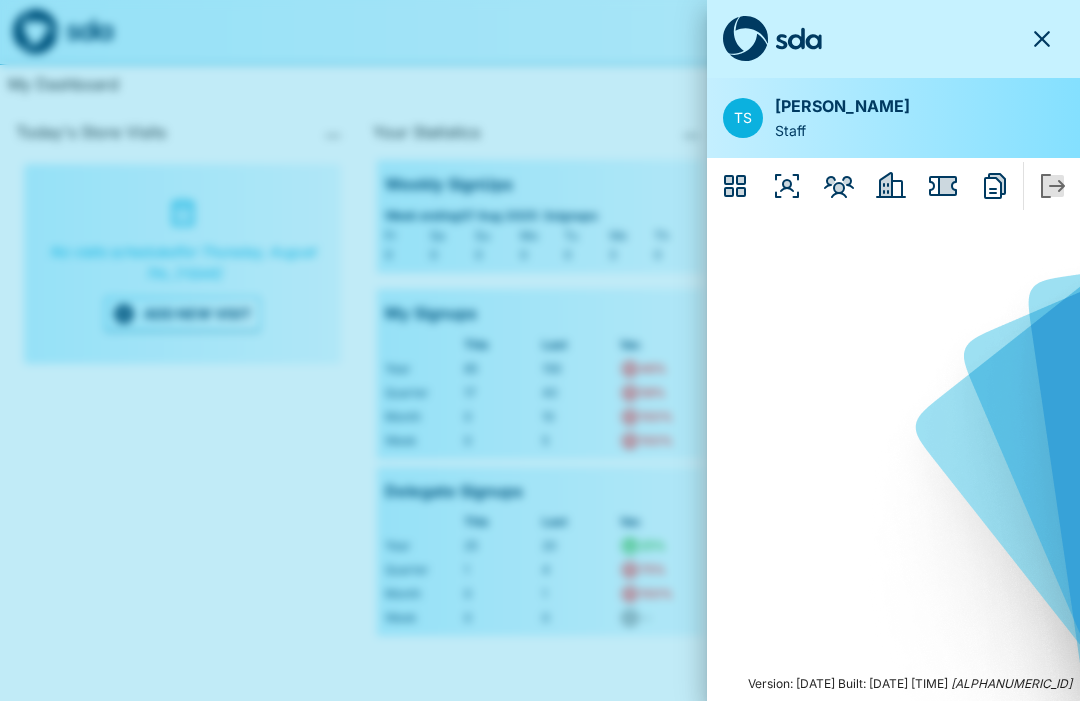 click 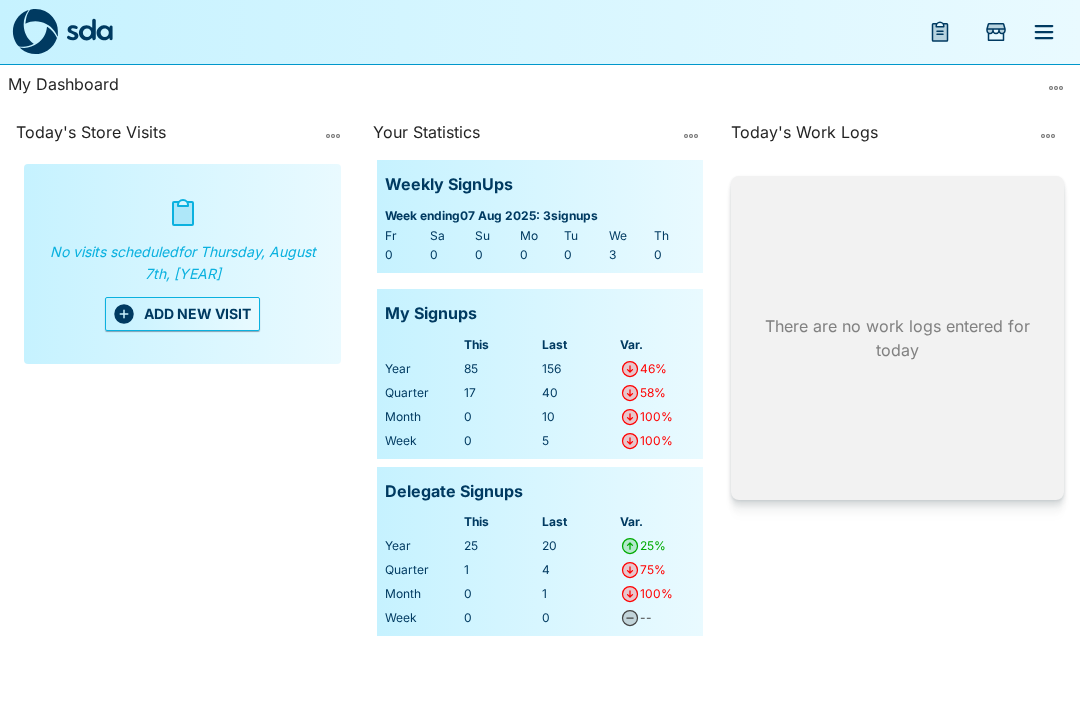 click 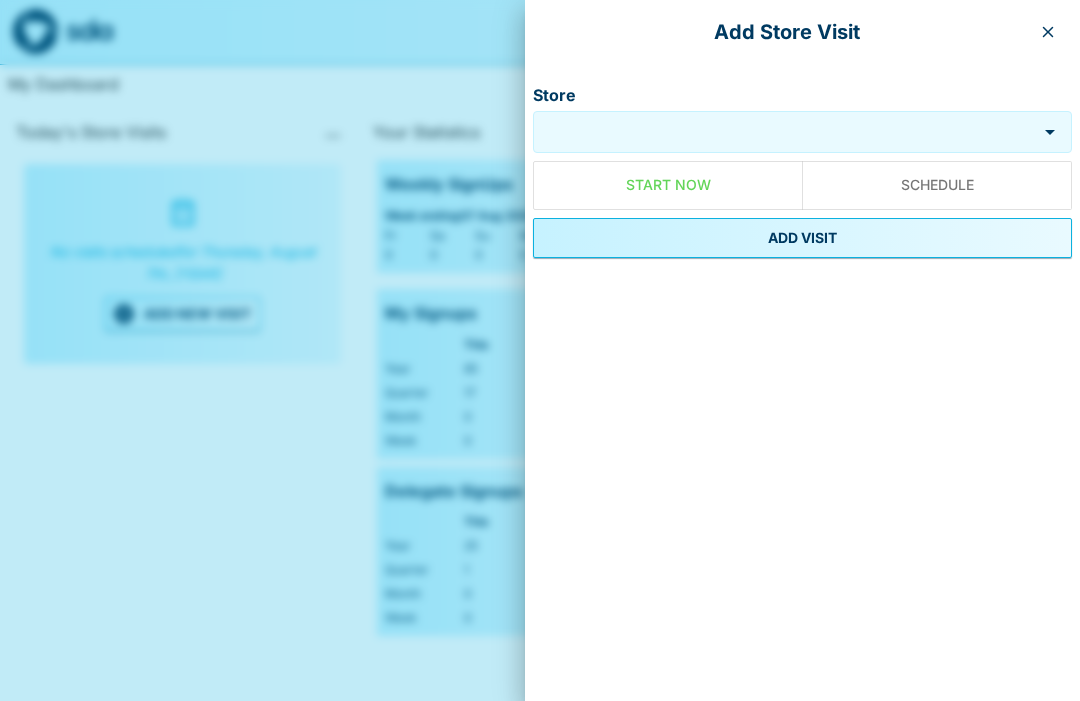 click 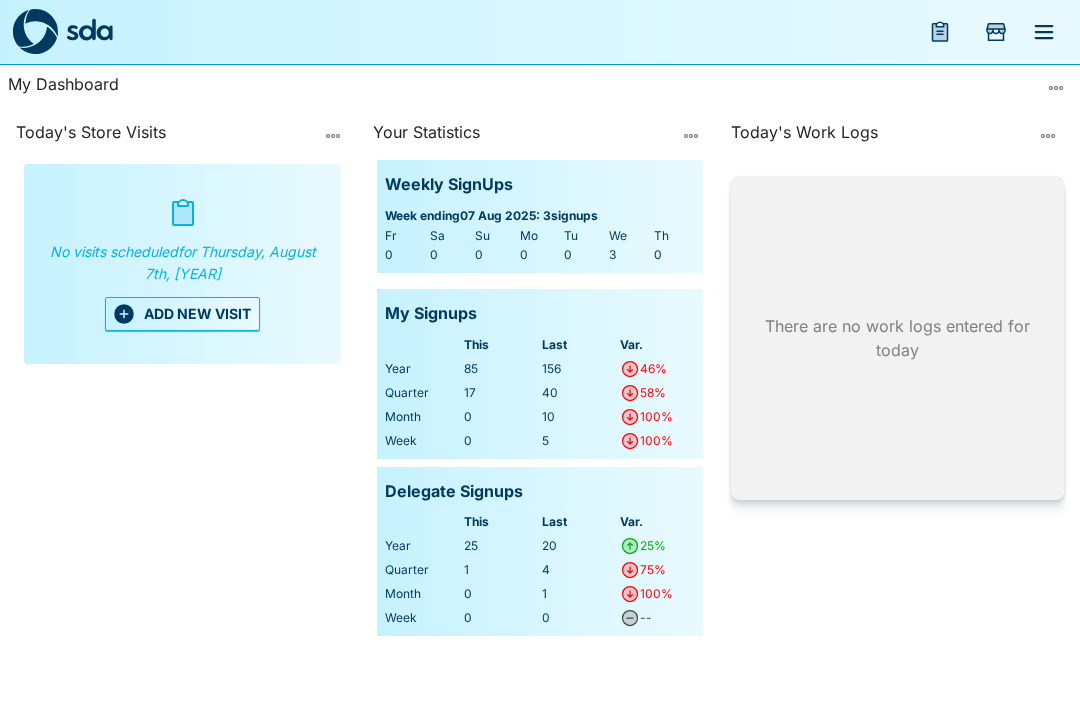 click 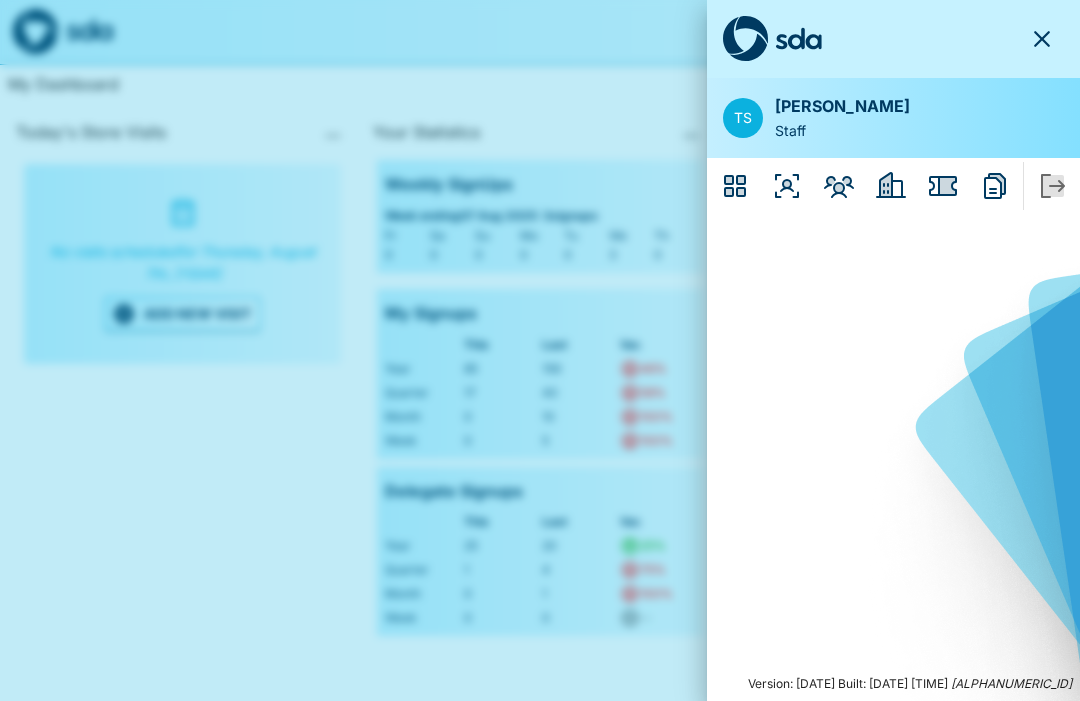 click 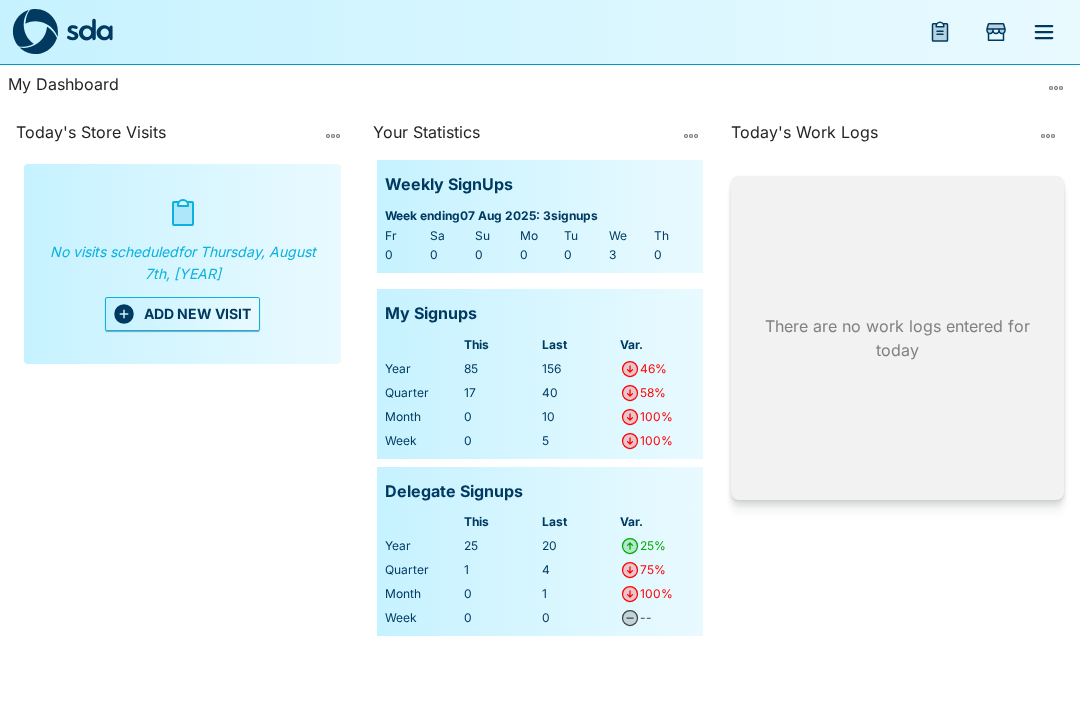 click 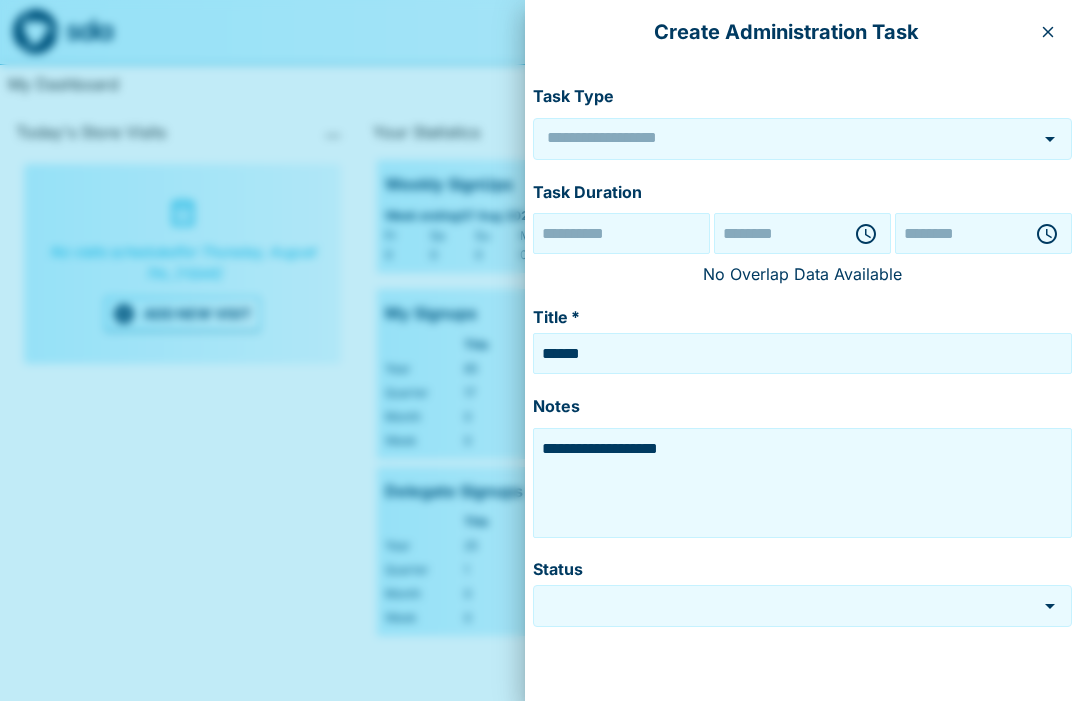 type on "******" 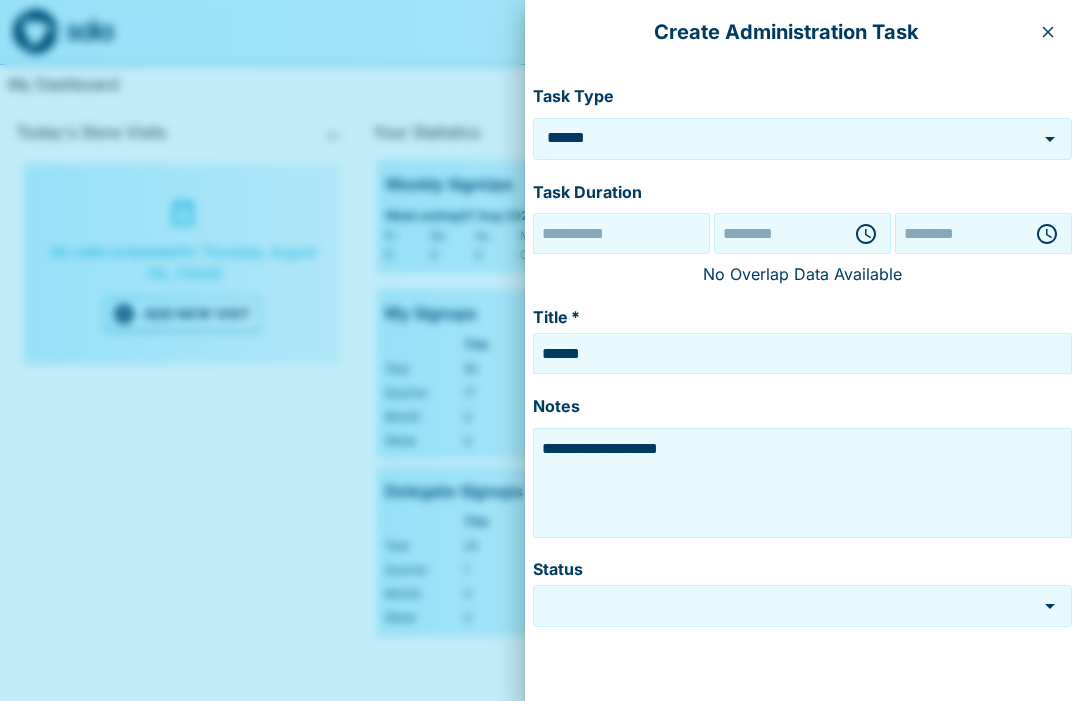 type on "*********" 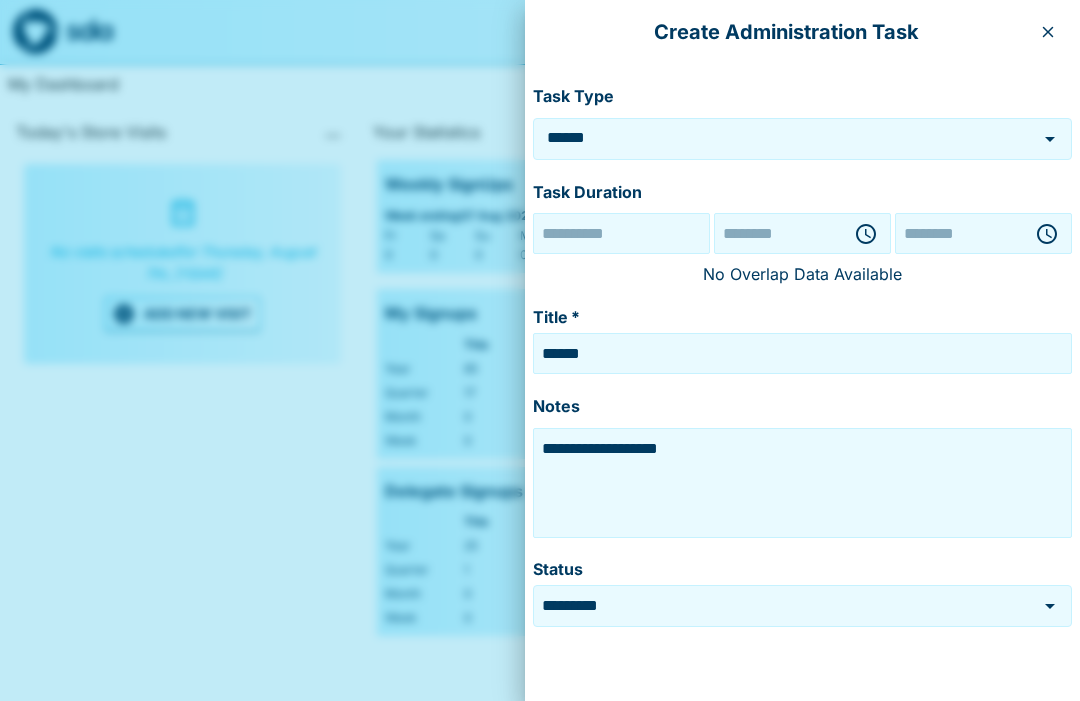 type on "**********" 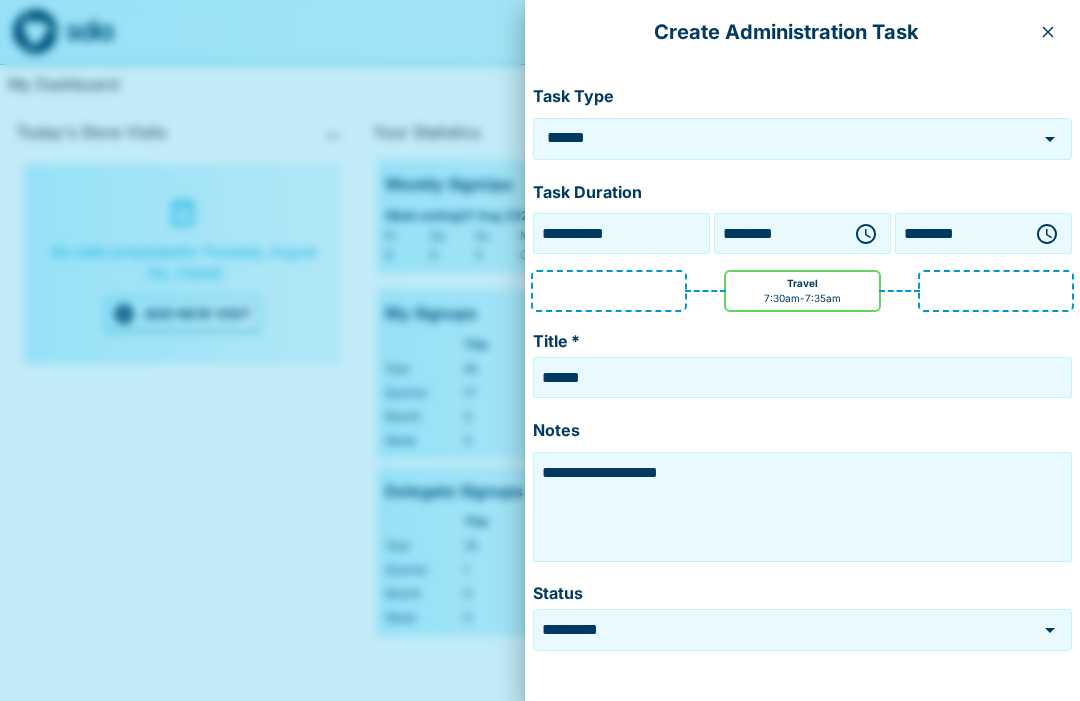 click at bounding box center [1048, 32] 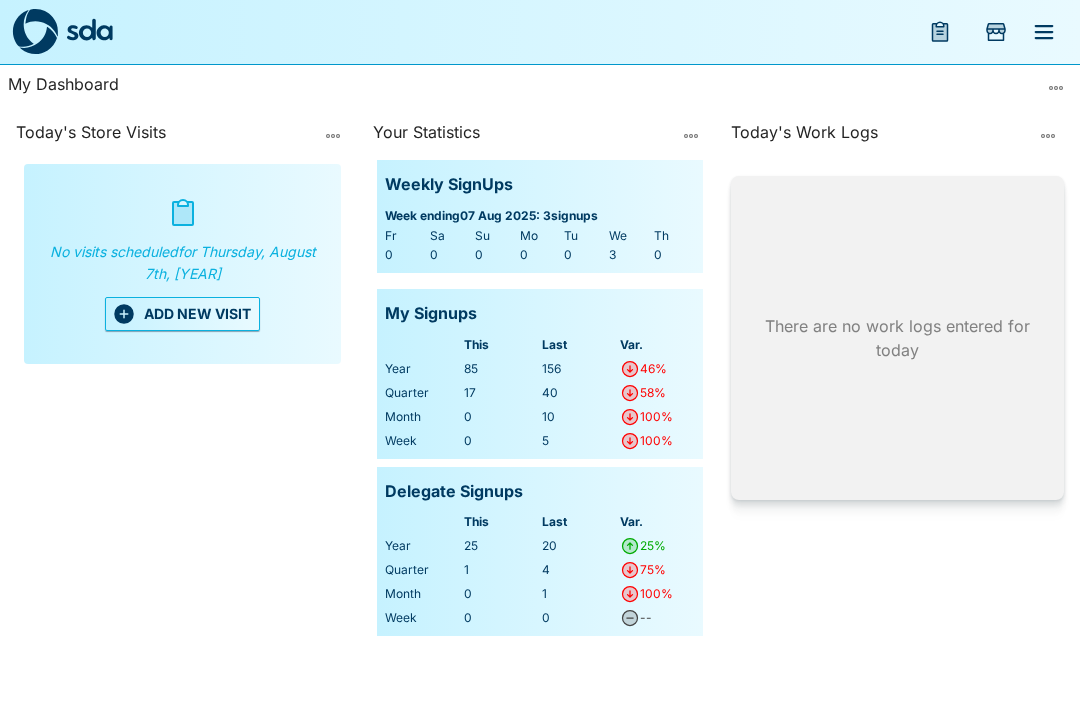 click 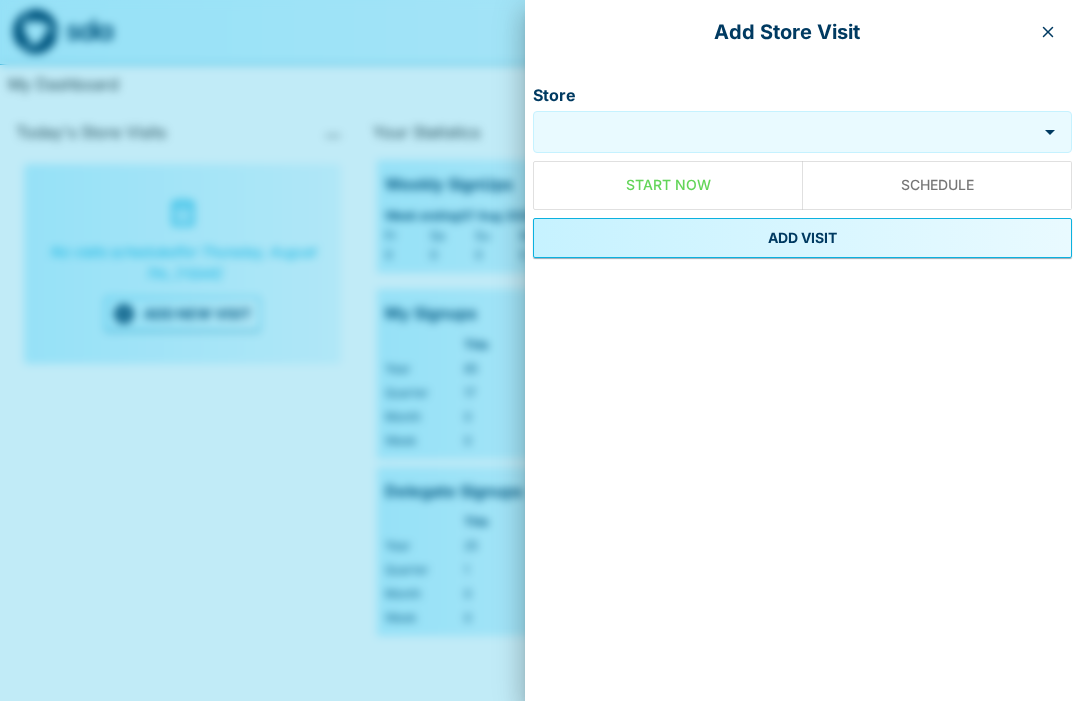 click 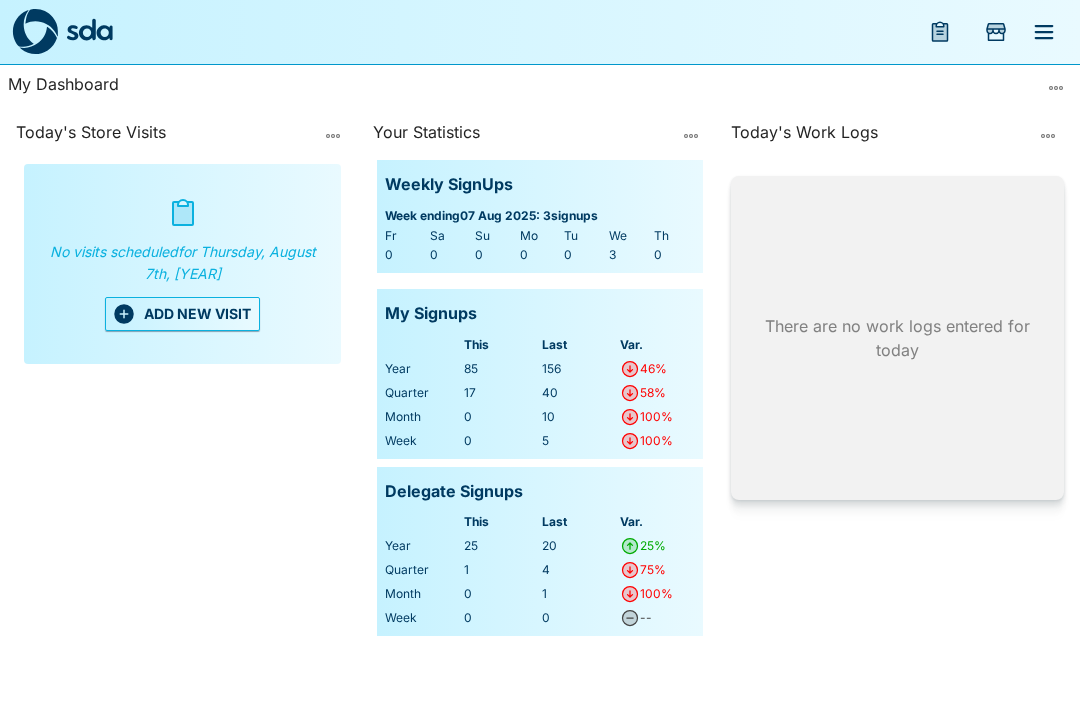 click 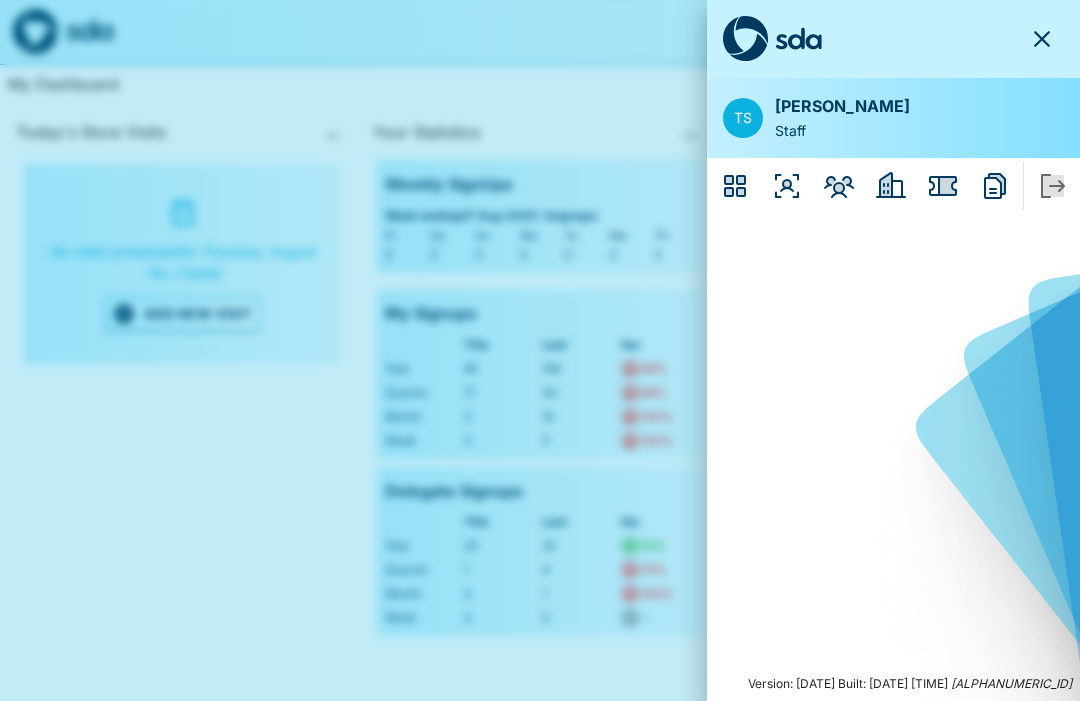 click 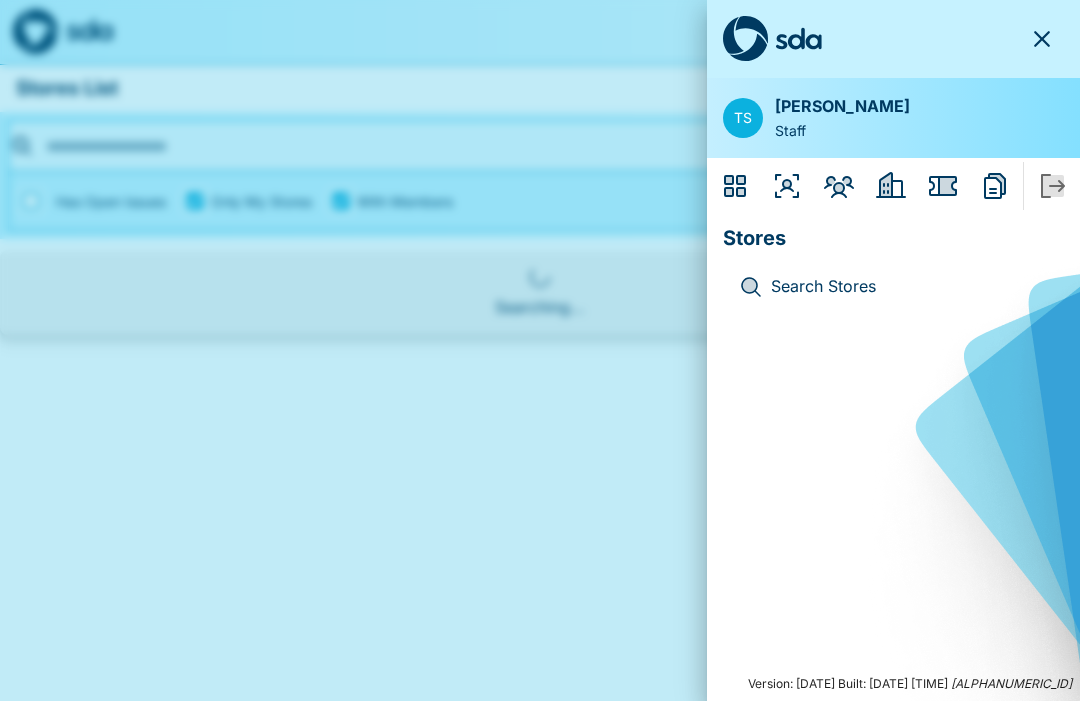 click 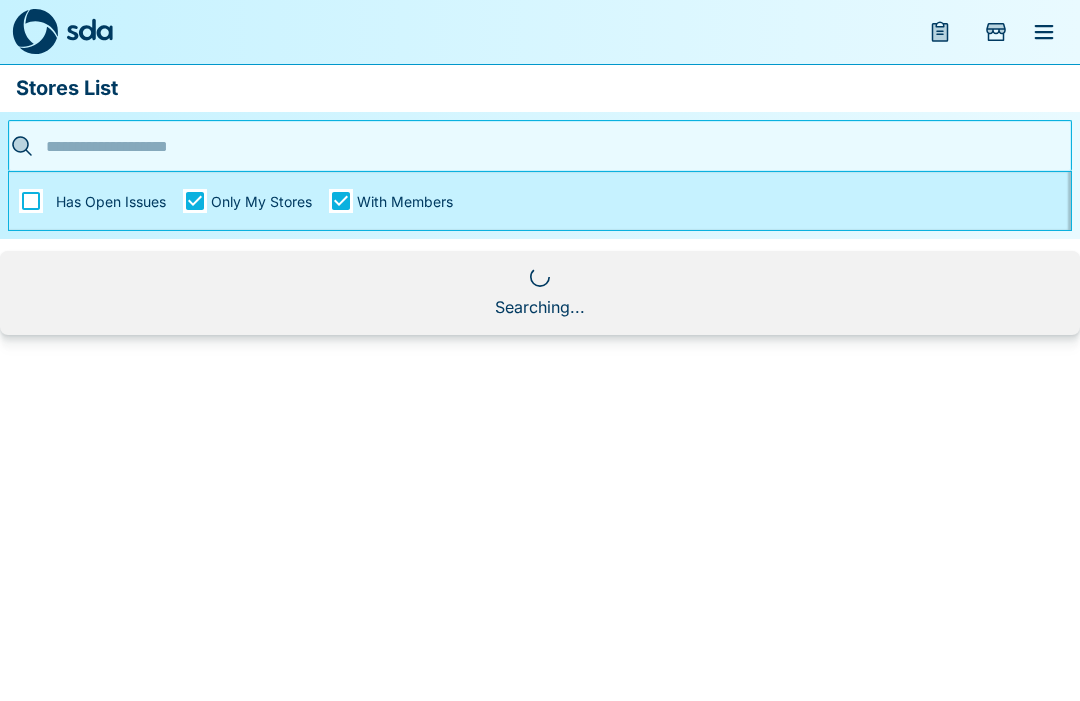 click 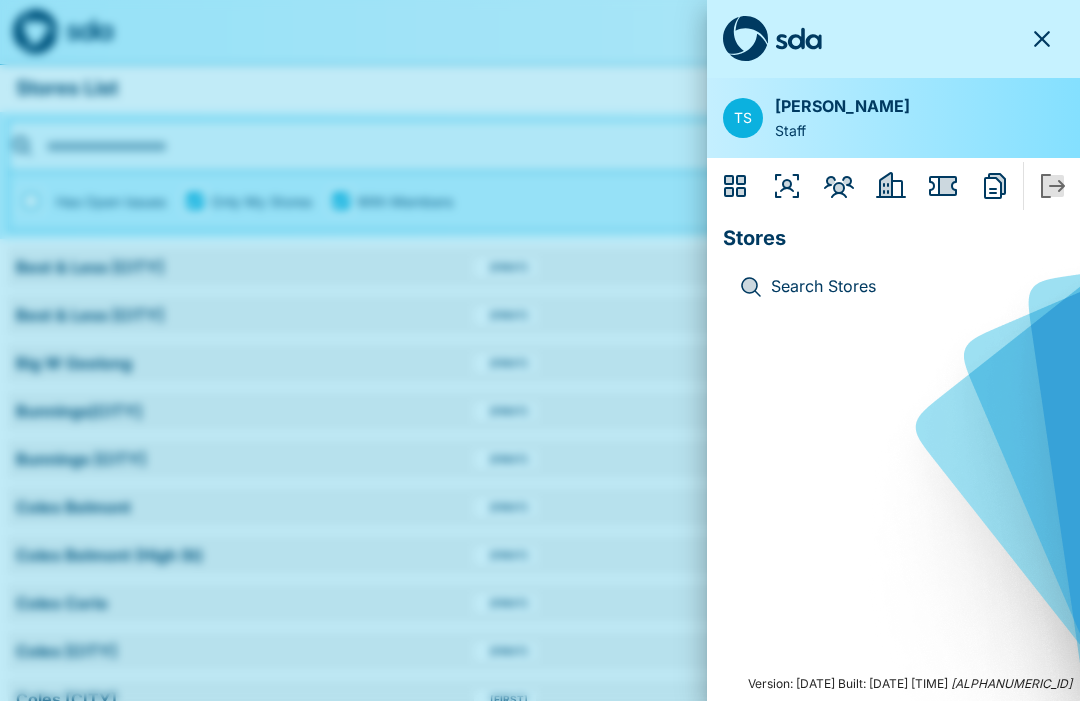 click 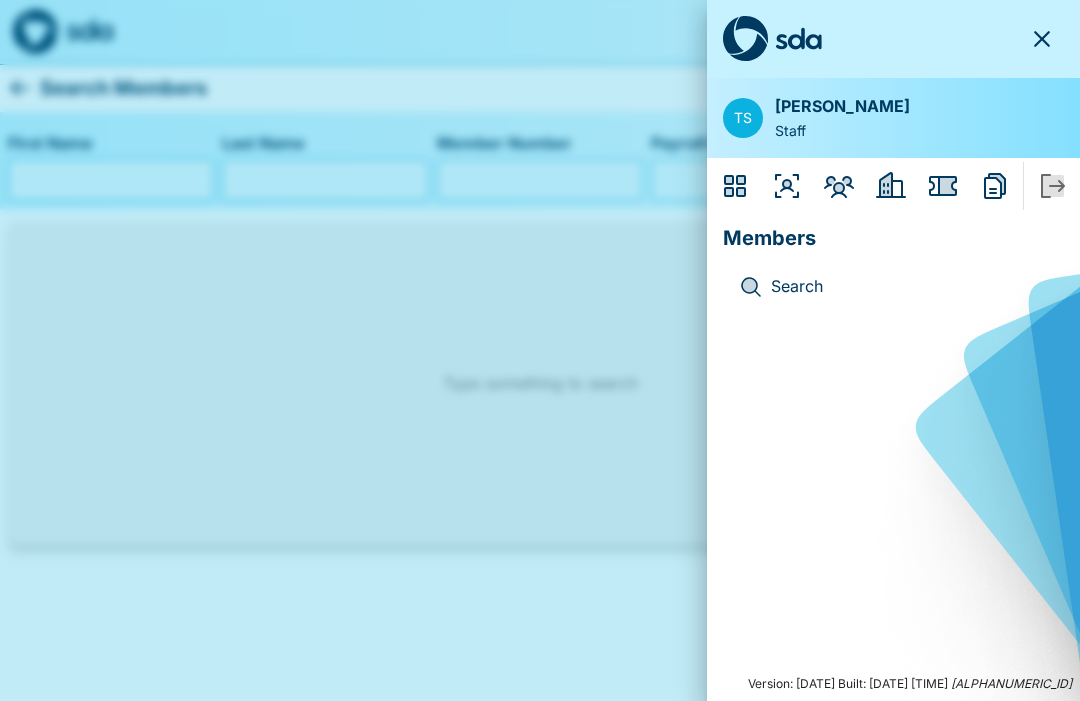 click 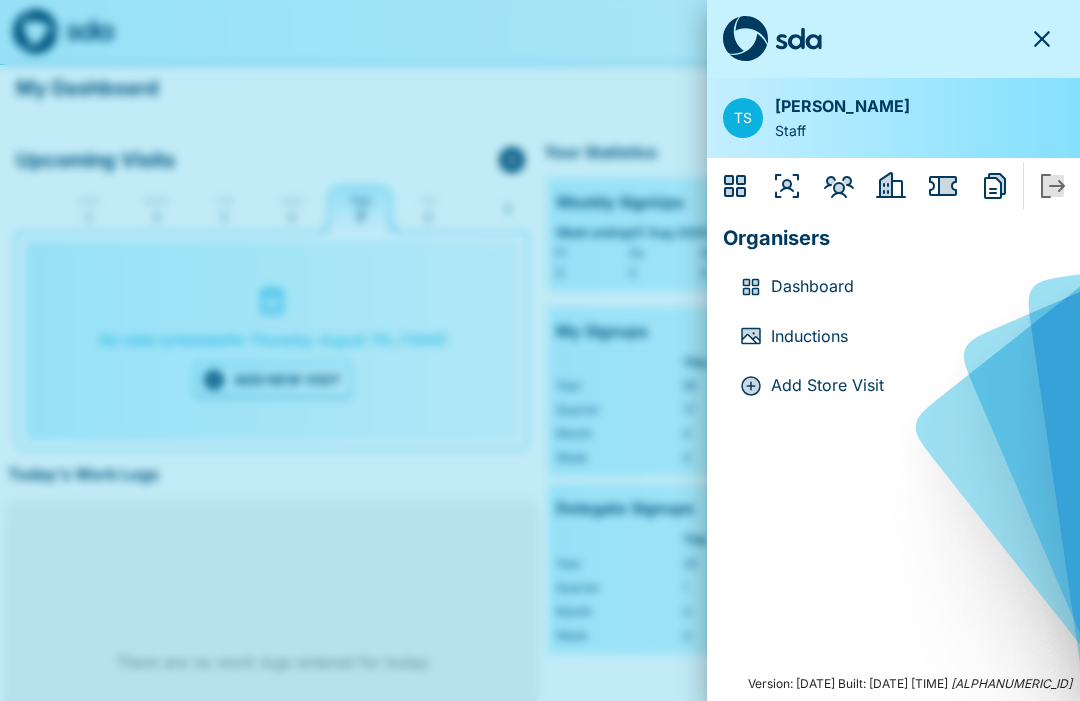click on "Dashboard" at bounding box center [909, 287] 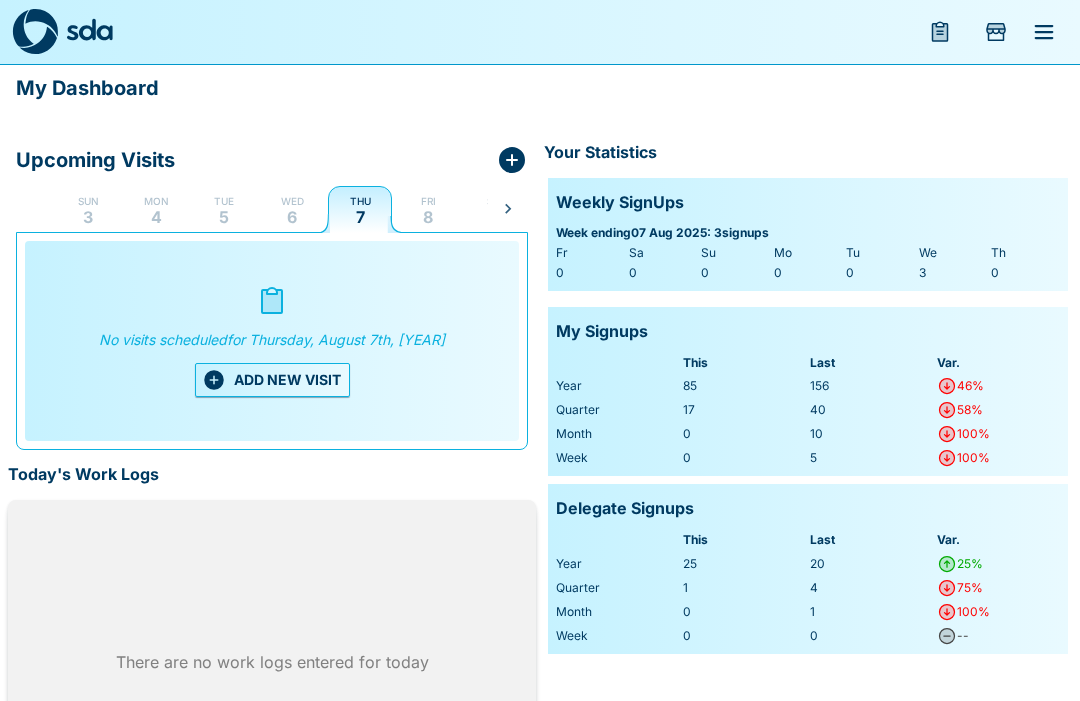 click on "6" at bounding box center [292, 217] 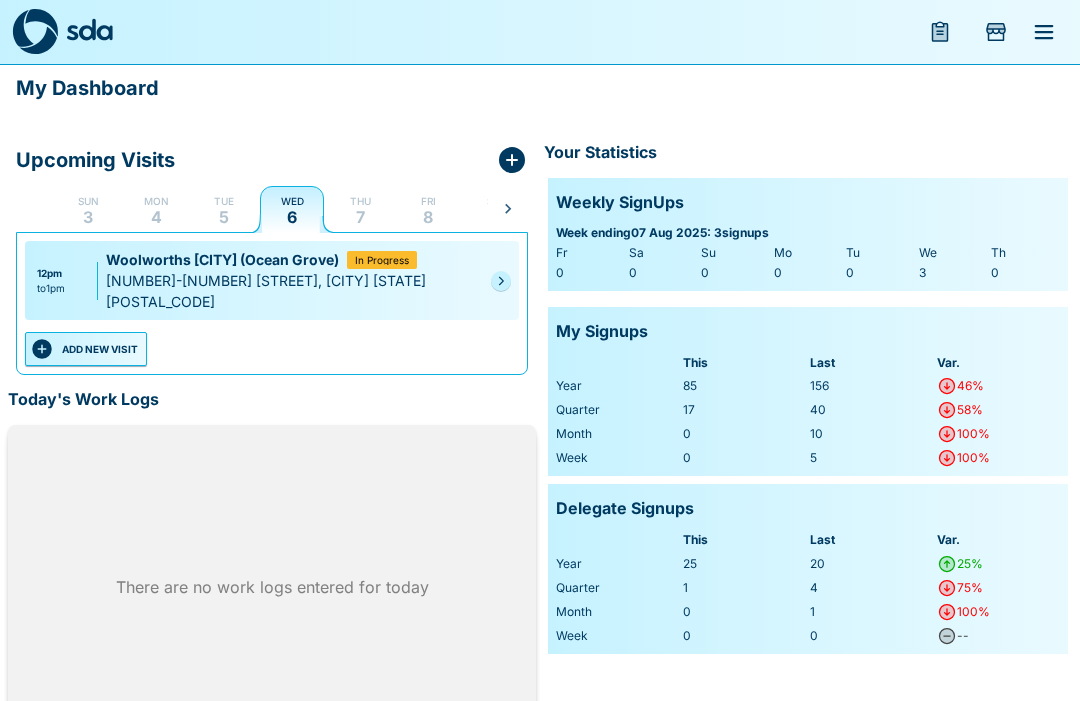 click 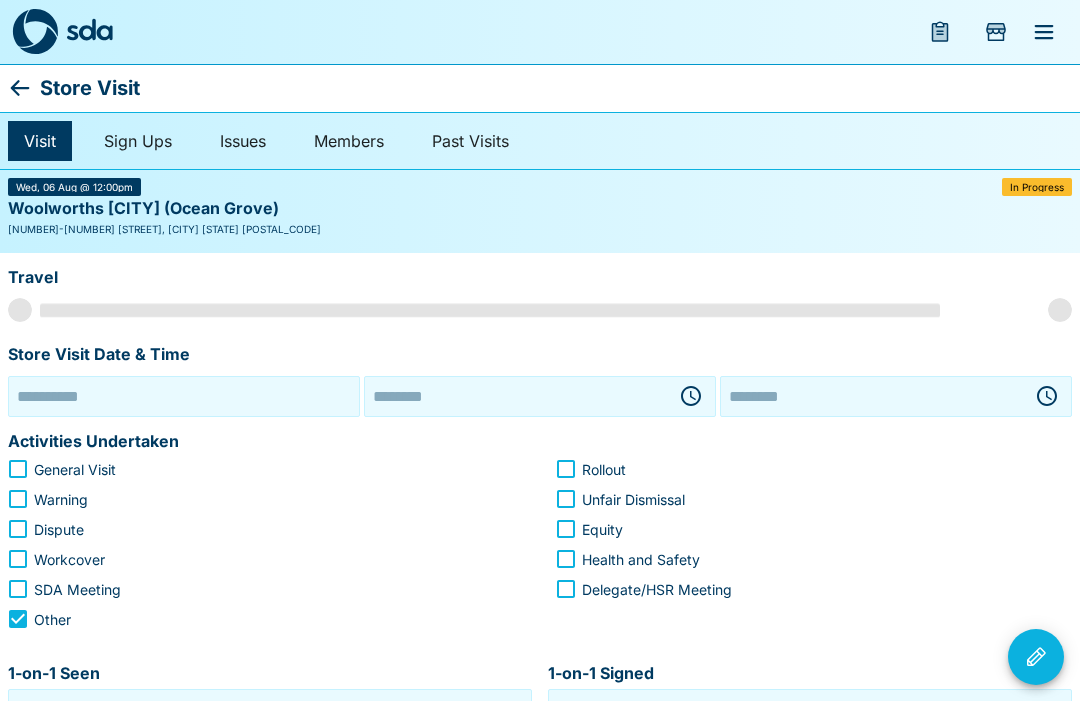 type on "**********" 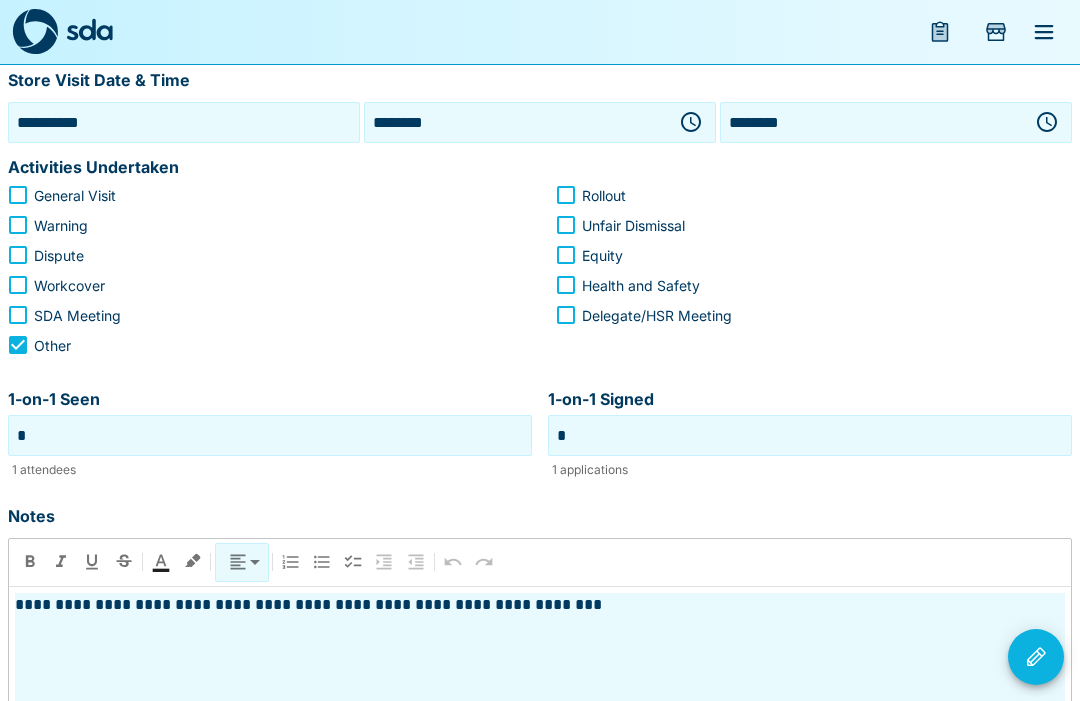 scroll, scrollTop: 287, scrollLeft: 0, axis: vertical 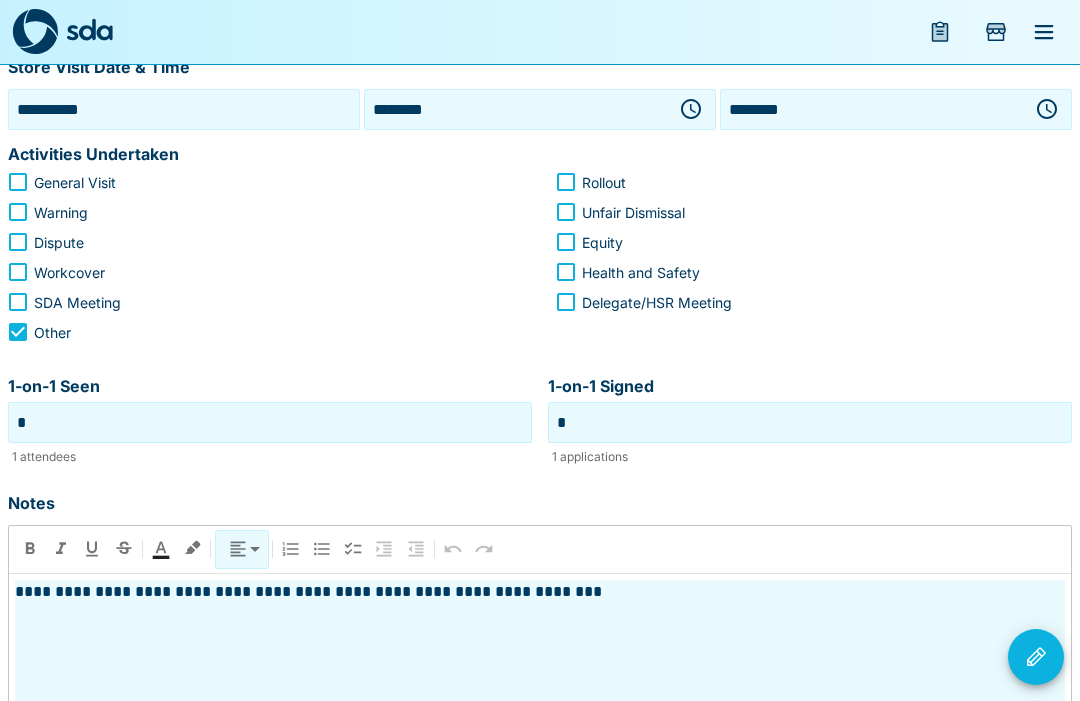 click on "**********" at bounding box center [540, 755] 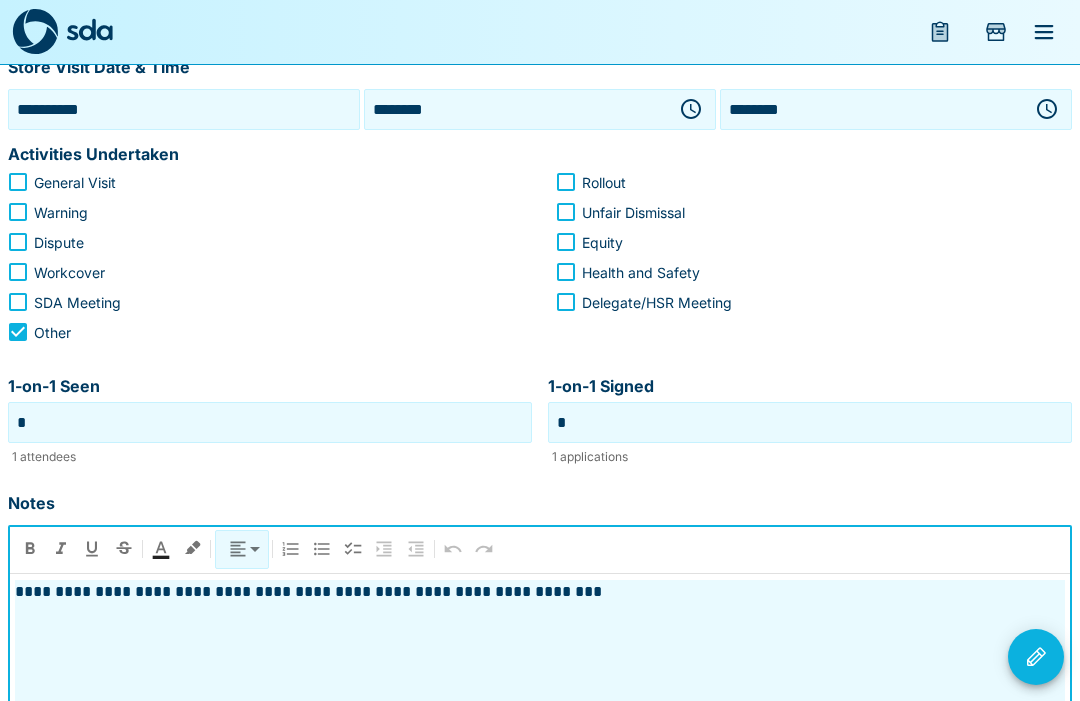 scroll, scrollTop: 341, scrollLeft: 0, axis: vertical 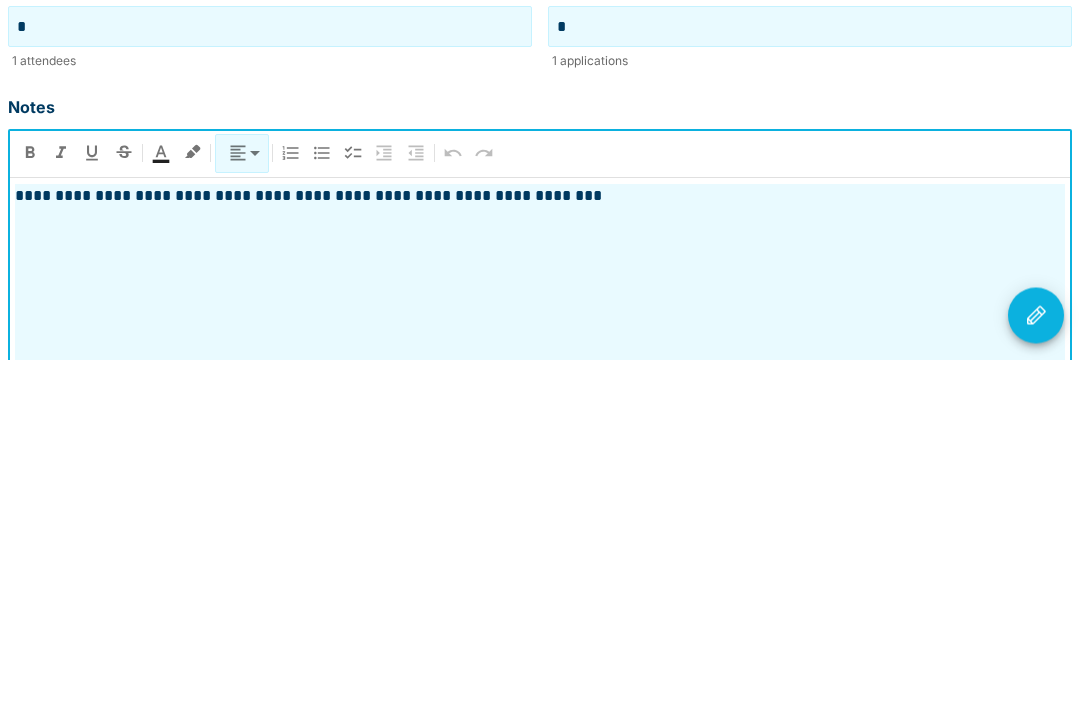 type 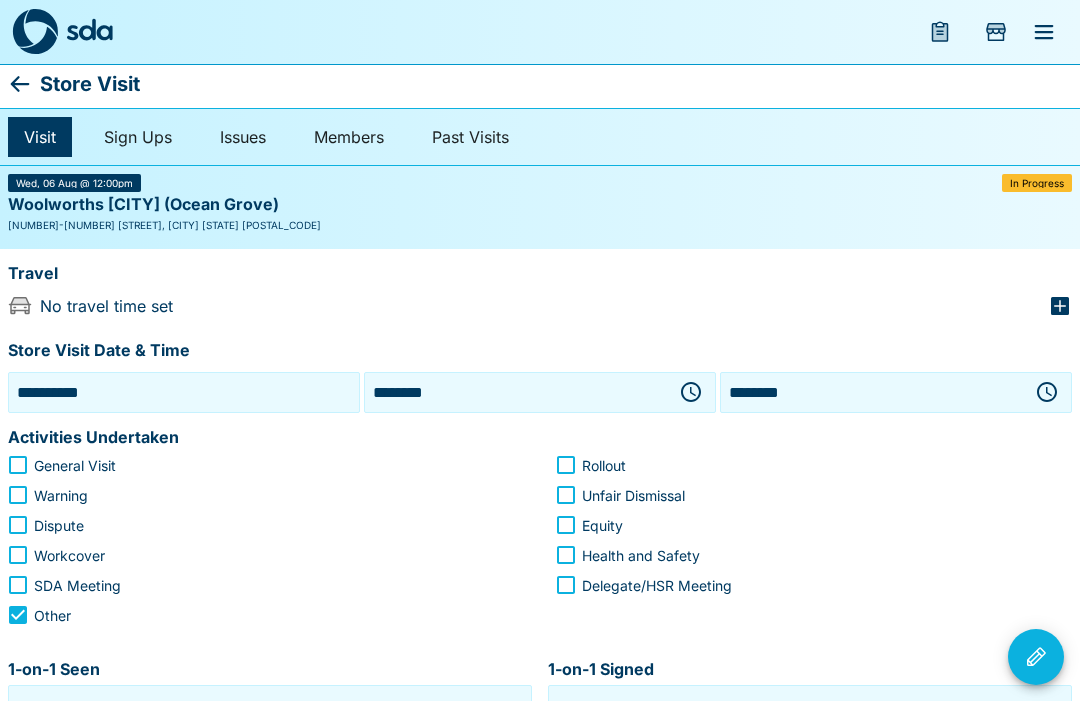 scroll, scrollTop: 0, scrollLeft: 0, axis: both 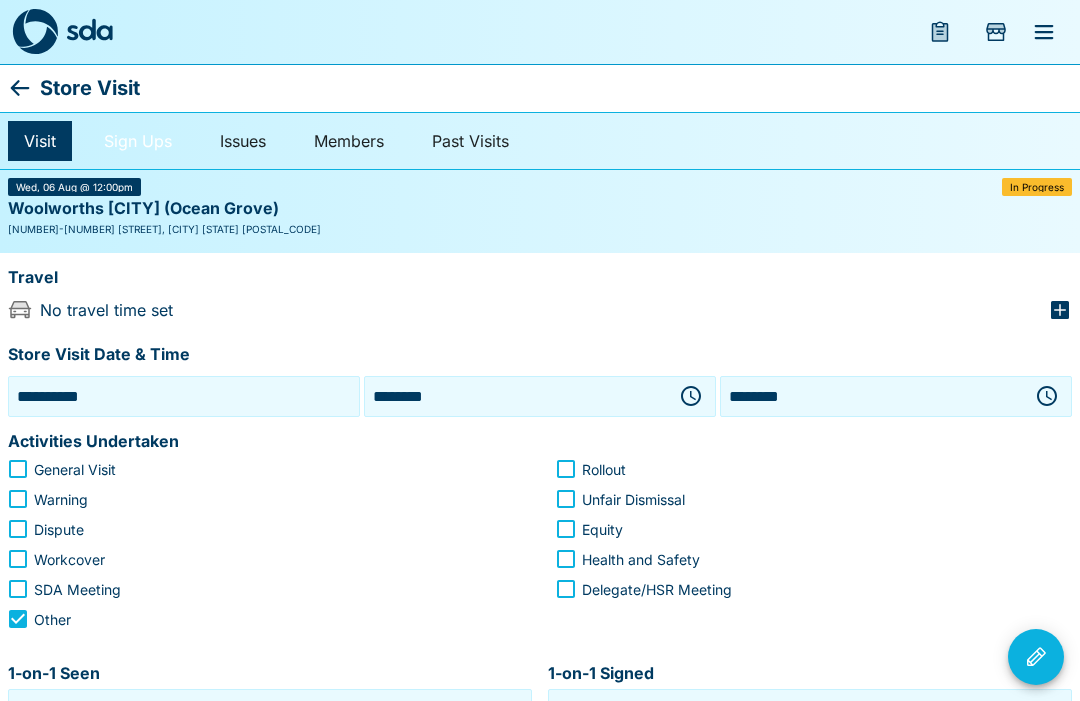 click on "Sign Ups" at bounding box center [138, 141] 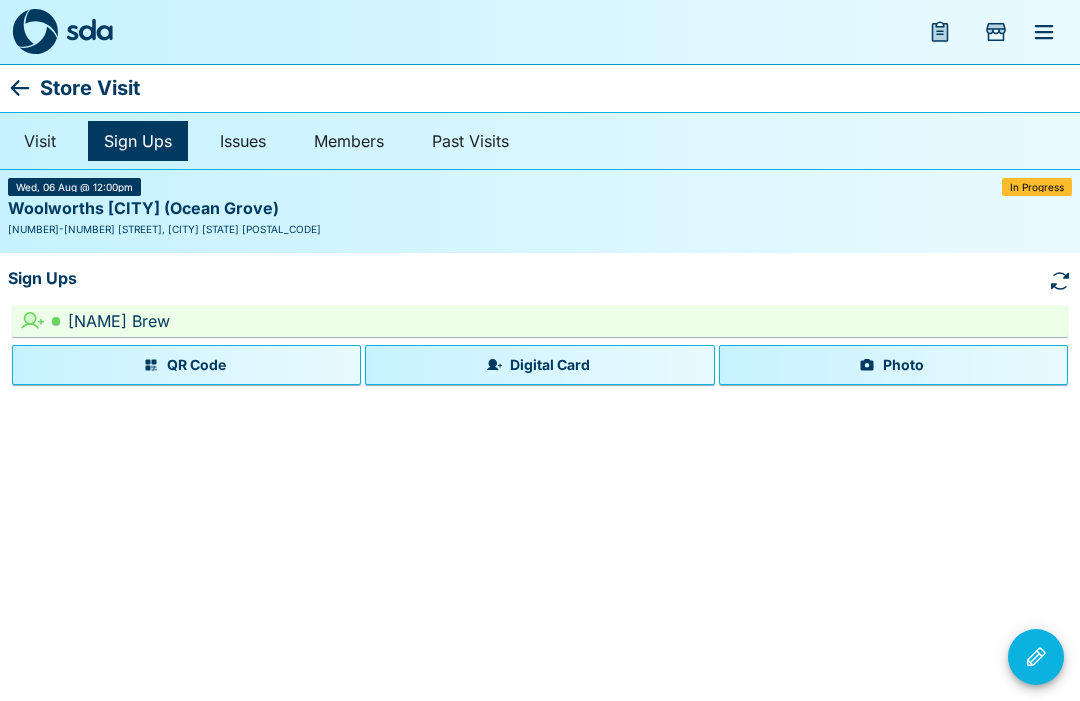click on "Photo" at bounding box center (893, 365) 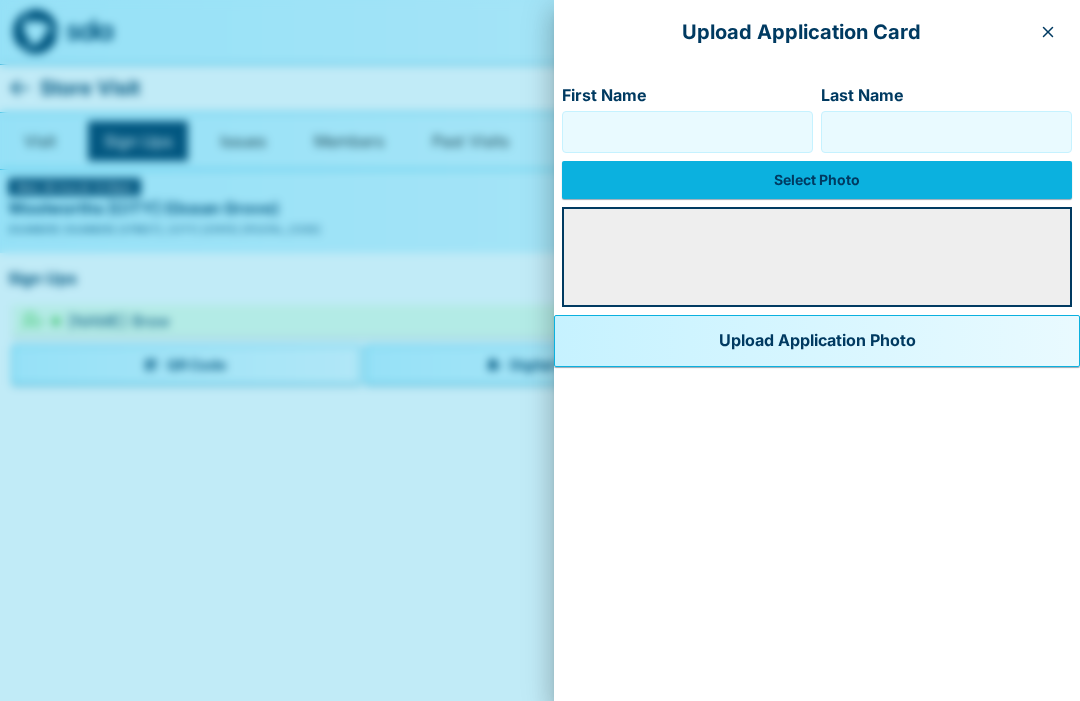 click on "First Name" at bounding box center [687, 132] 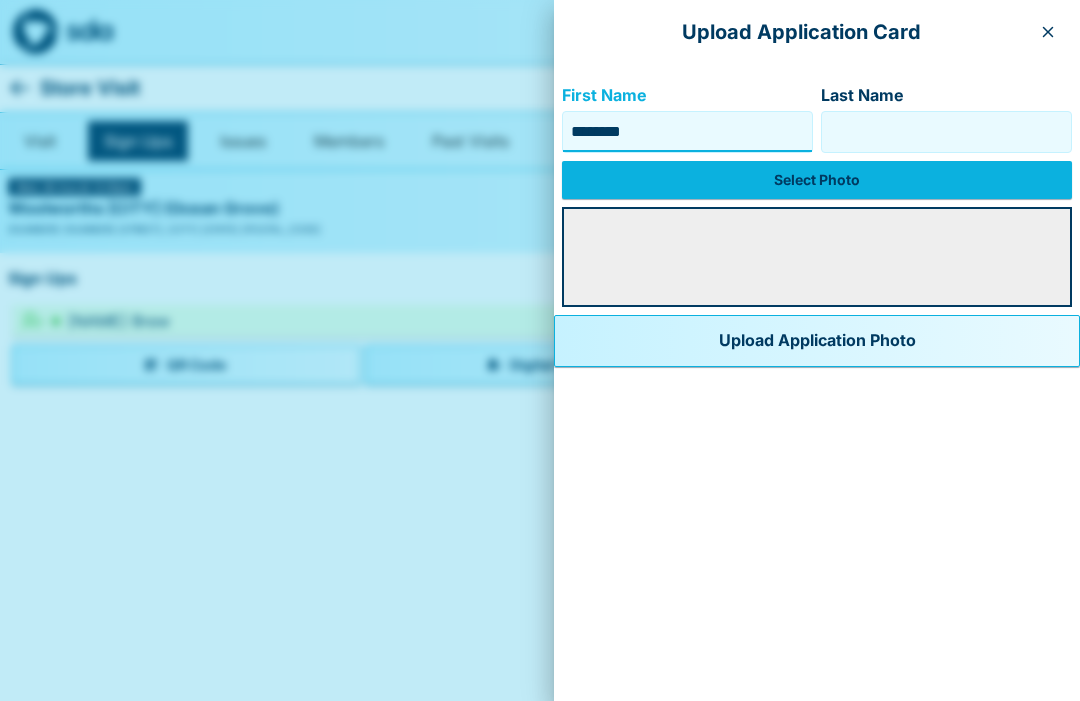 type on "********" 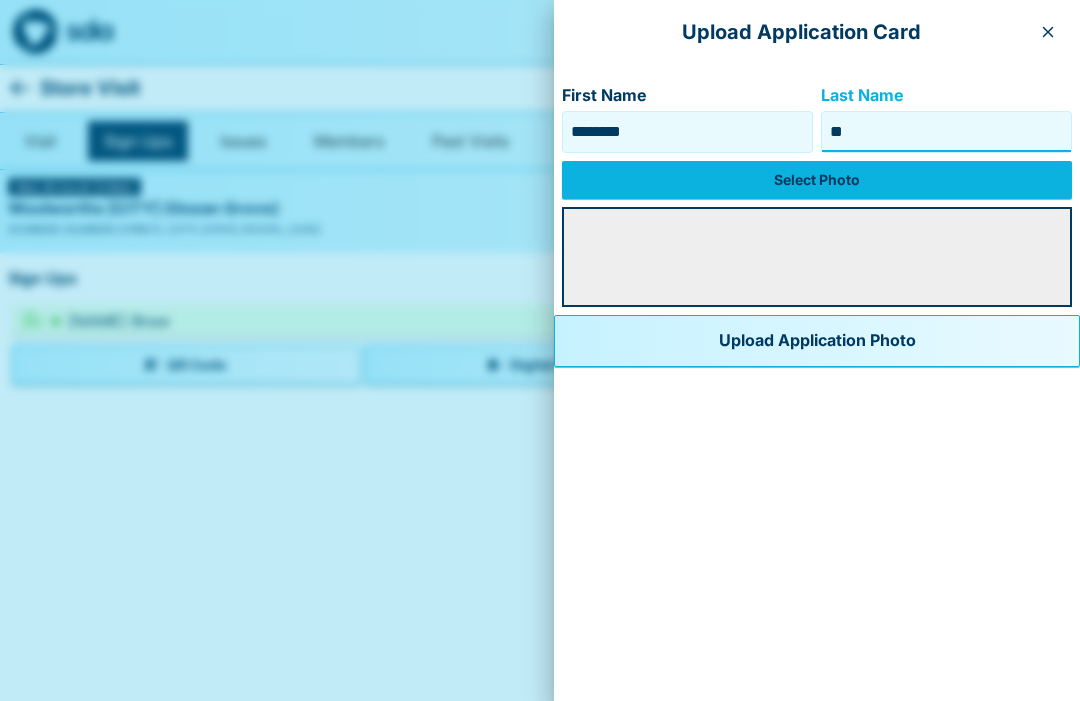 type on "*" 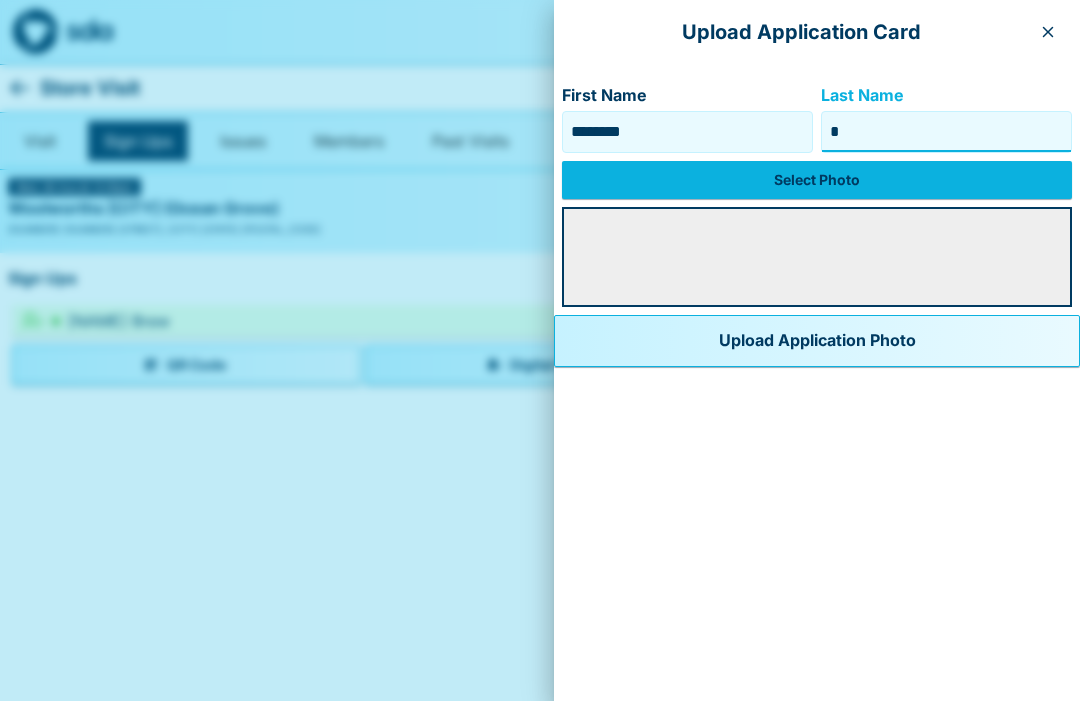 type 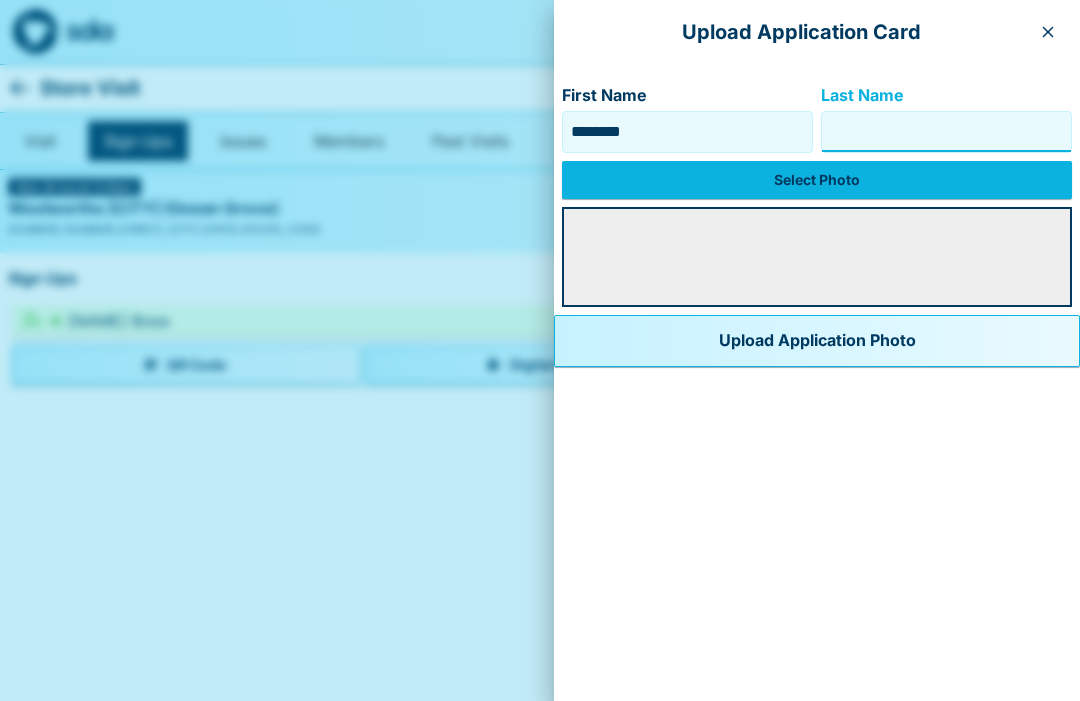 click on "********" at bounding box center [687, 132] 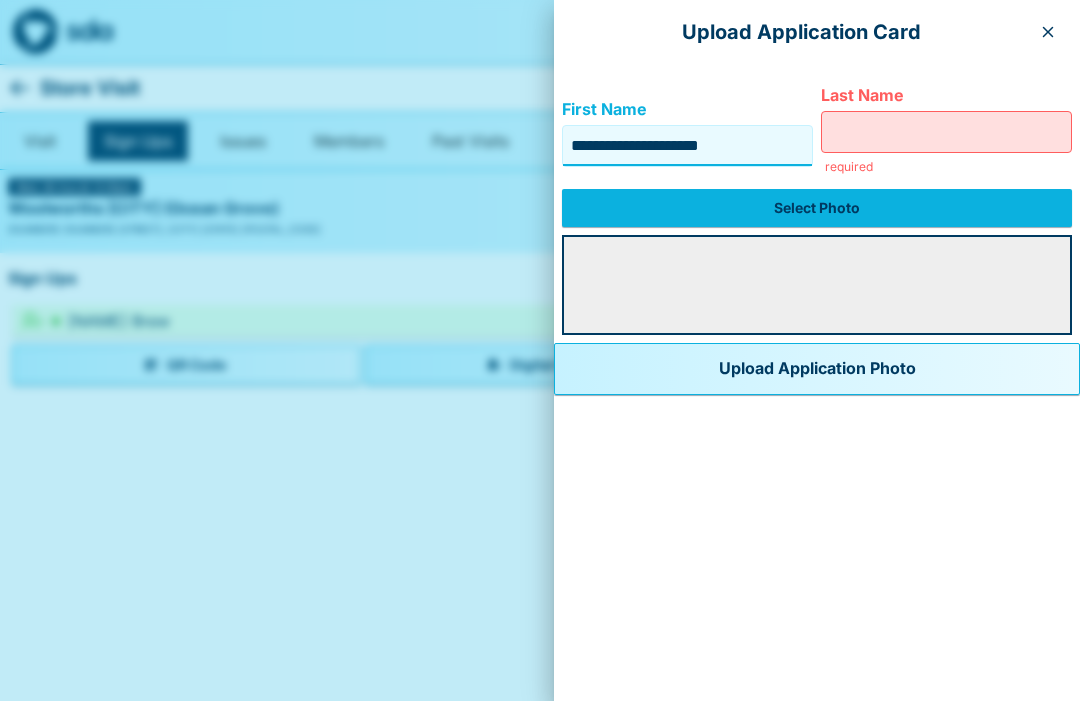 type on "**********" 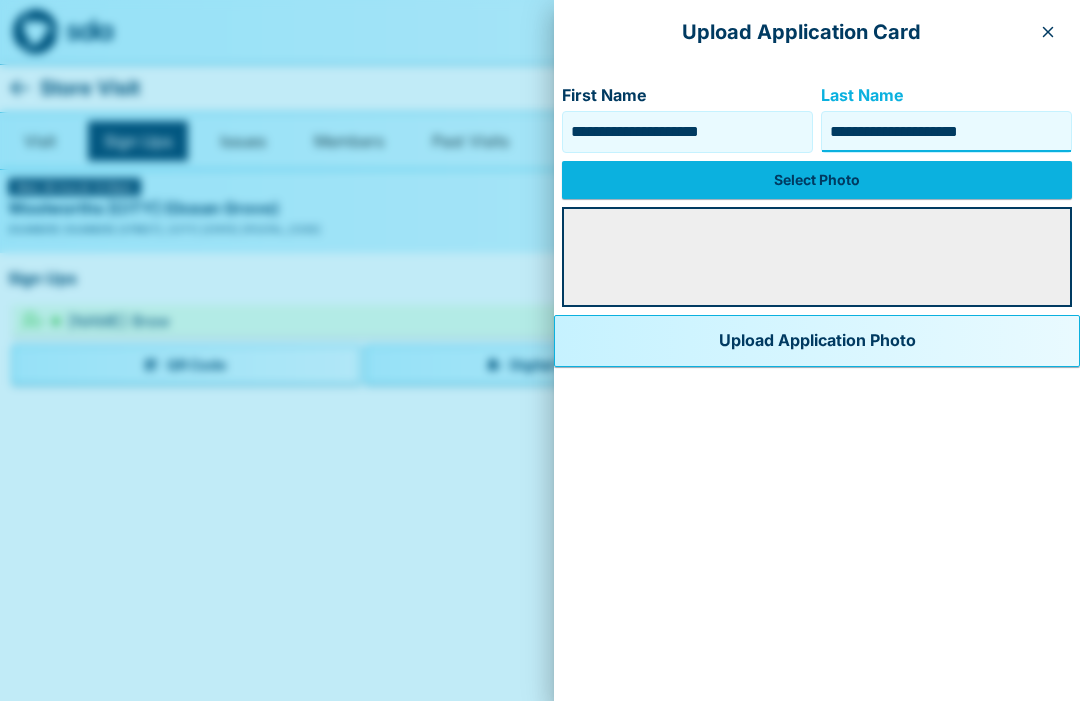 type on "**********" 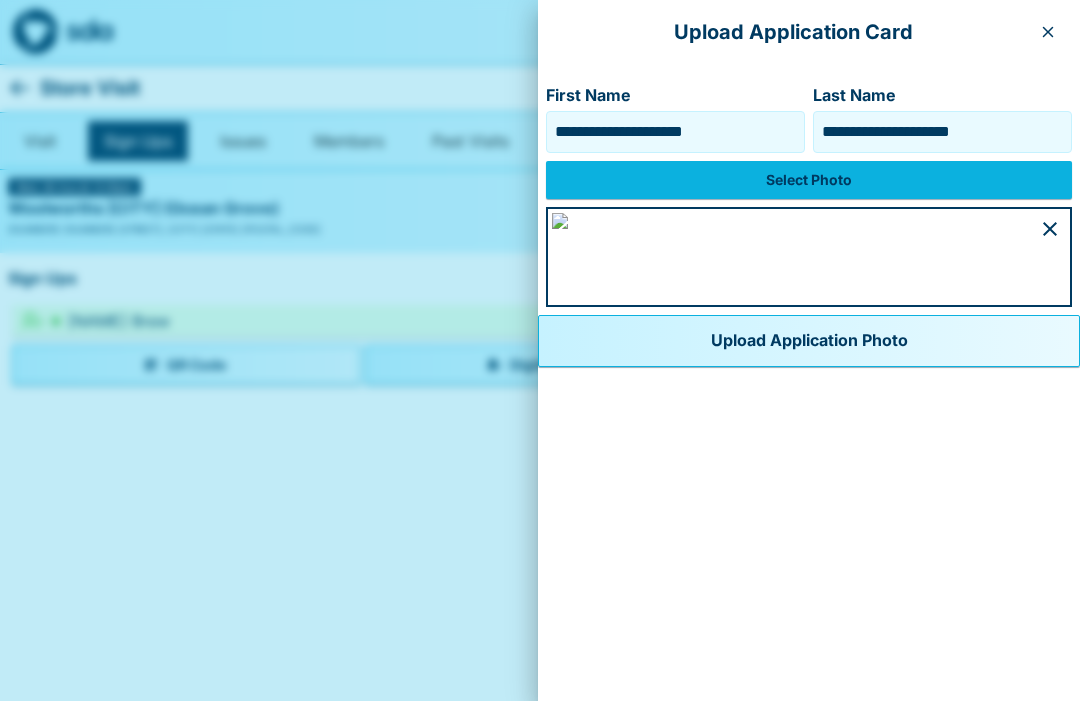 scroll, scrollTop: 1078, scrollLeft: 0, axis: vertical 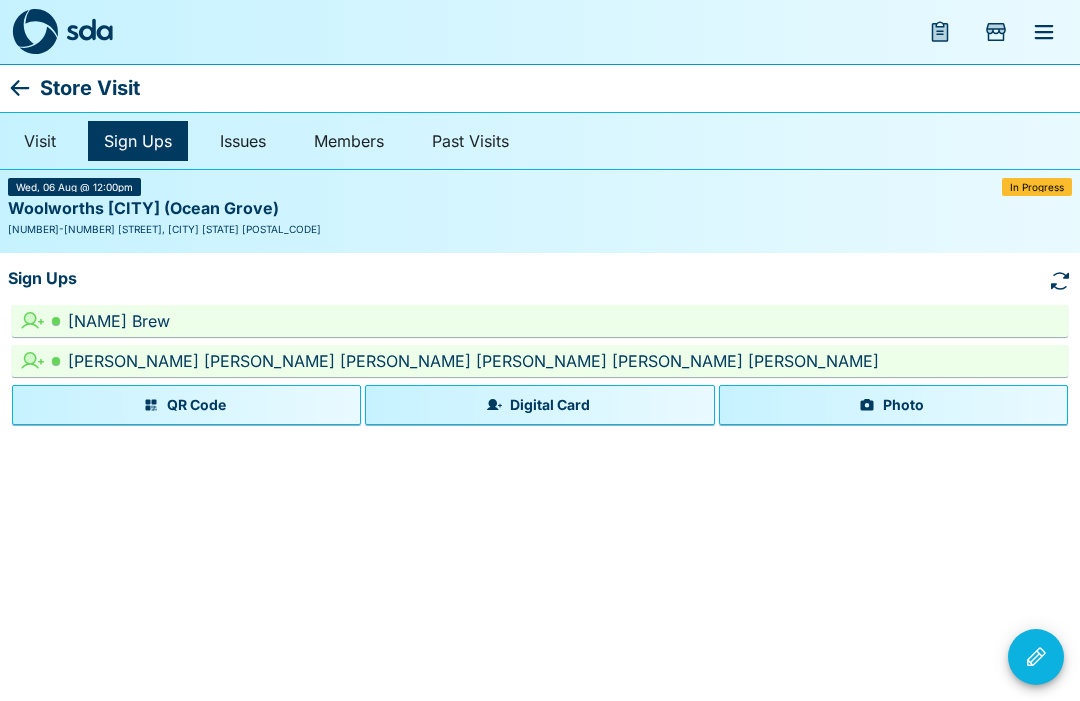 click on "Photo" at bounding box center [893, 405] 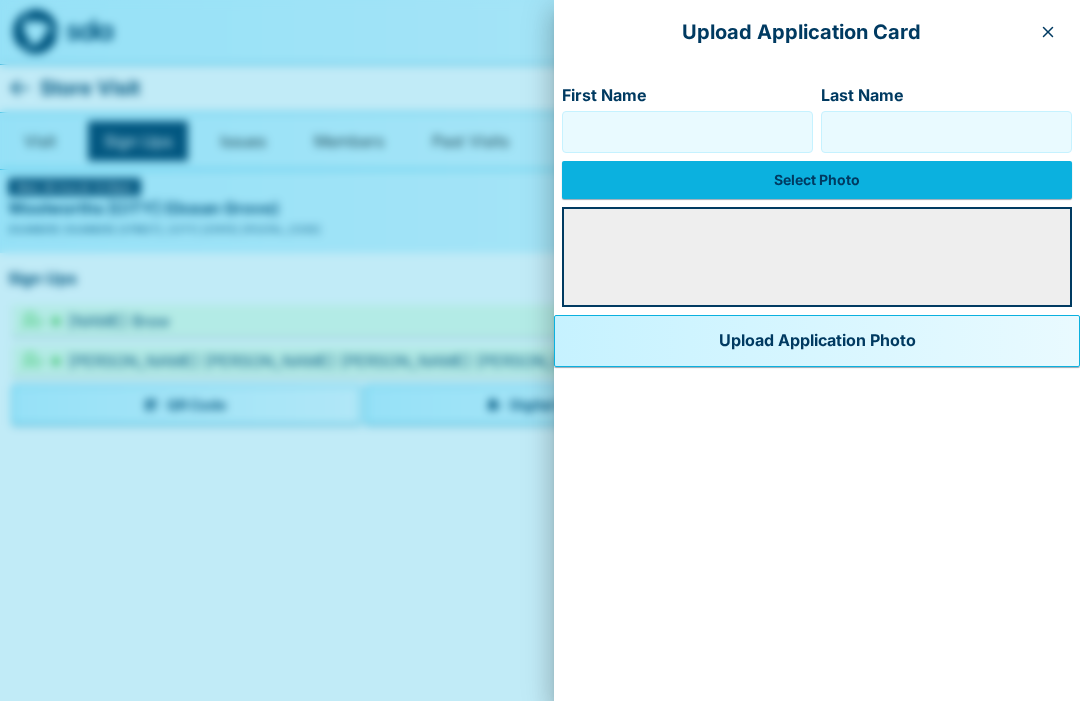 click on "First Name" at bounding box center (687, 132) 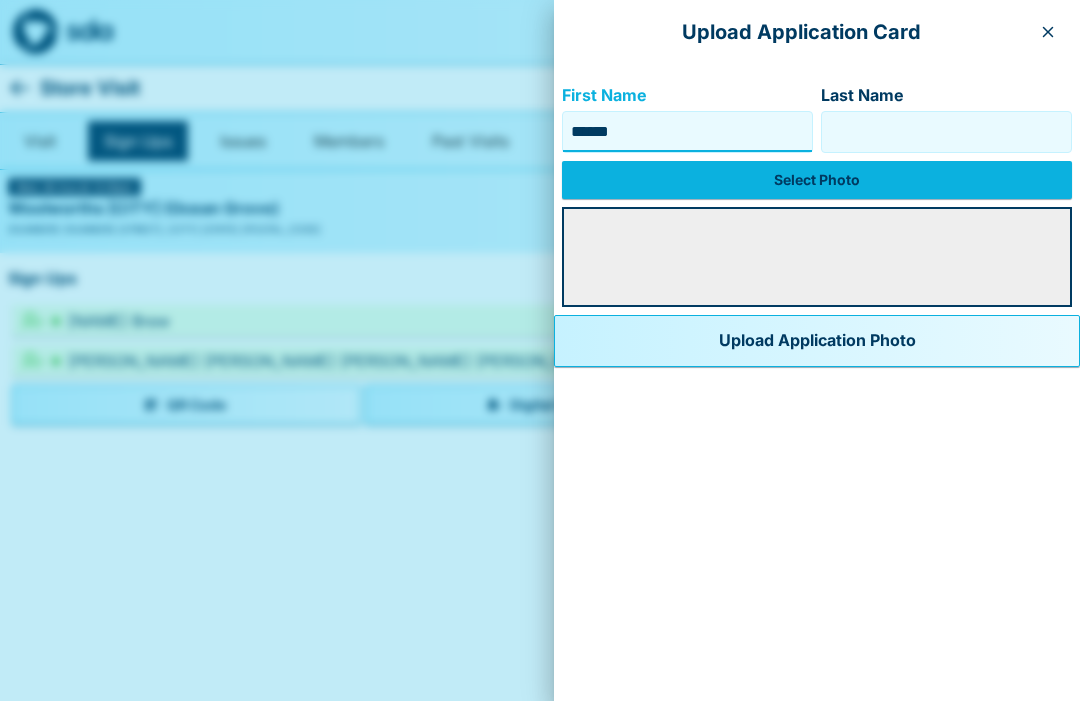 type on "******" 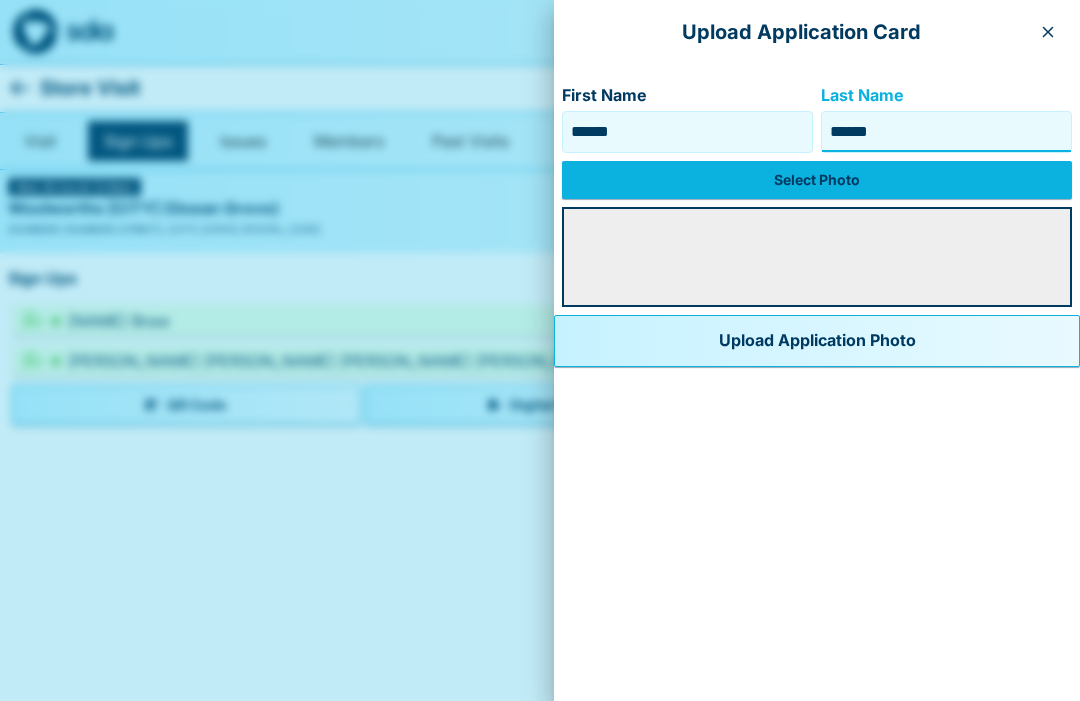 type on "******" 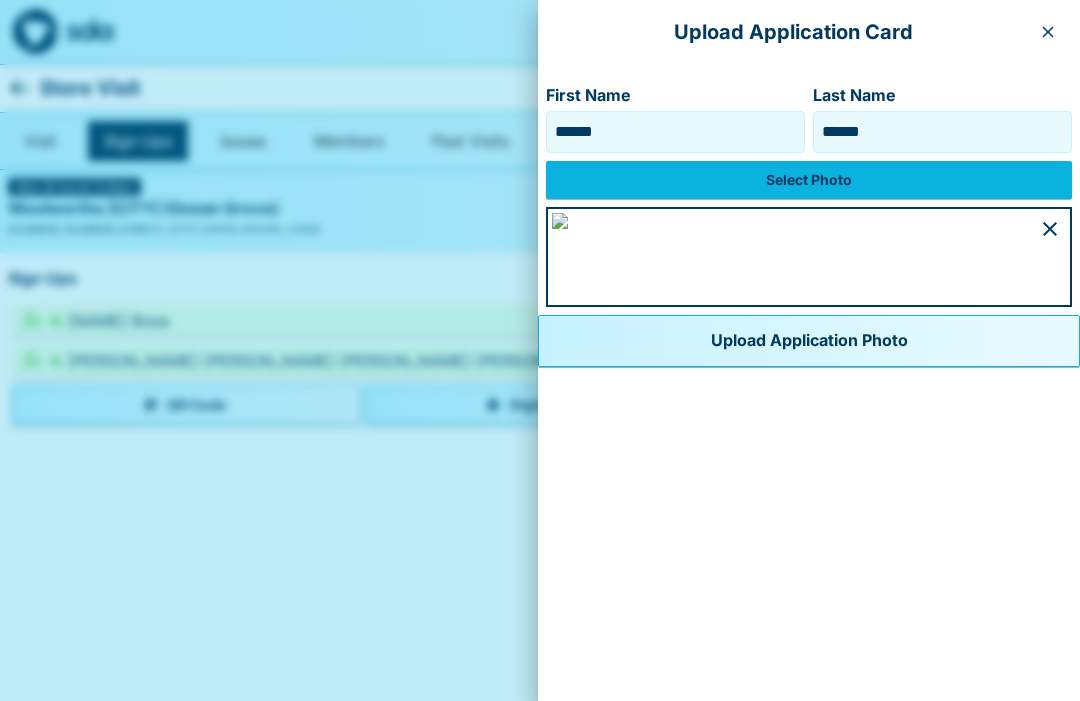 scroll, scrollTop: 1153, scrollLeft: 0, axis: vertical 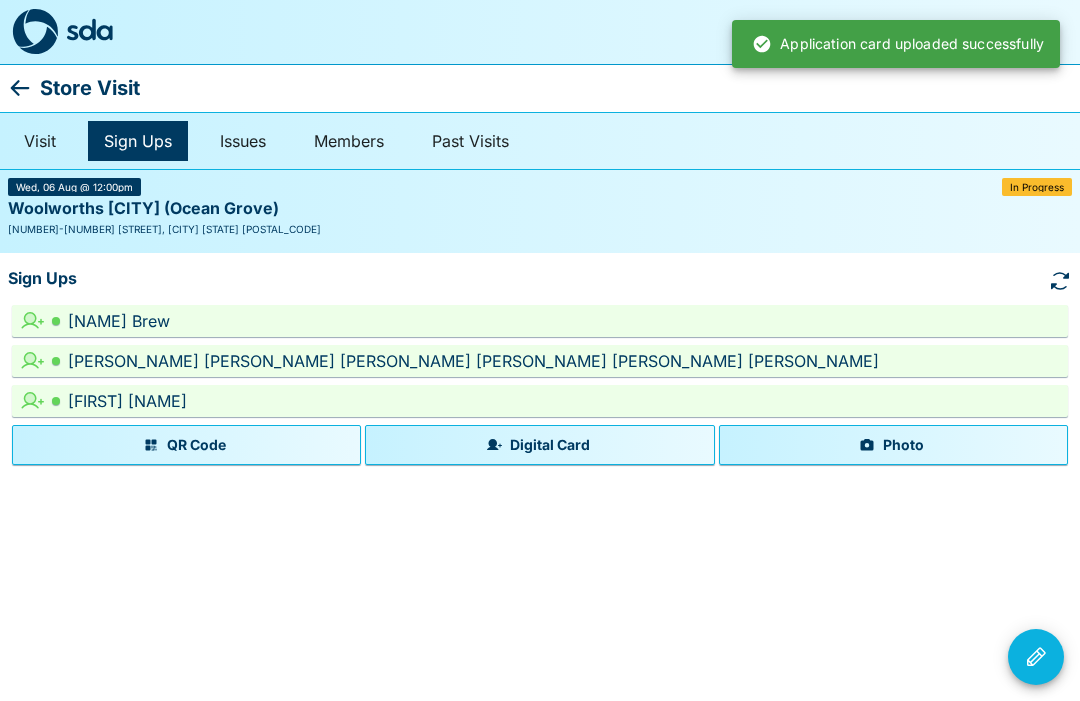 click 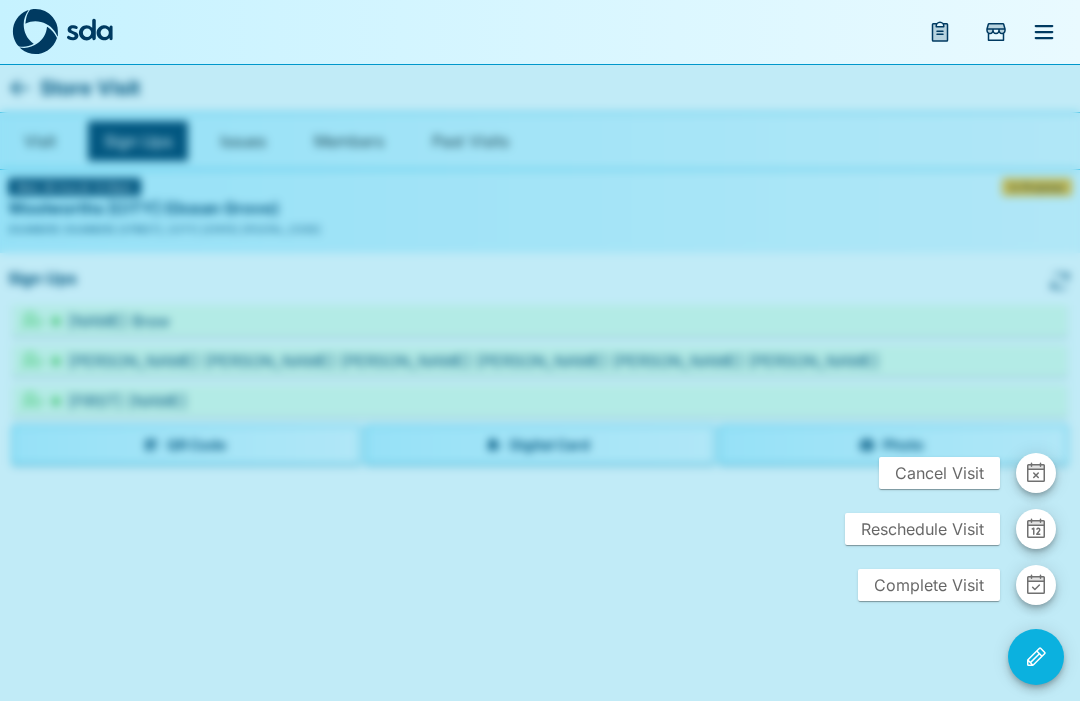 click on "Complete Visit" at bounding box center (929, 585) 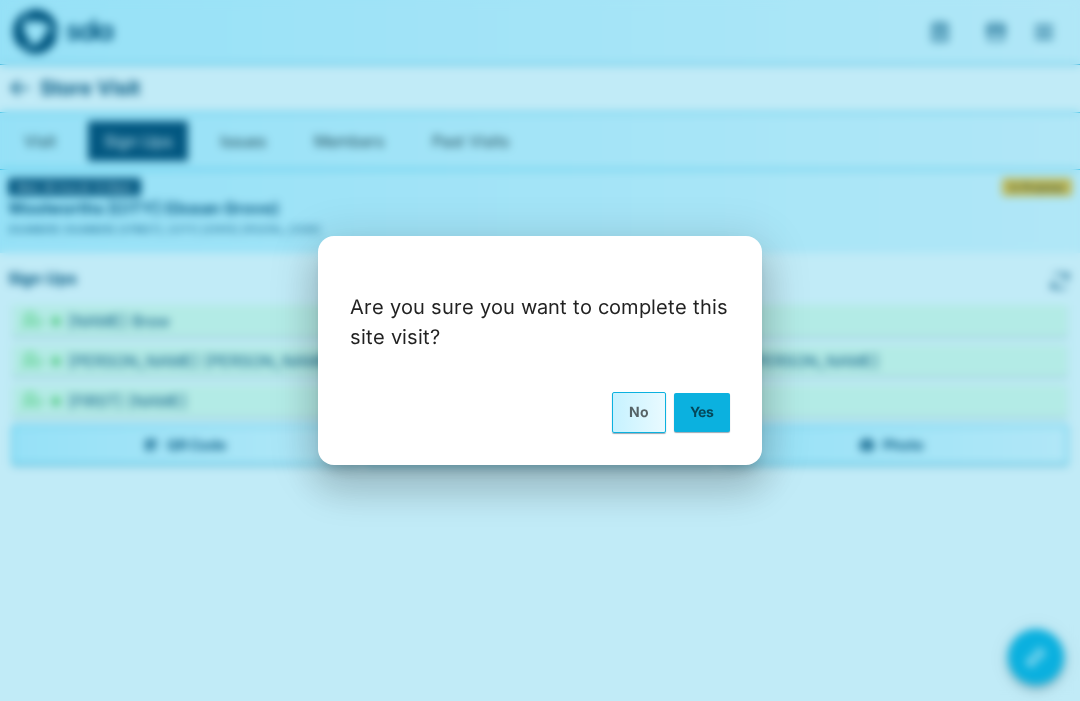 click on "Yes" at bounding box center (702, 412) 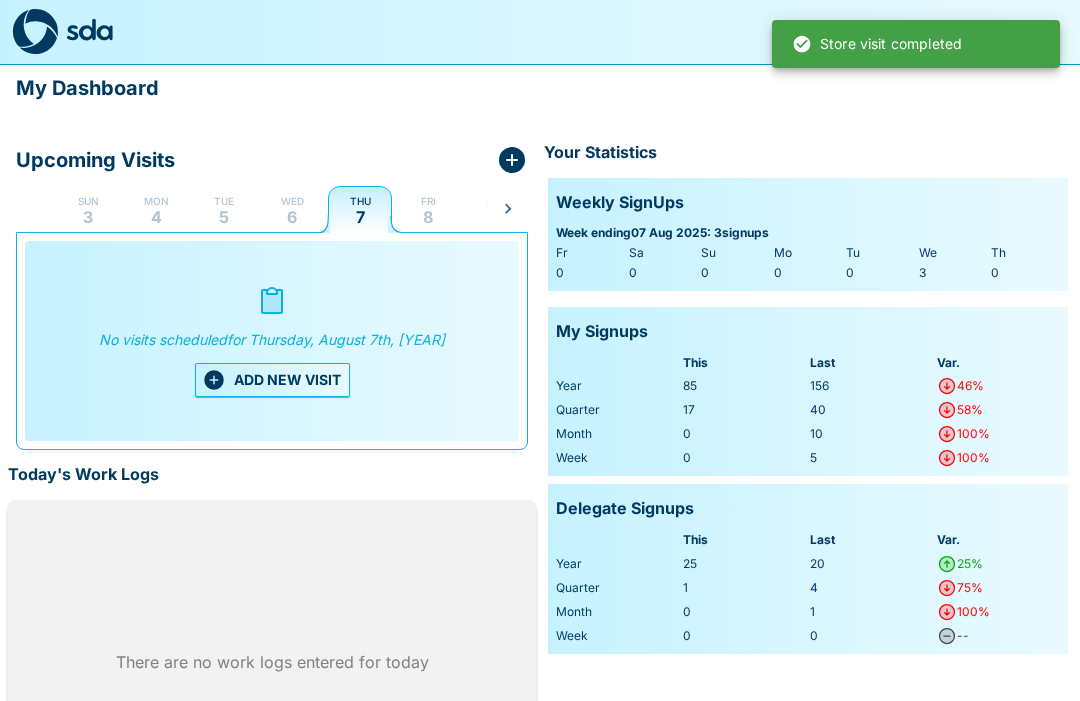 click on "6" at bounding box center [292, 217] 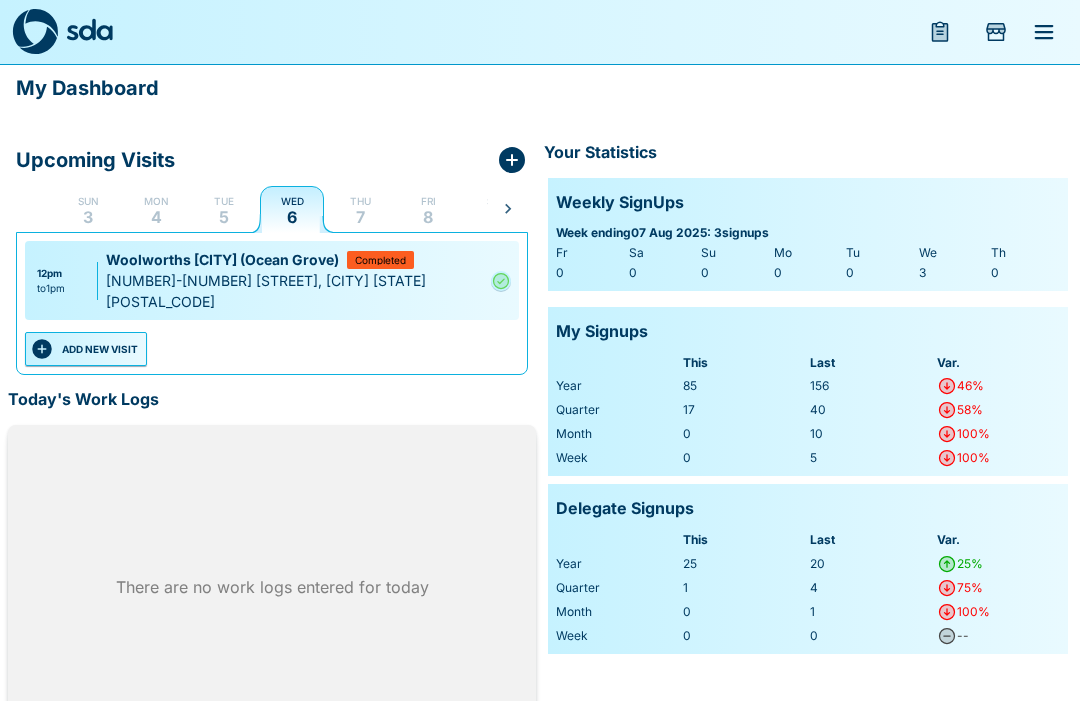 click on "ADD NEW VISIT" at bounding box center (86, 349) 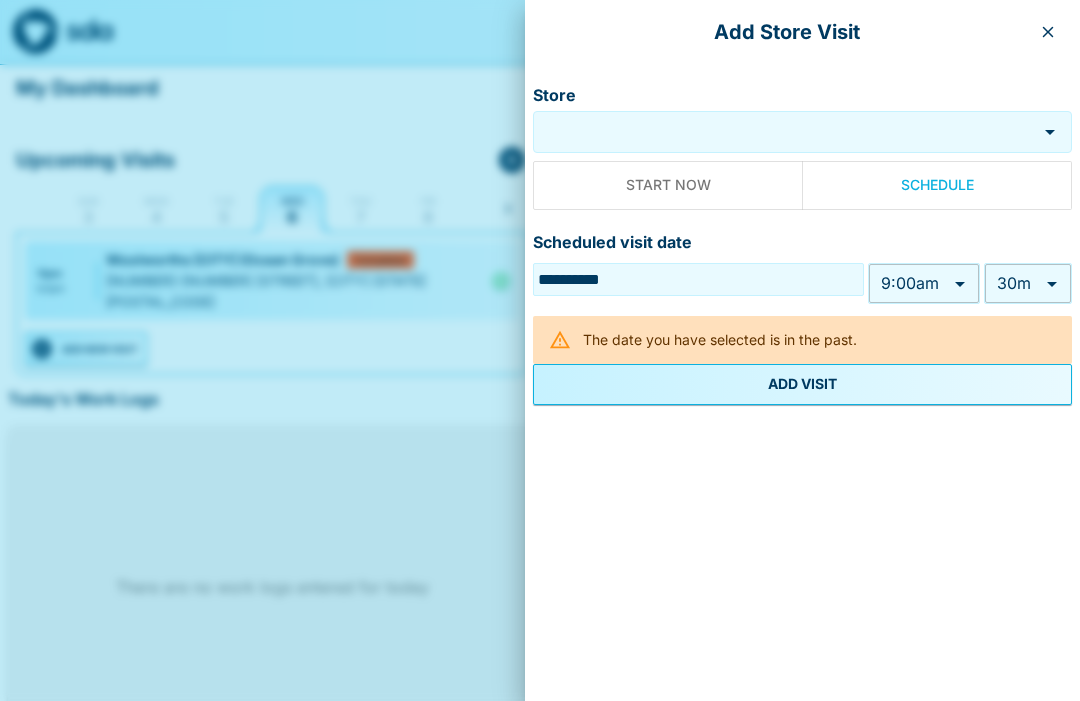 click on "Store" at bounding box center [785, 132] 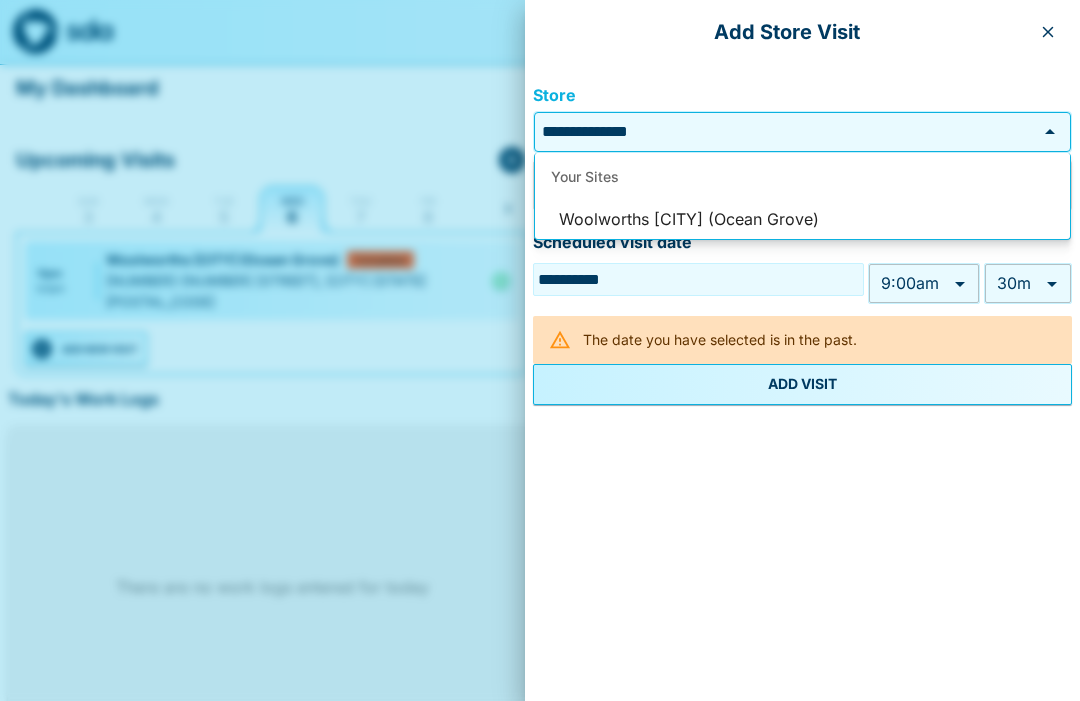 click on "Woolworths [CITY] (Ocean Grove)" at bounding box center (802, 220) 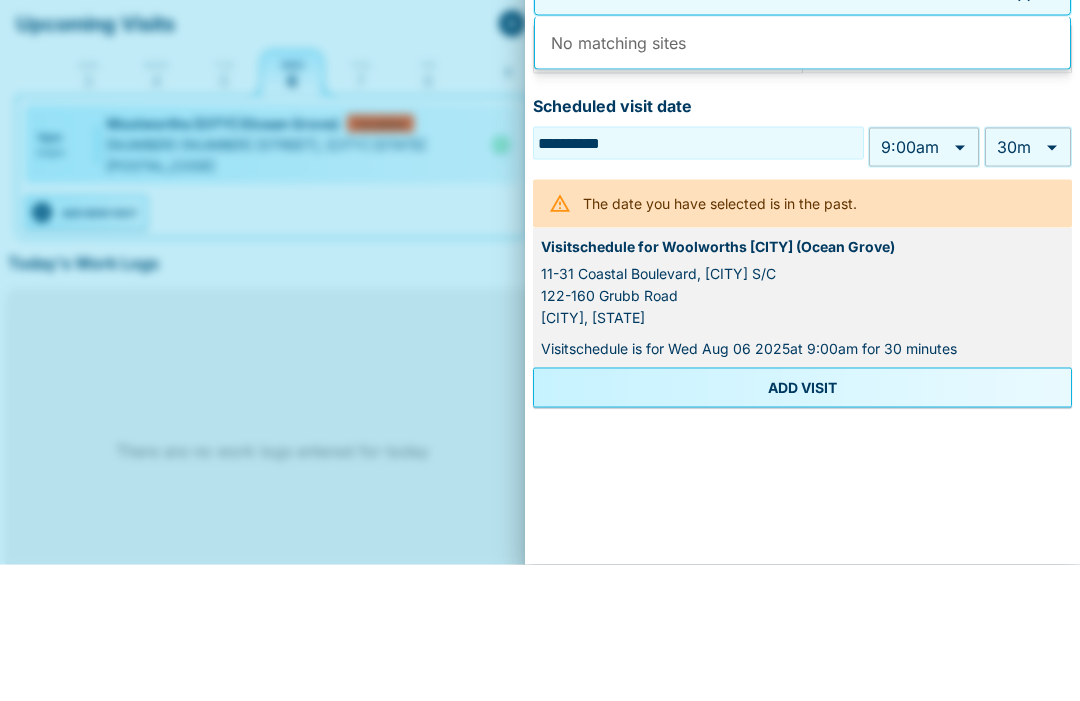 click on "30m ** Expected Duration" at bounding box center [1028, 283] 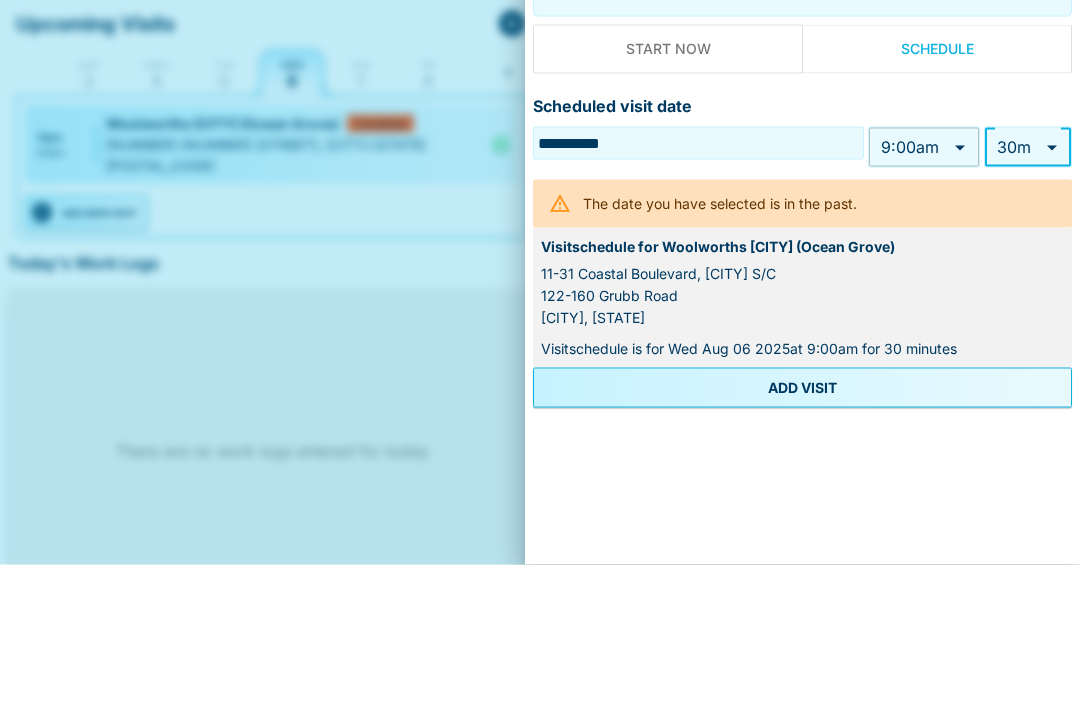 scroll, scrollTop: 46, scrollLeft: 0, axis: vertical 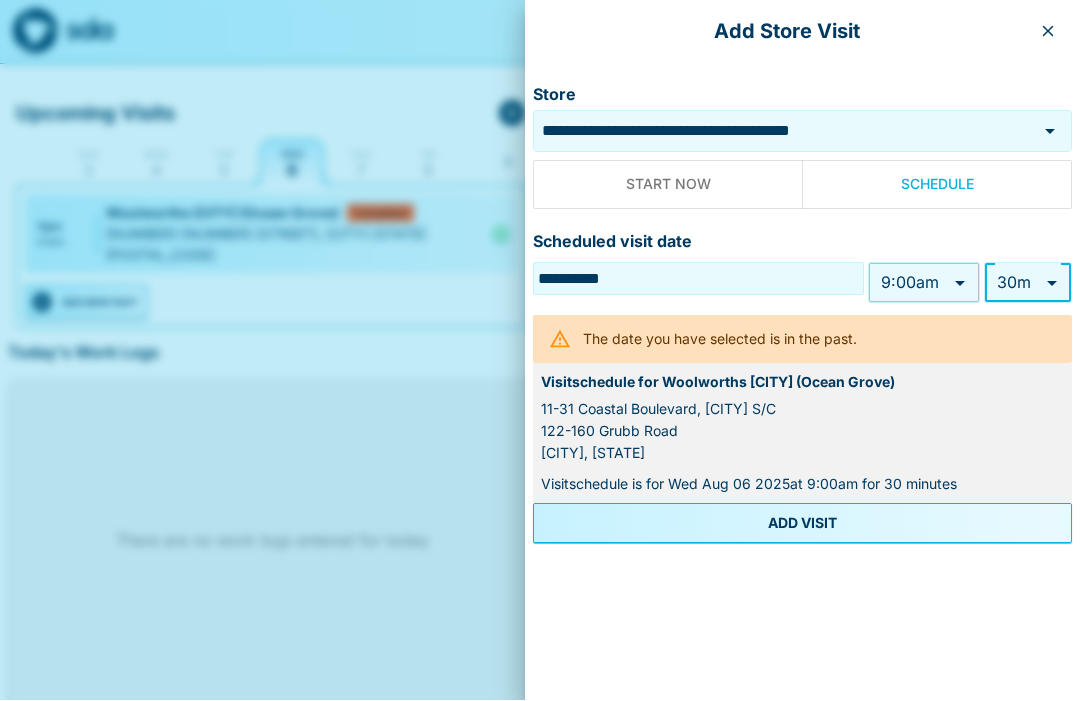 click on "**********" at bounding box center (540, 338) 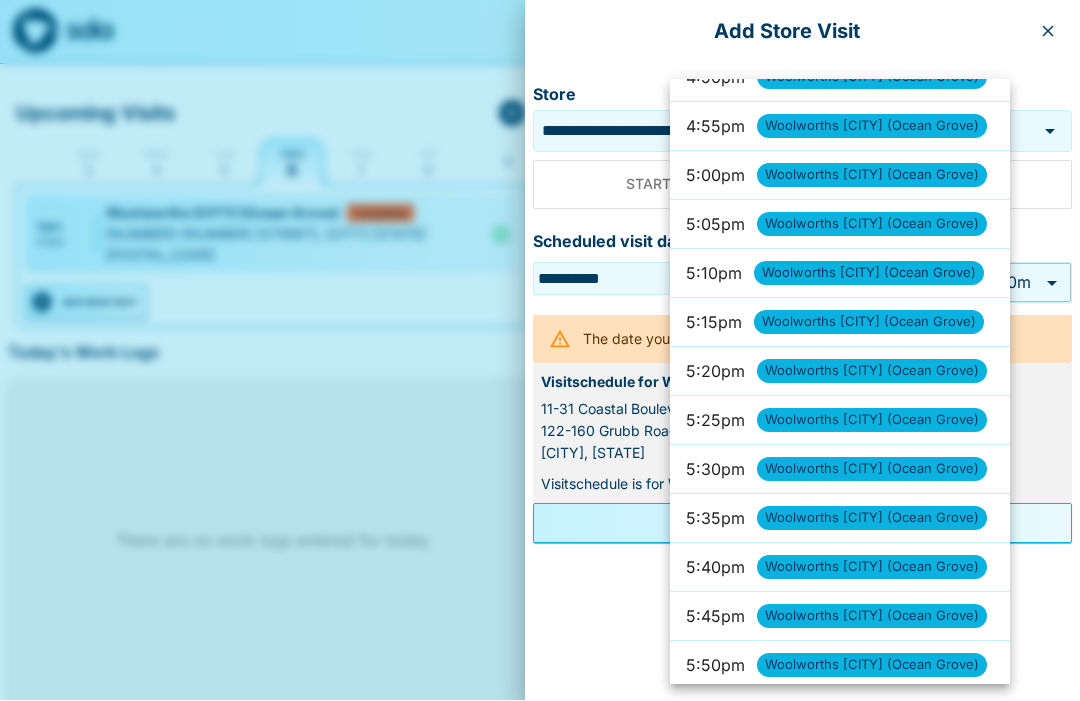 scroll, scrollTop: 9880, scrollLeft: 0, axis: vertical 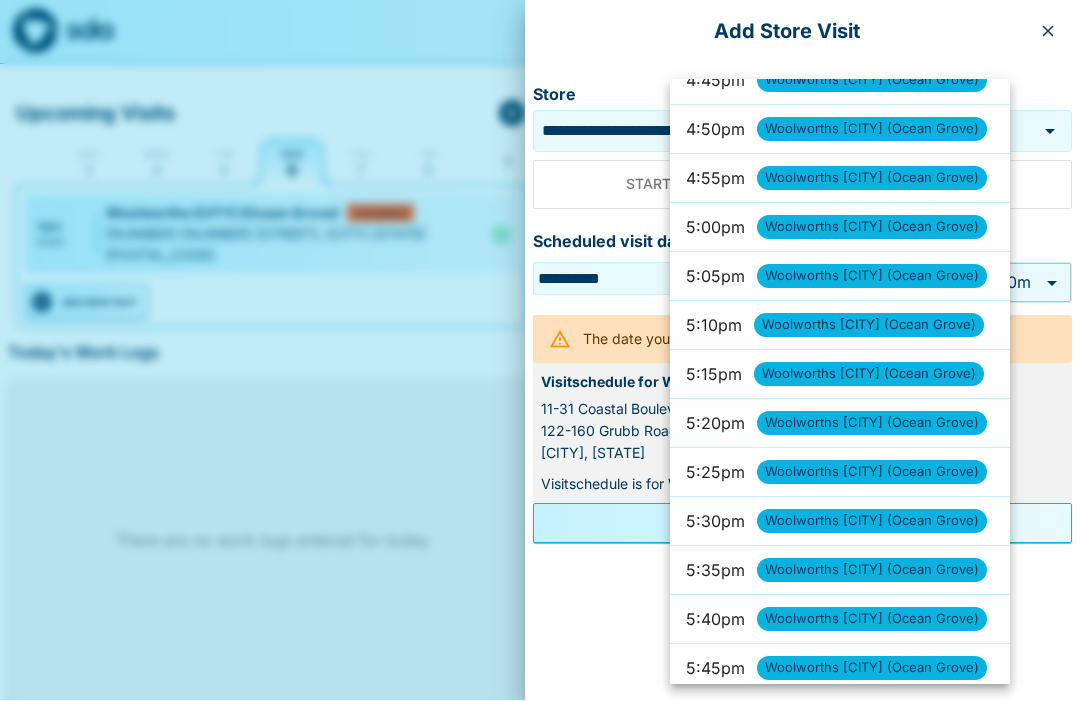 click on "Woolworths [CITY] (Ocean Grove)" at bounding box center (872, 228) 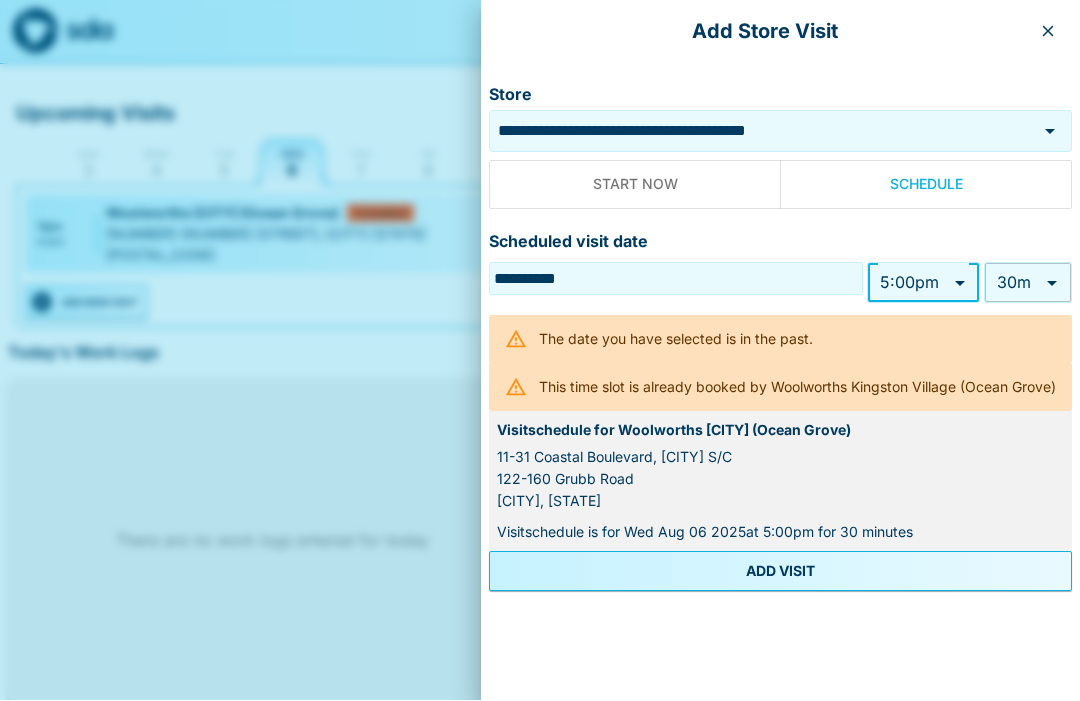 click on "**********" at bounding box center (540, 338) 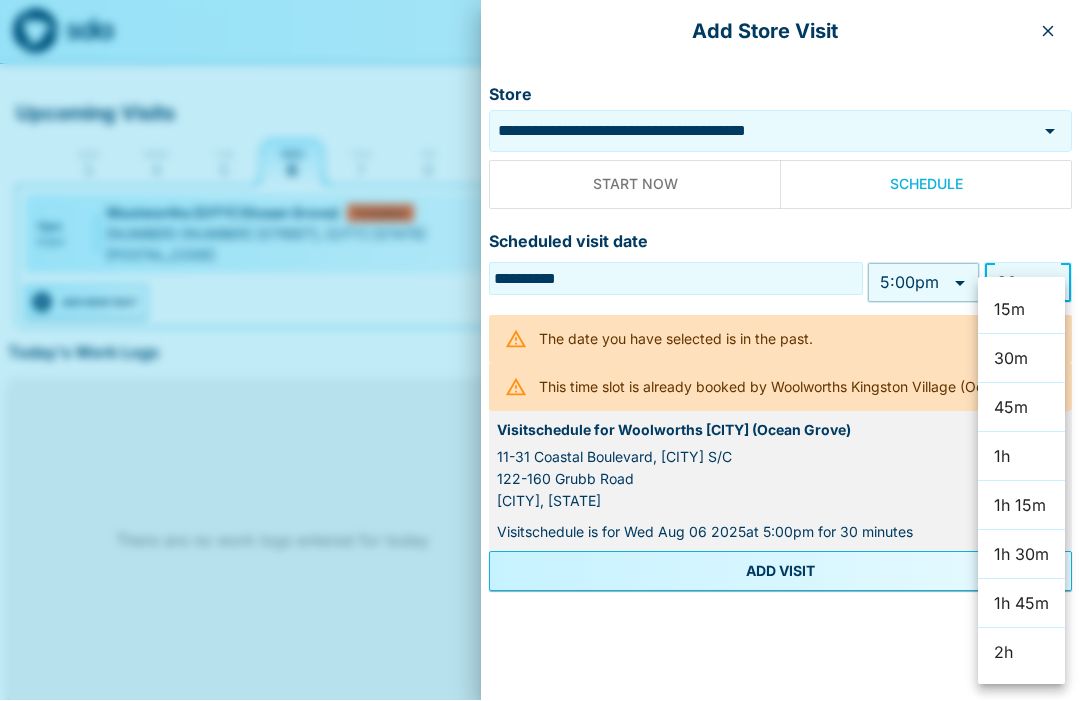 click on "1h" at bounding box center (1021, 457) 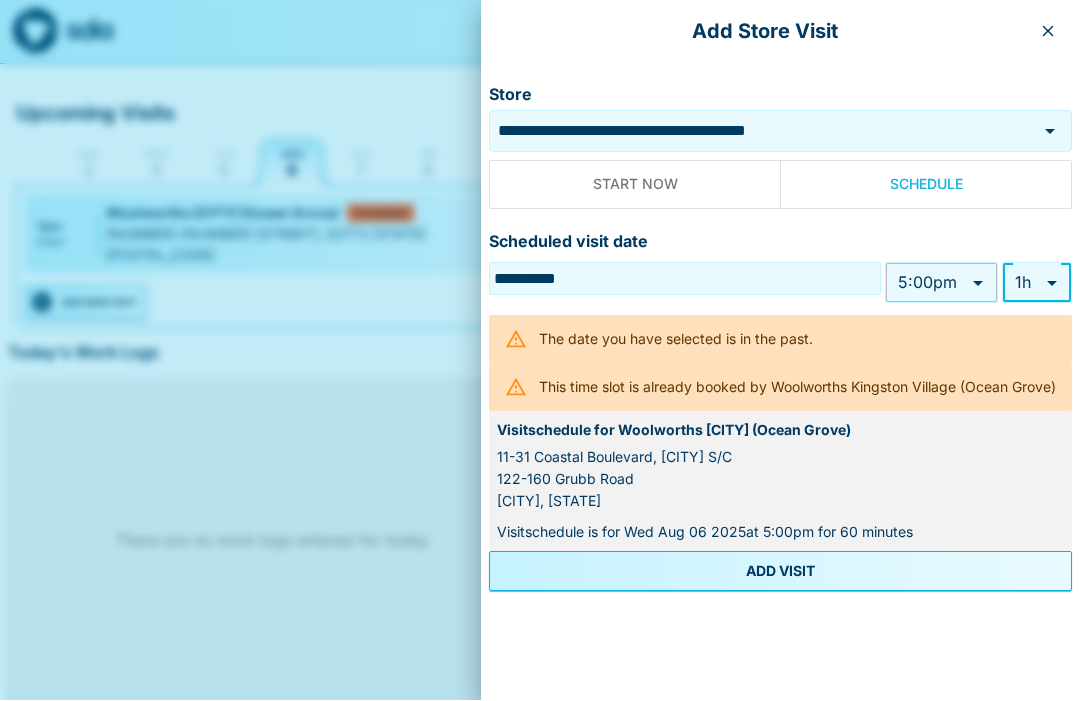 click on "ADD VISIT" at bounding box center (780, 572) 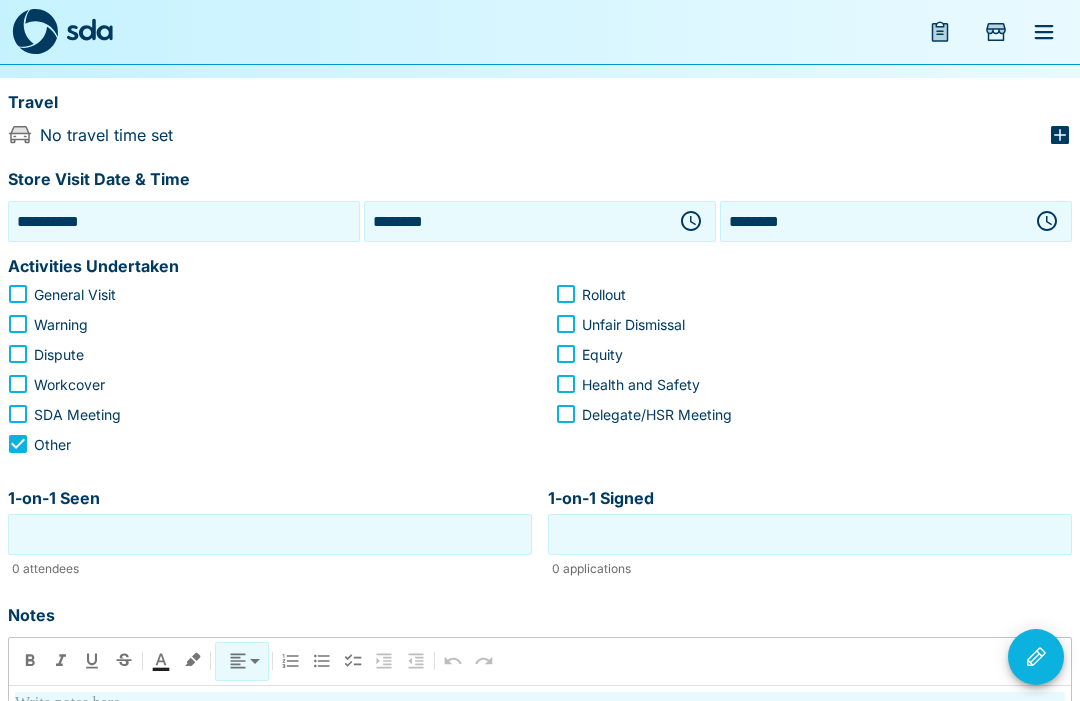 scroll, scrollTop: 174, scrollLeft: 0, axis: vertical 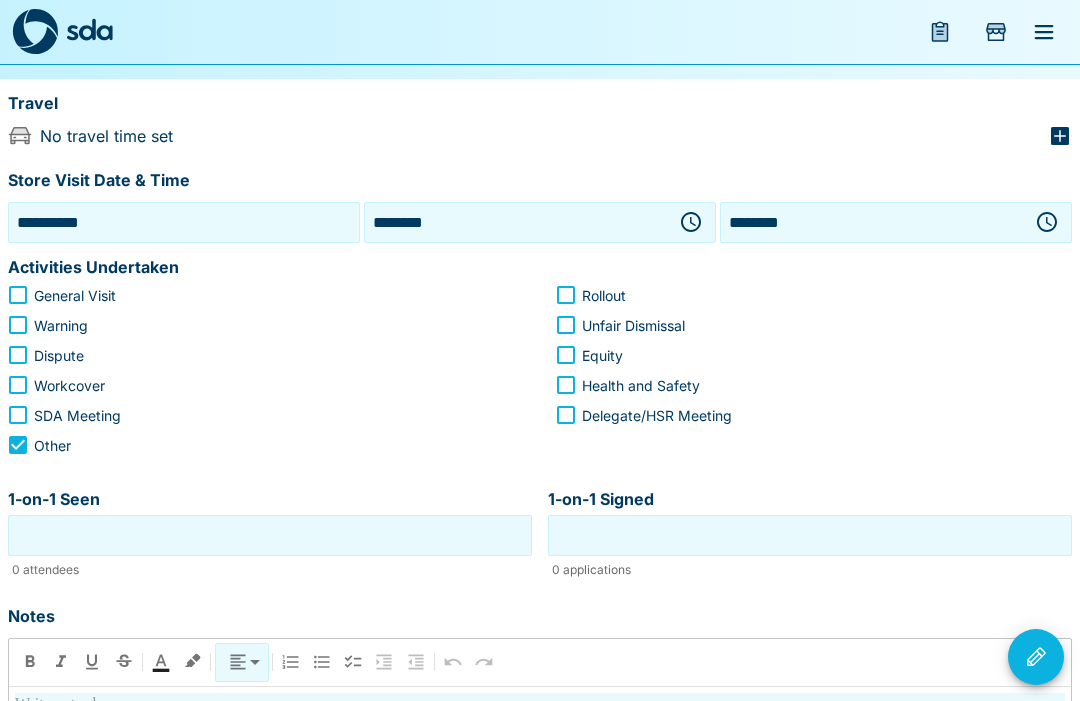 click on "1-on-1 Seen" at bounding box center [270, 535] 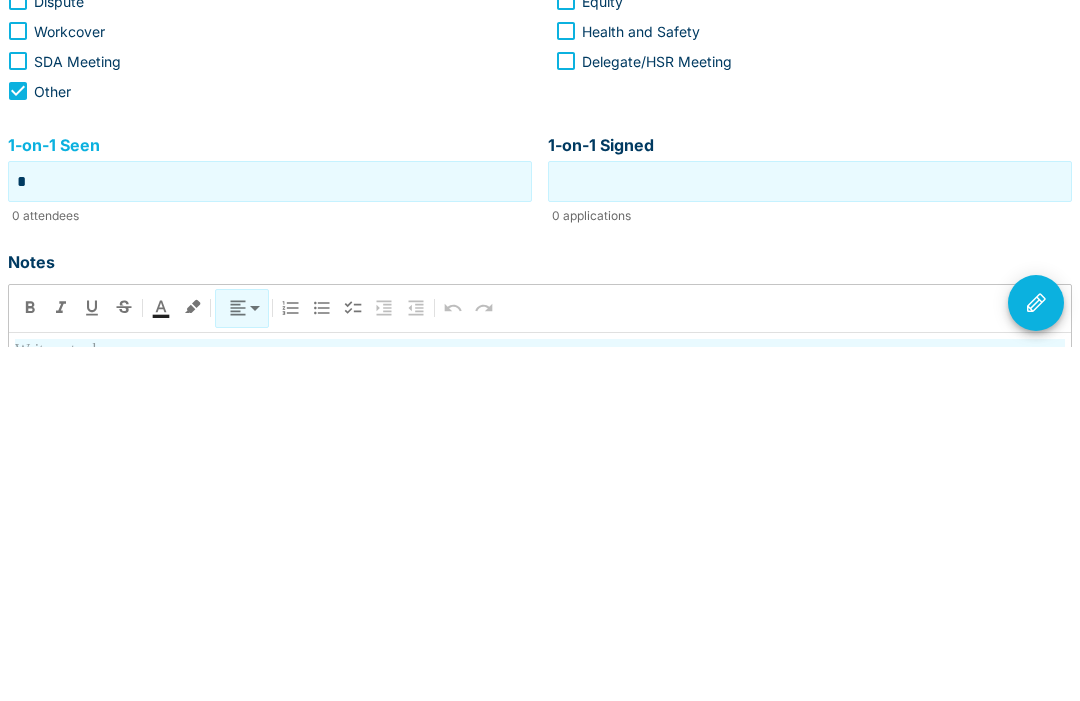 type on "*" 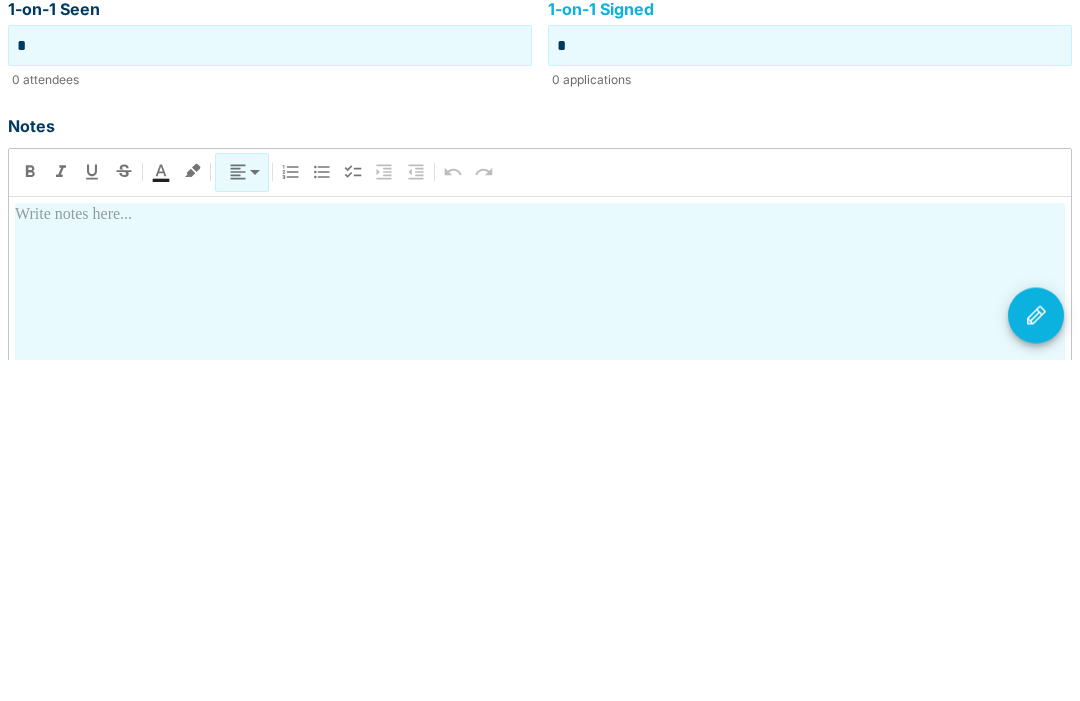 scroll, scrollTop: 324, scrollLeft: 0, axis: vertical 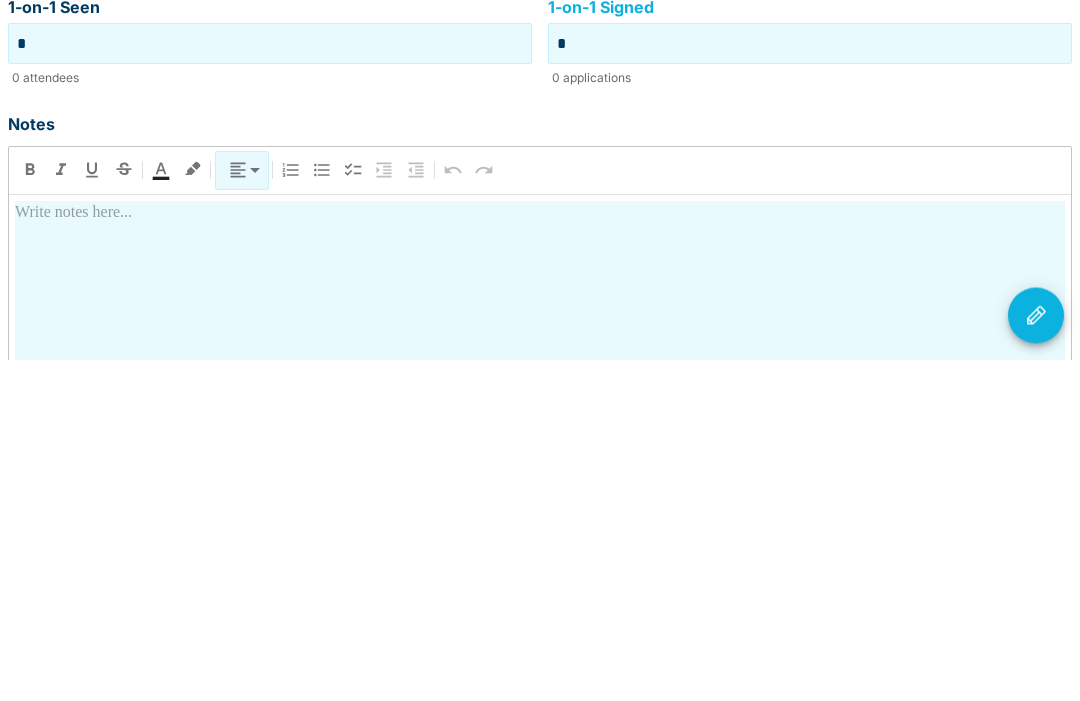 type on "*" 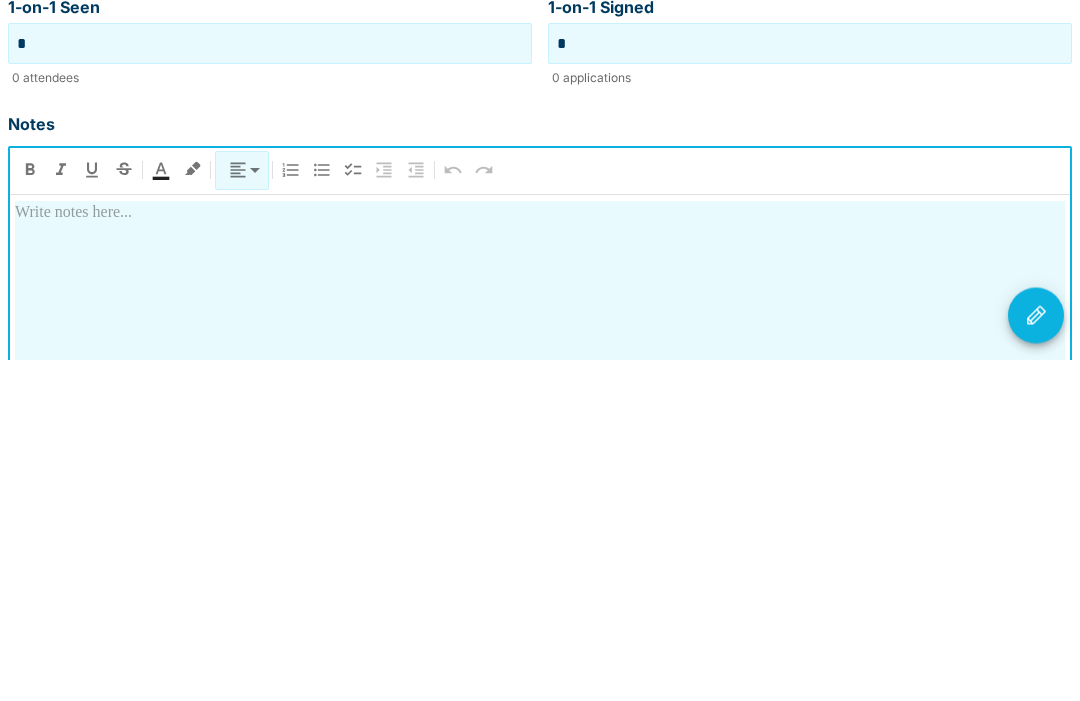 type 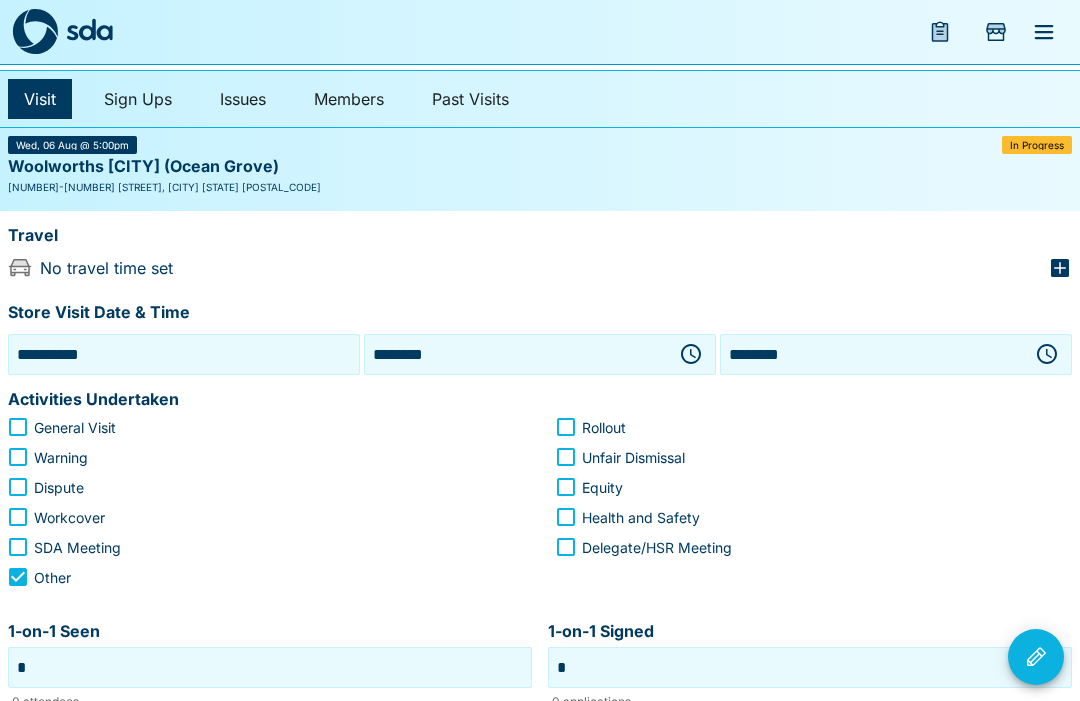 scroll, scrollTop: 0, scrollLeft: 0, axis: both 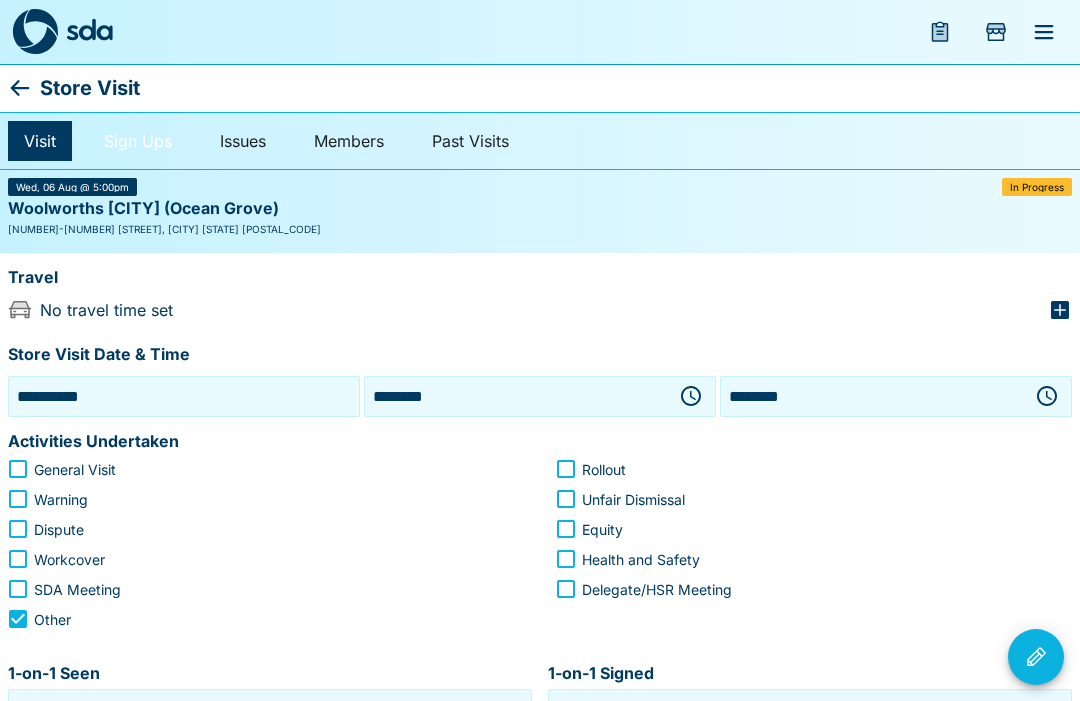 click on "Sign Ups" at bounding box center (138, 141) 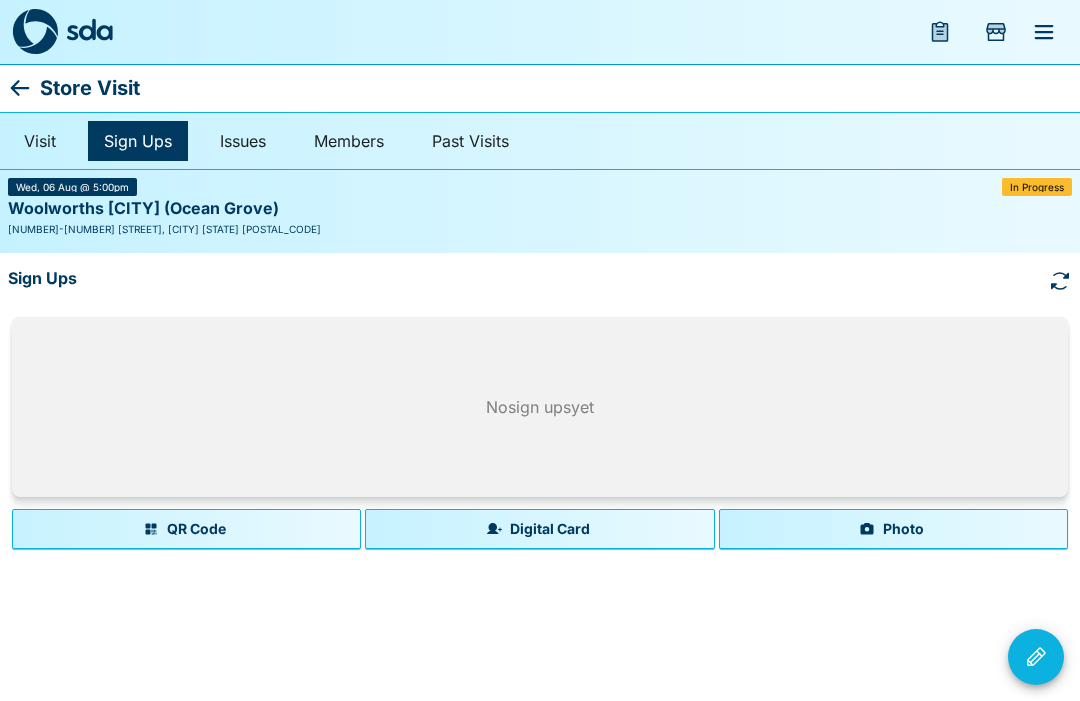 click on "Photo" at bounding box center (893, 529) 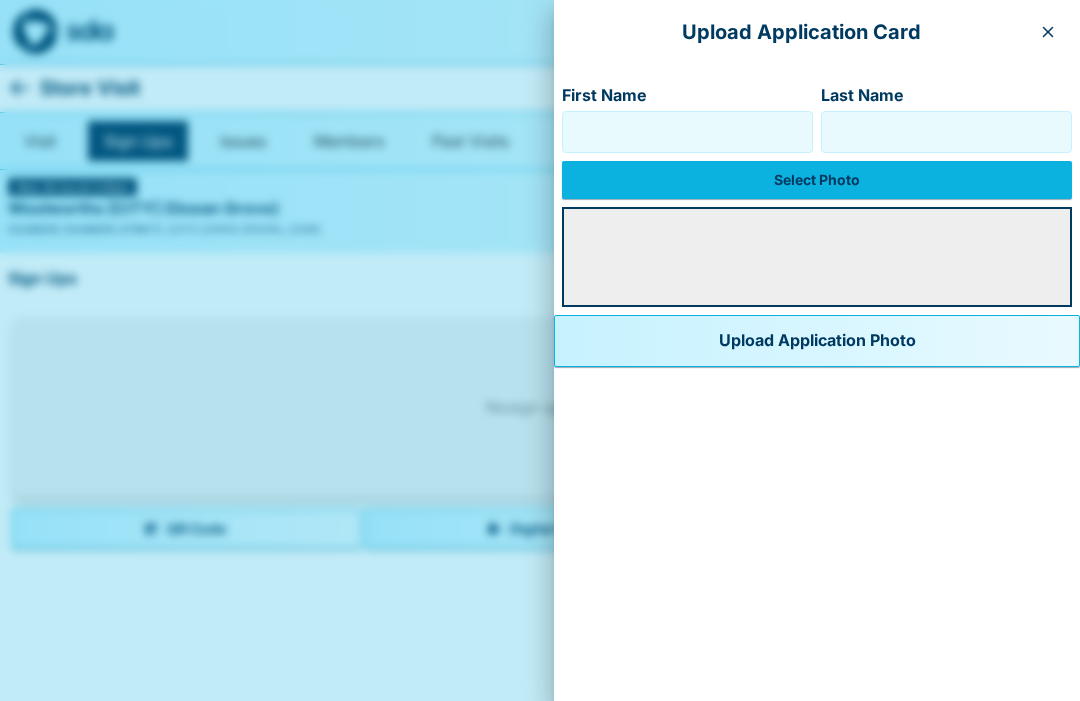 click on "First Name" at bounding box center (687, 132) 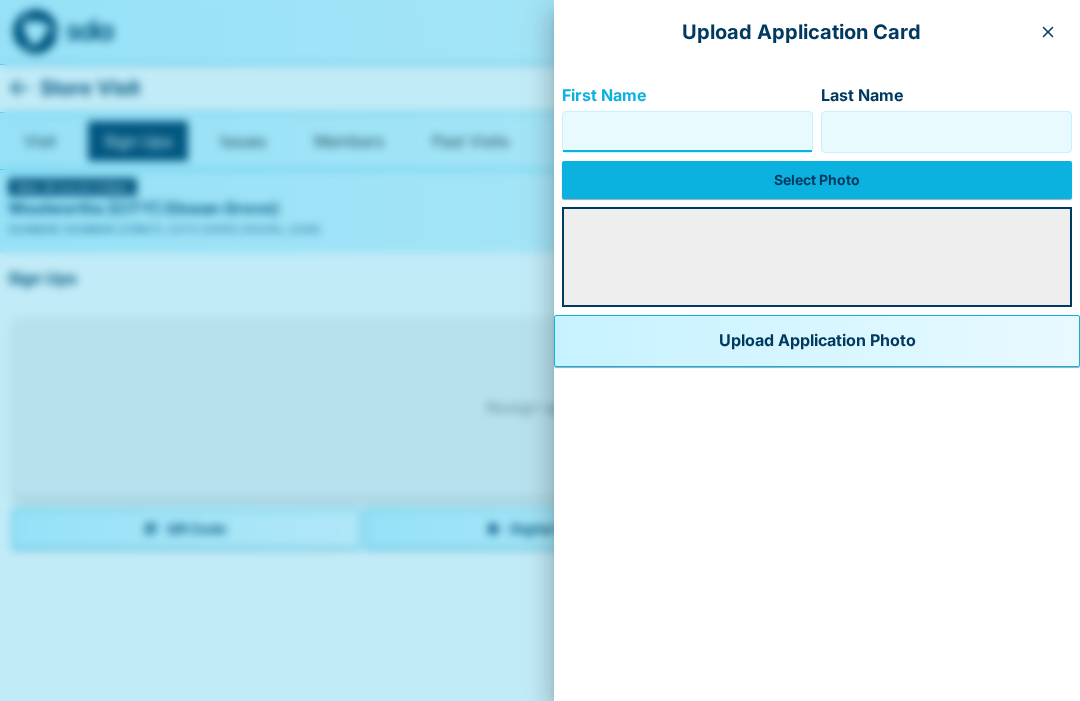 click at bounding box center [1048, 32] 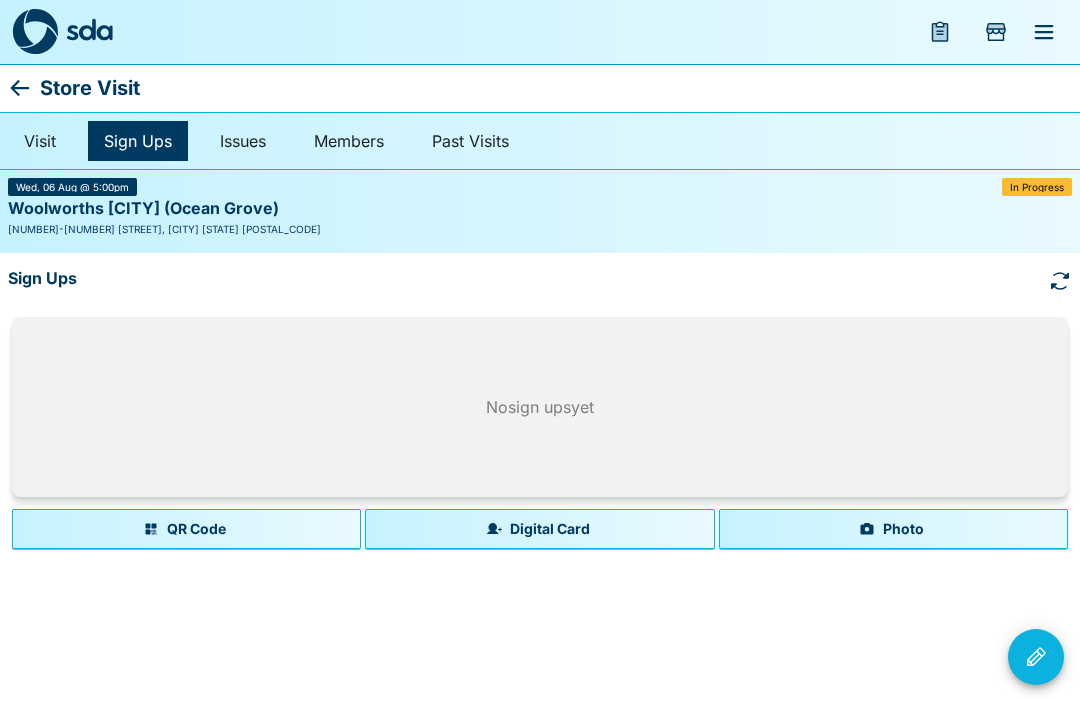 click 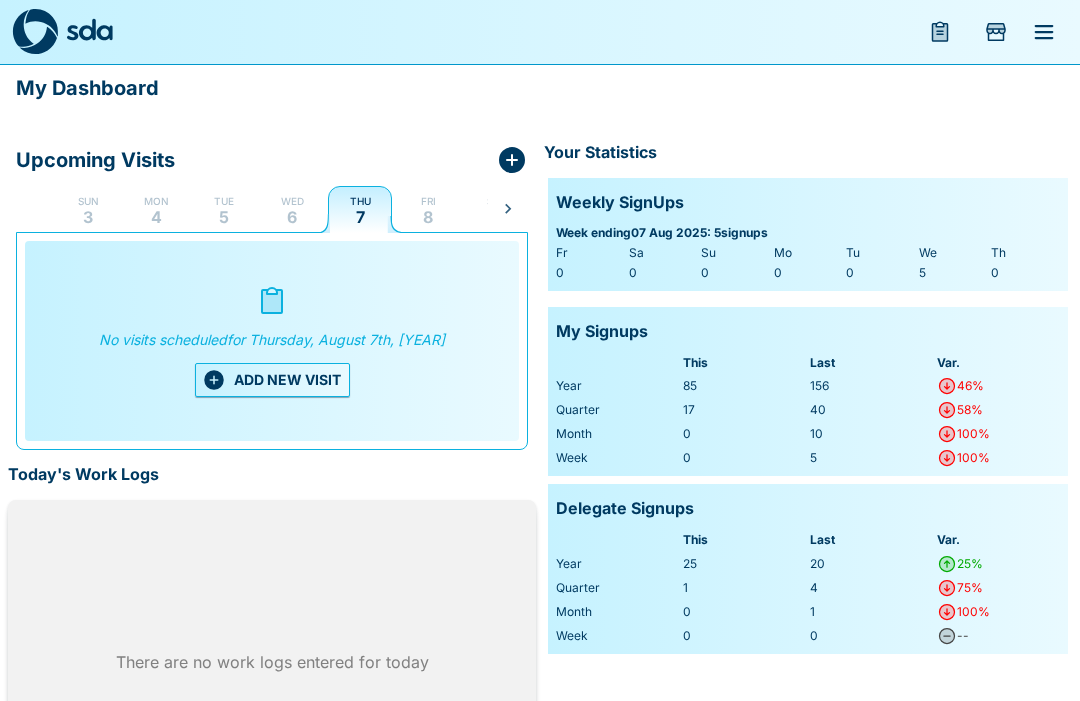 click on "6" at bounding box center (292, 217) 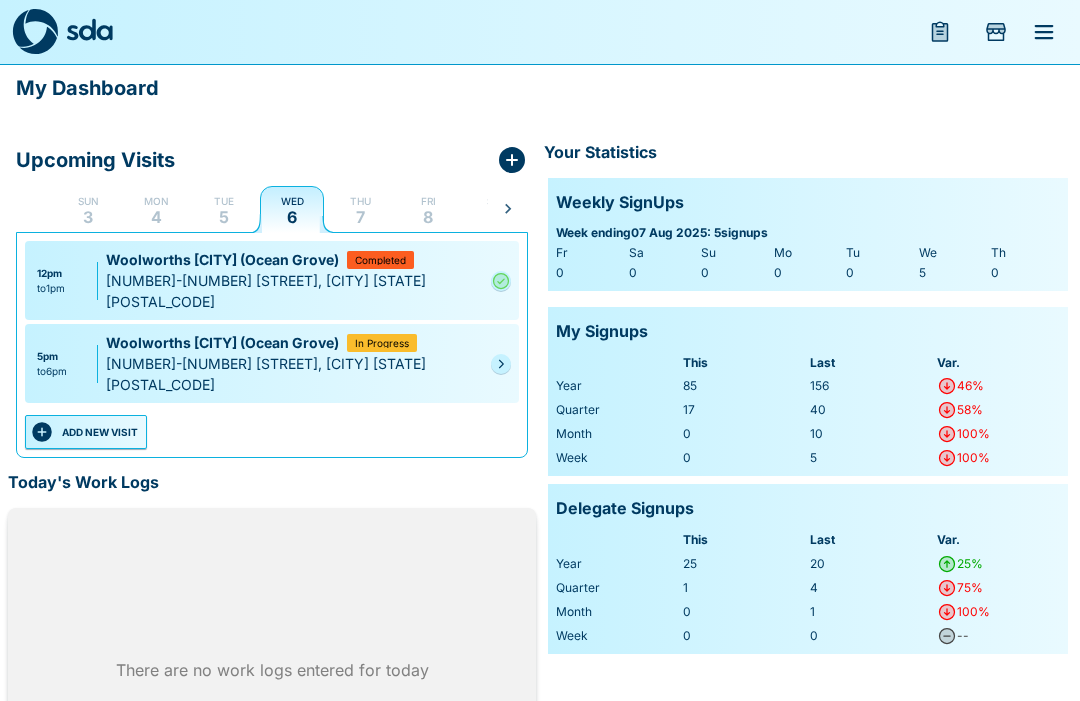 click at bounding box center (501, 364) 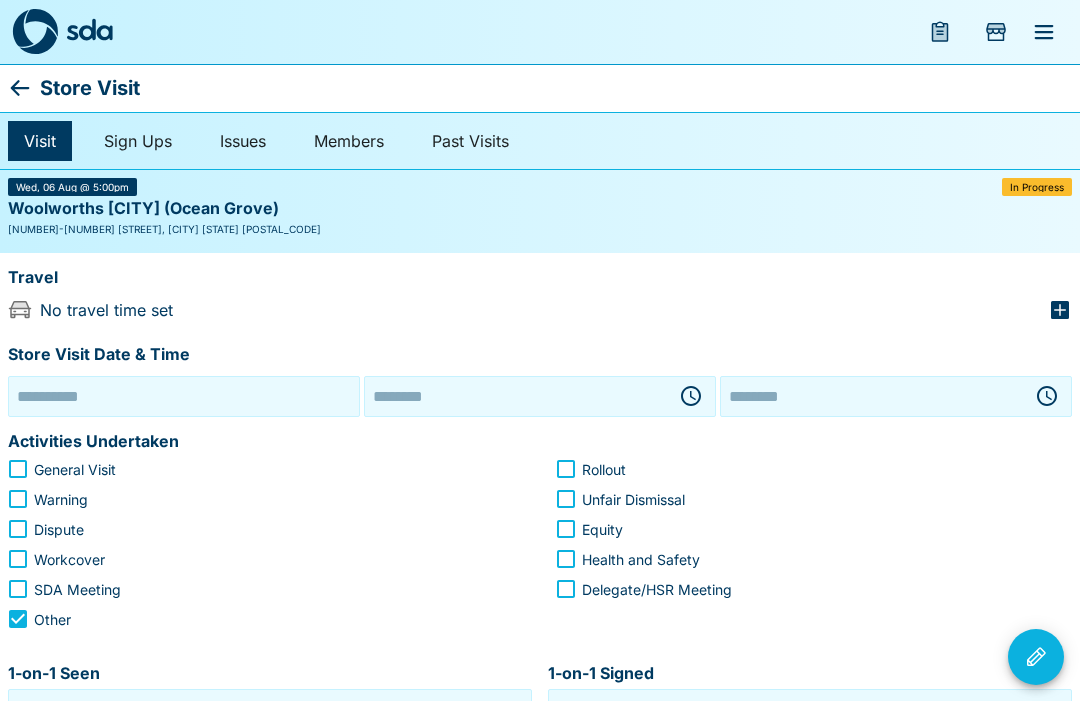 type on "**********" 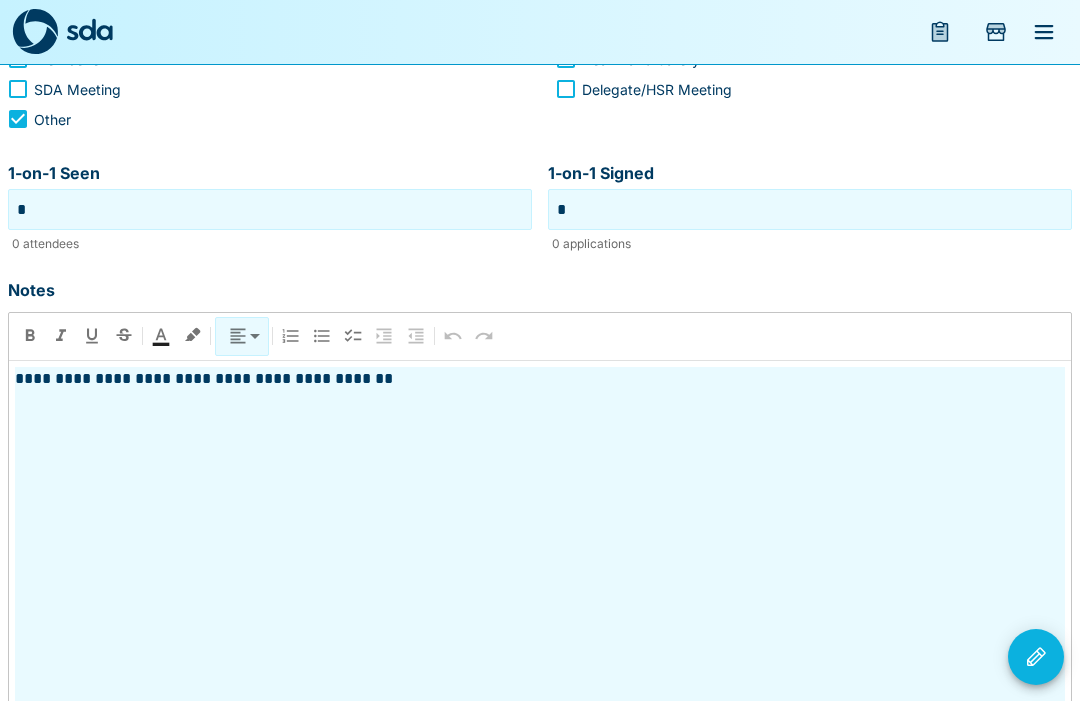 scroll, scrollTop: 499, scrollLeft: 0, axis: vertical 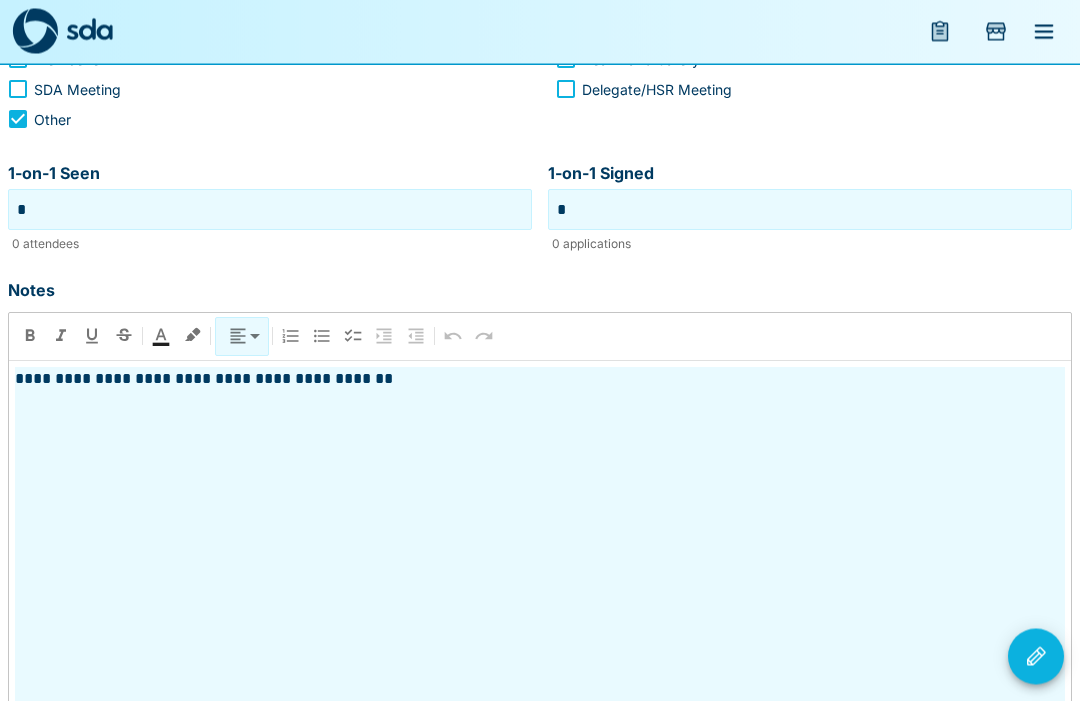 click on "**********" at bounding box center (540, 543) 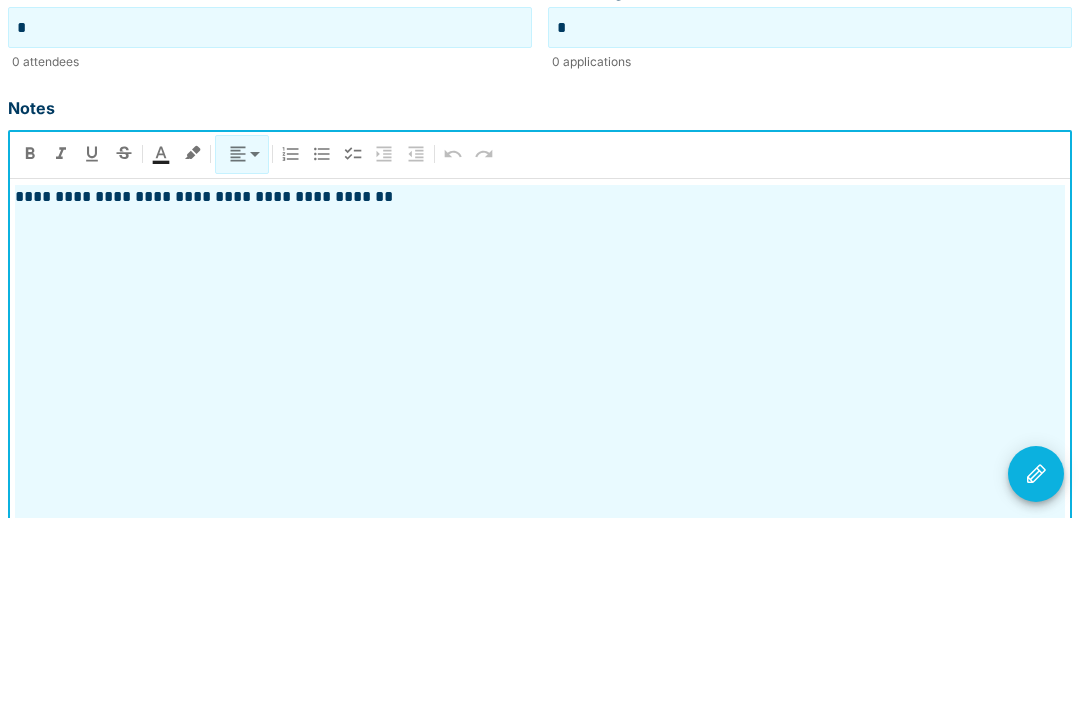 type 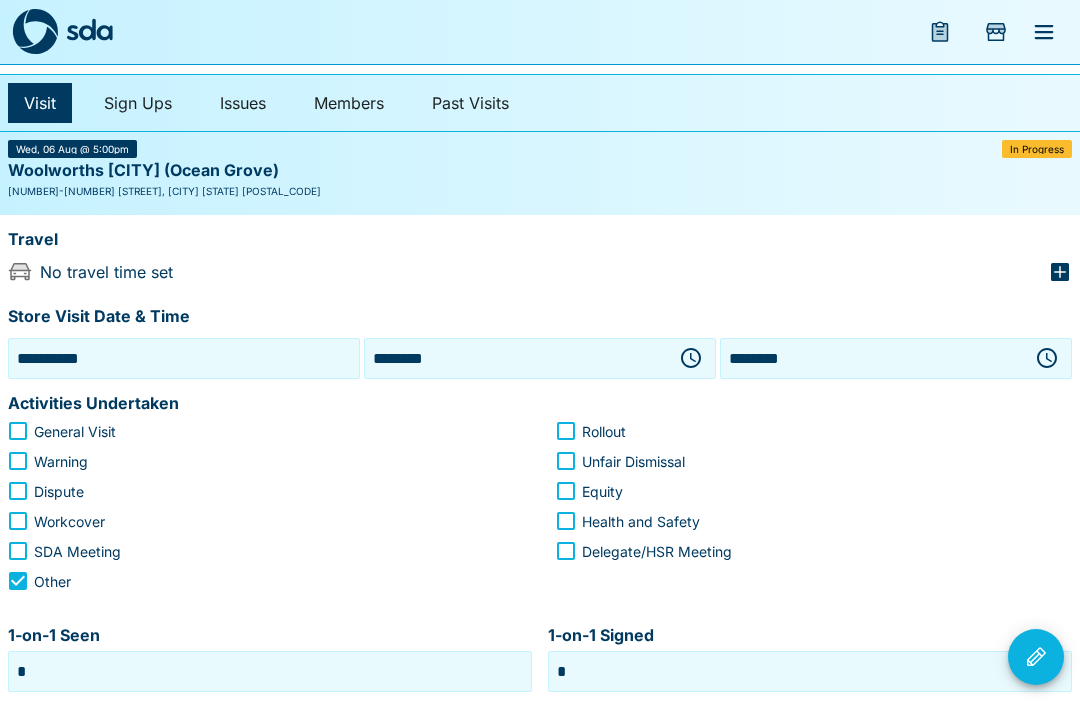 scroll, scrollTop: 0, scrollLeft: 0, axis: both 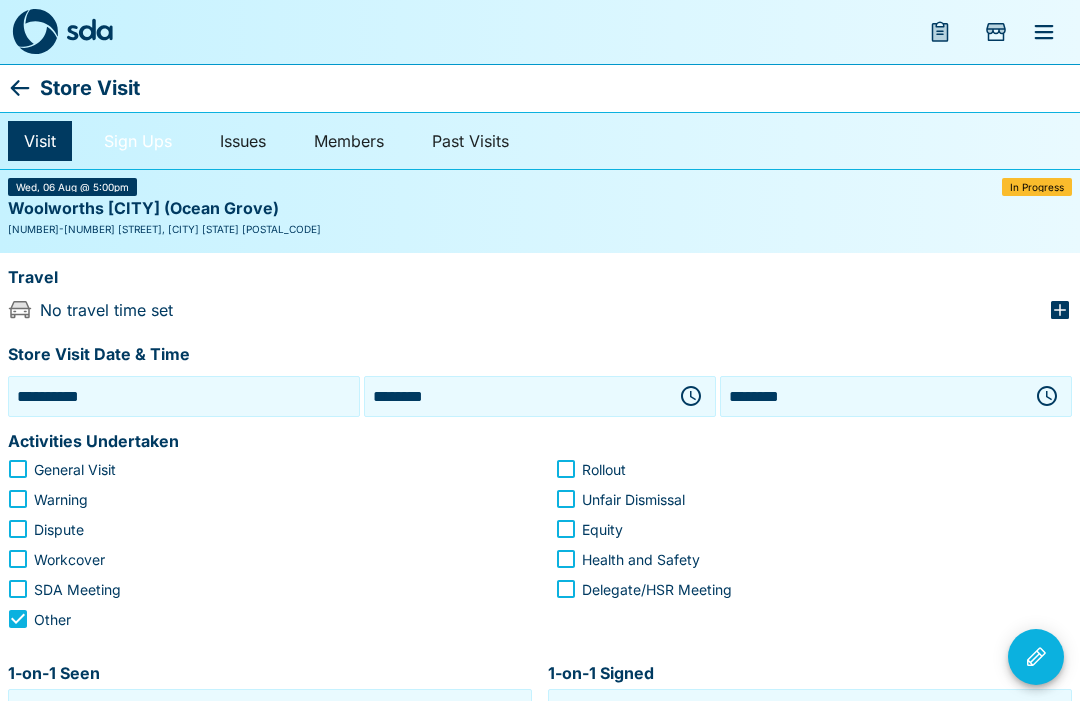 click on "Sign Ups" at bounding box center [138, 141] 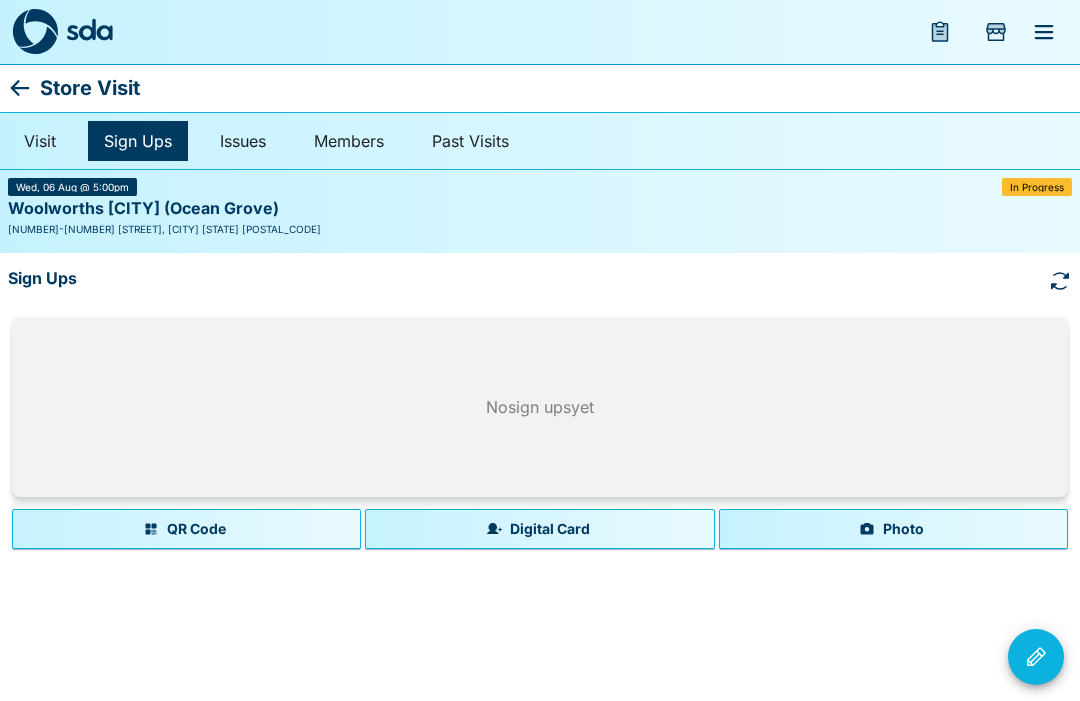 click on "Photo" at bounding box center [893, 529] 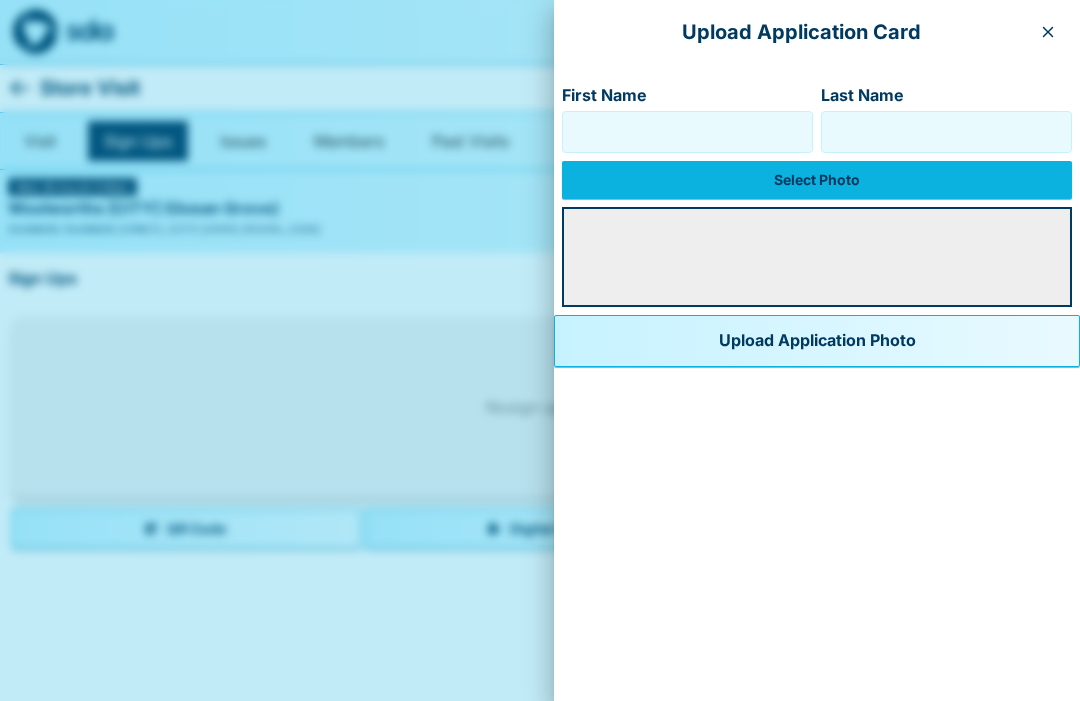 click on "First Name" at bounding box center (687, 132) 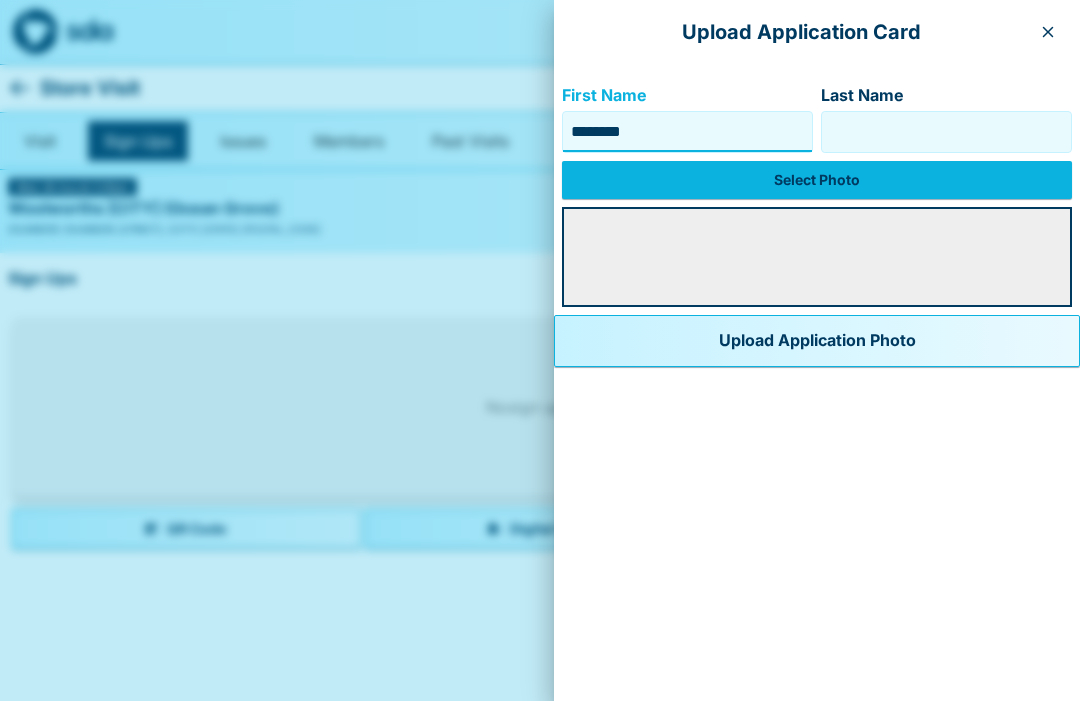 type on "********" 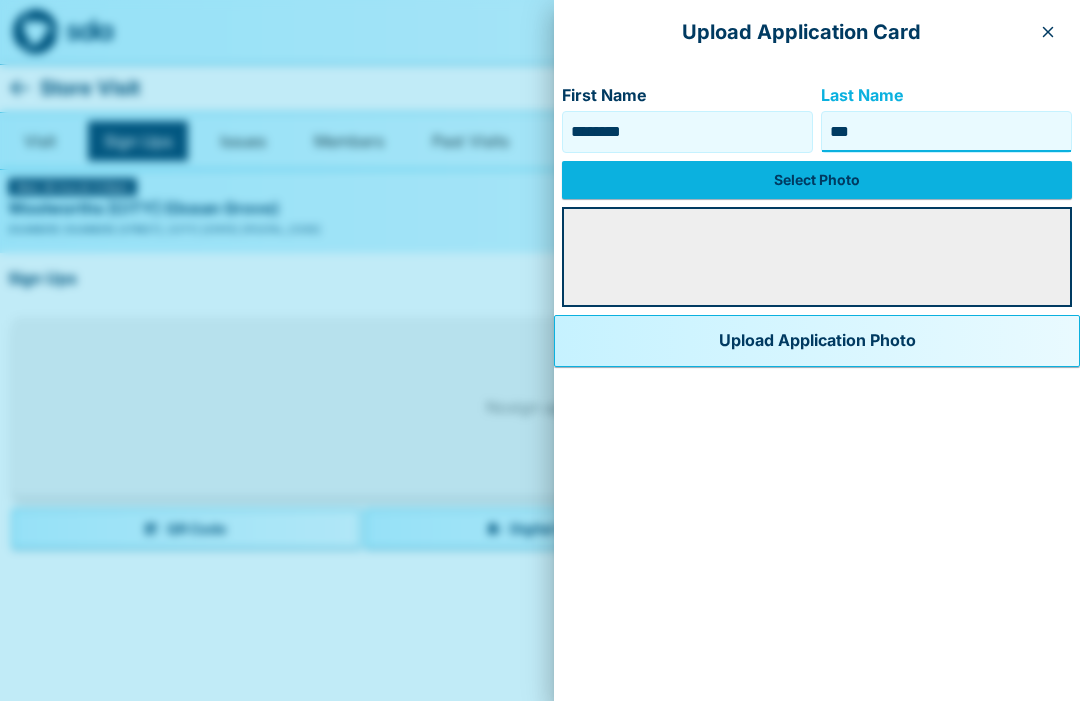 type on "***" 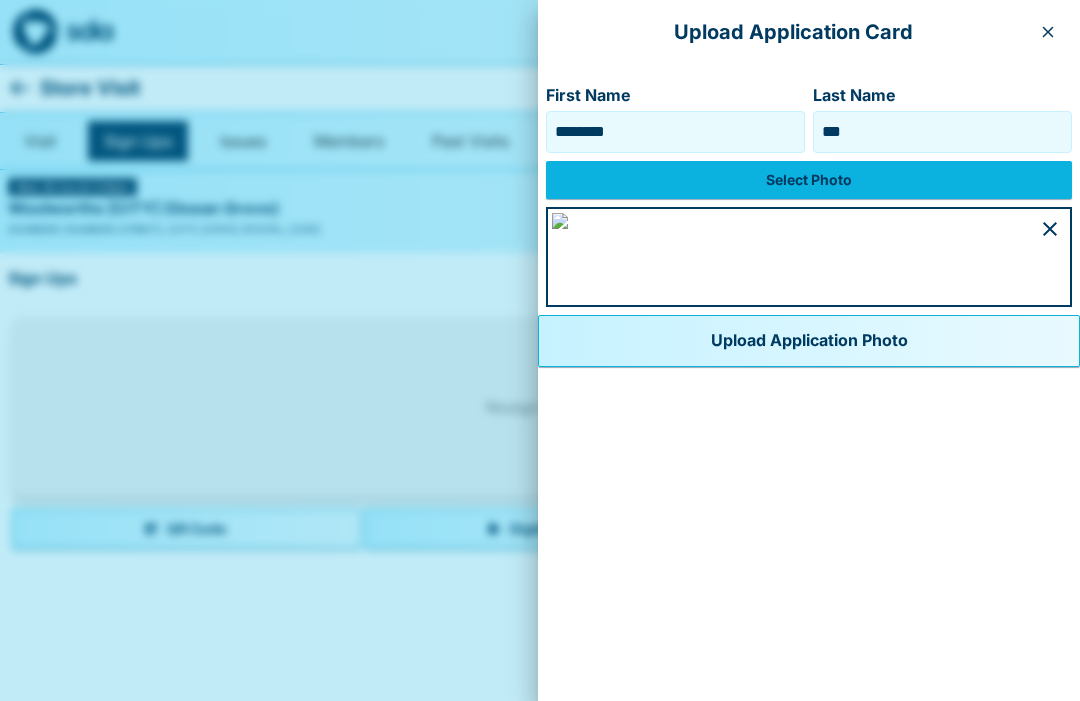 scroll, scrollTop: 1118, scrollLeft: 0, axis: vertical 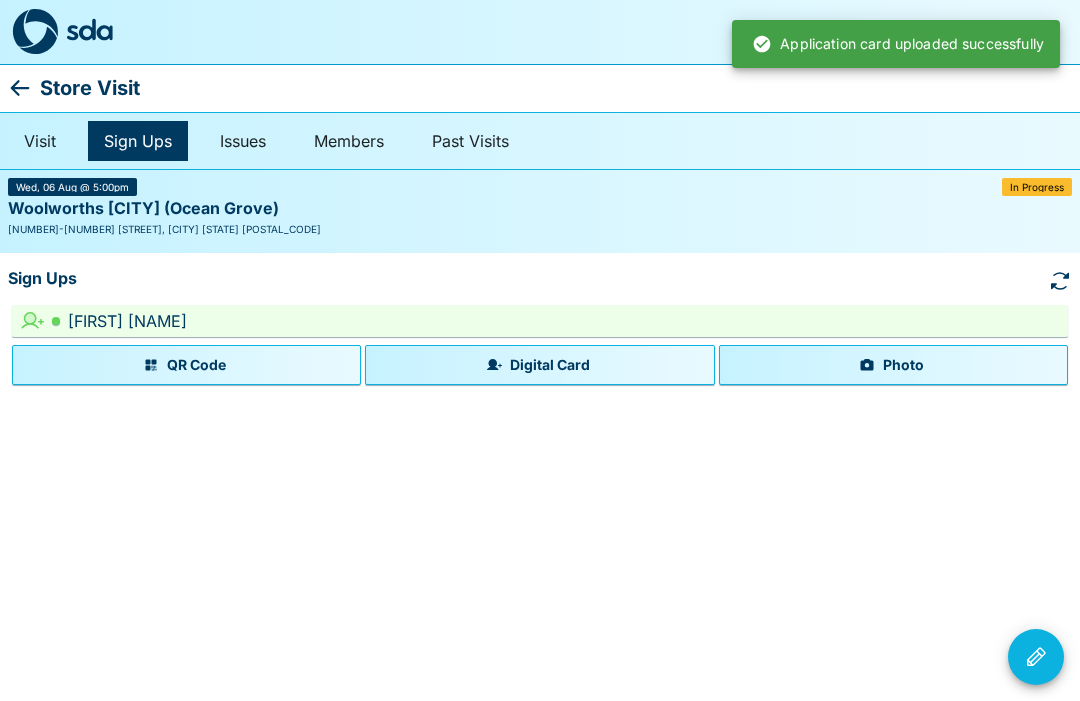 click on "Photo" at bounding box center (893, 365) 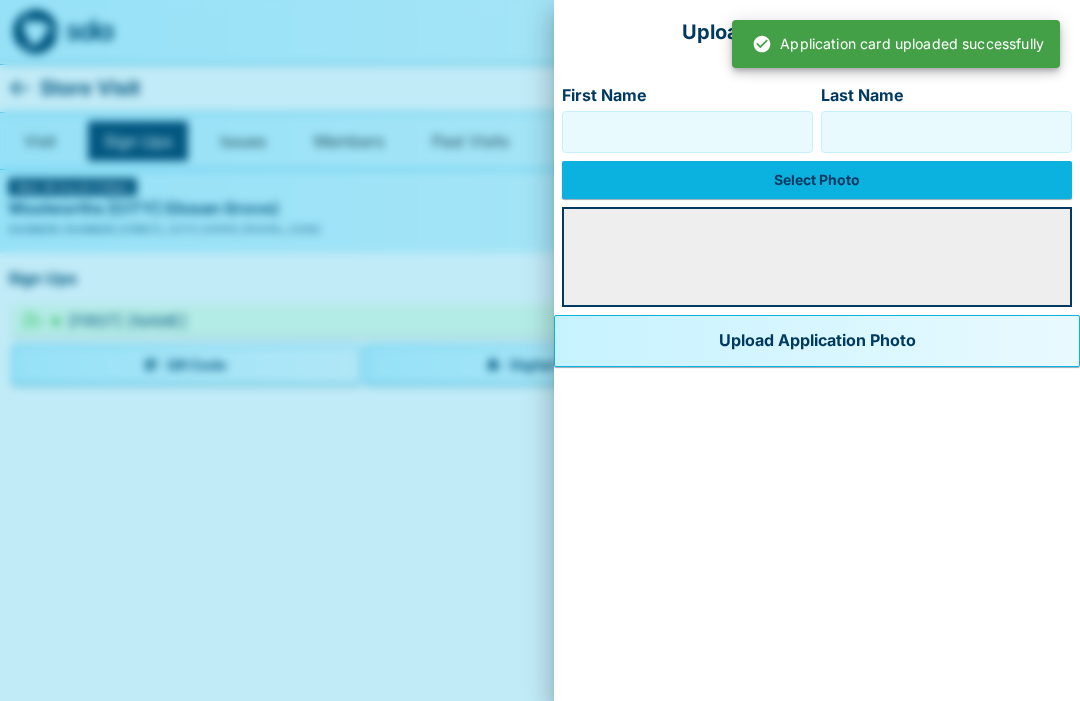 click on "First Name" at bounding box center [687, 132] 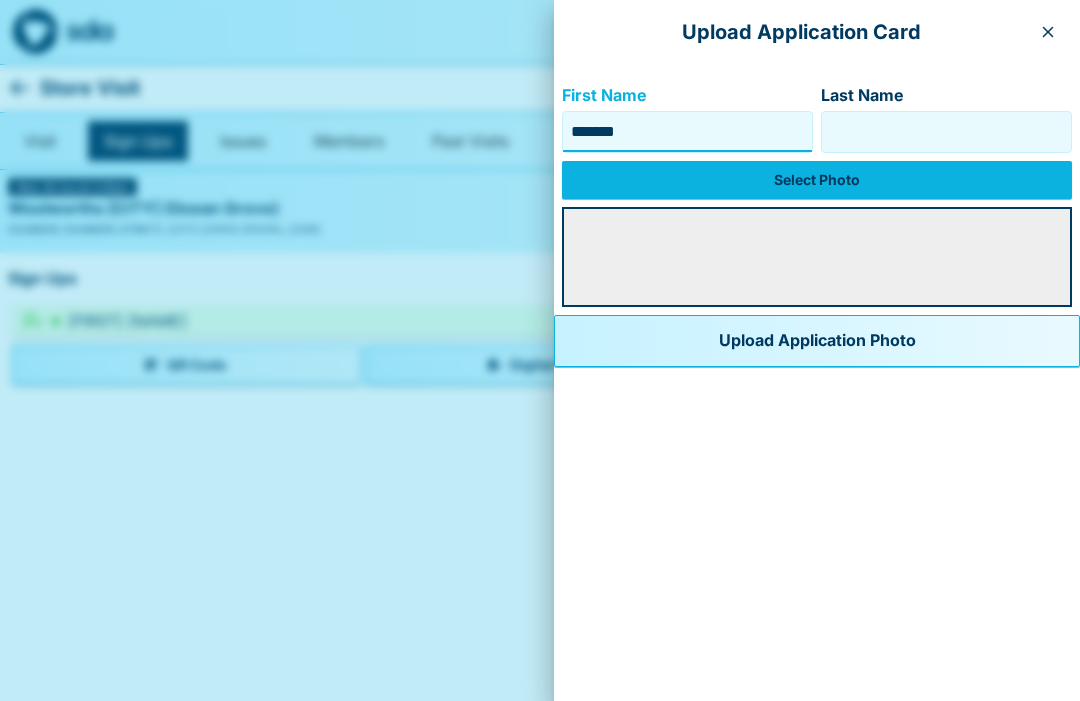type on "*******" 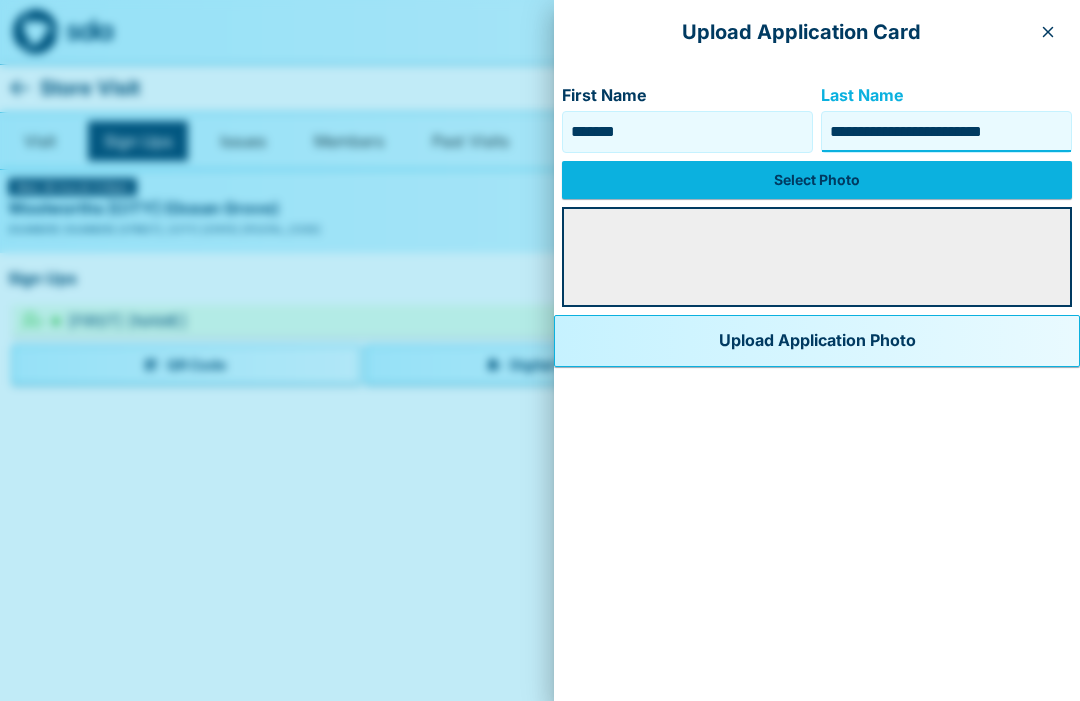 type on "**********" 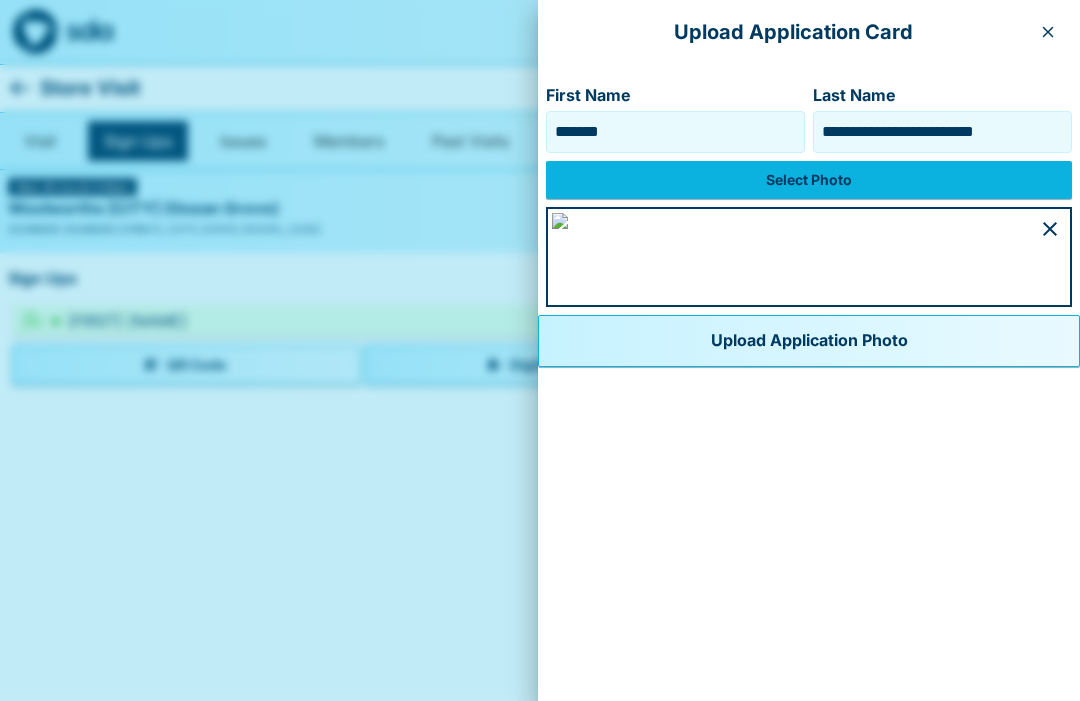 scroll, scrollTop: 1150, scrollLeft: 0, axis: vertical 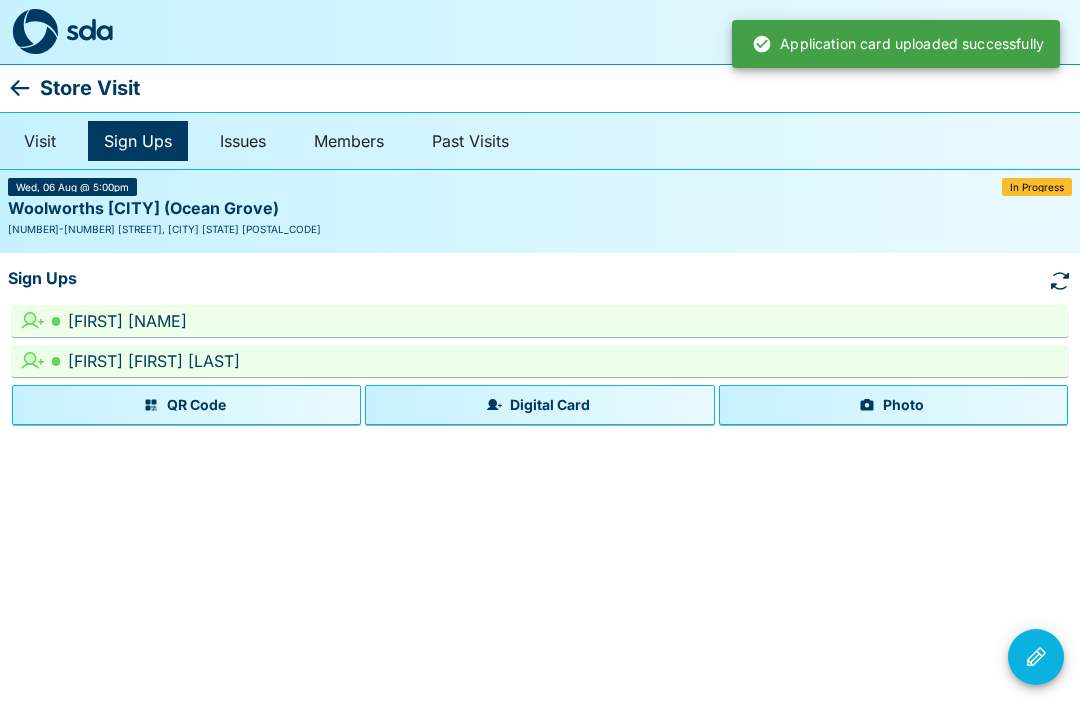 click 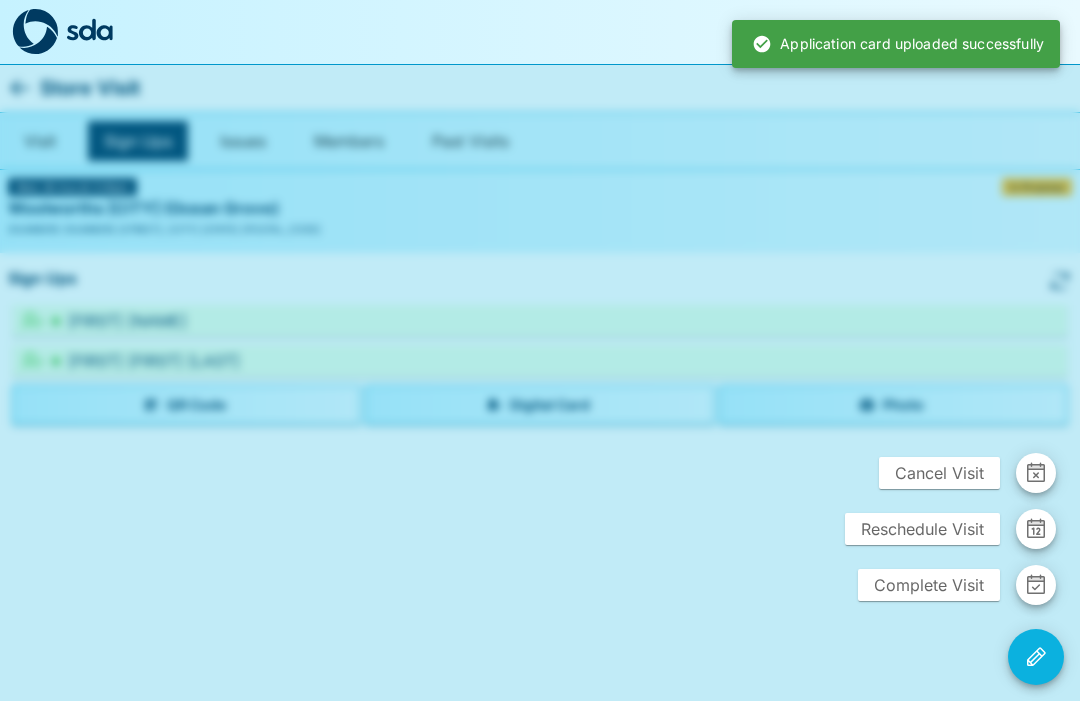 click on "Complete Visit" at bounding box center [929, 585] 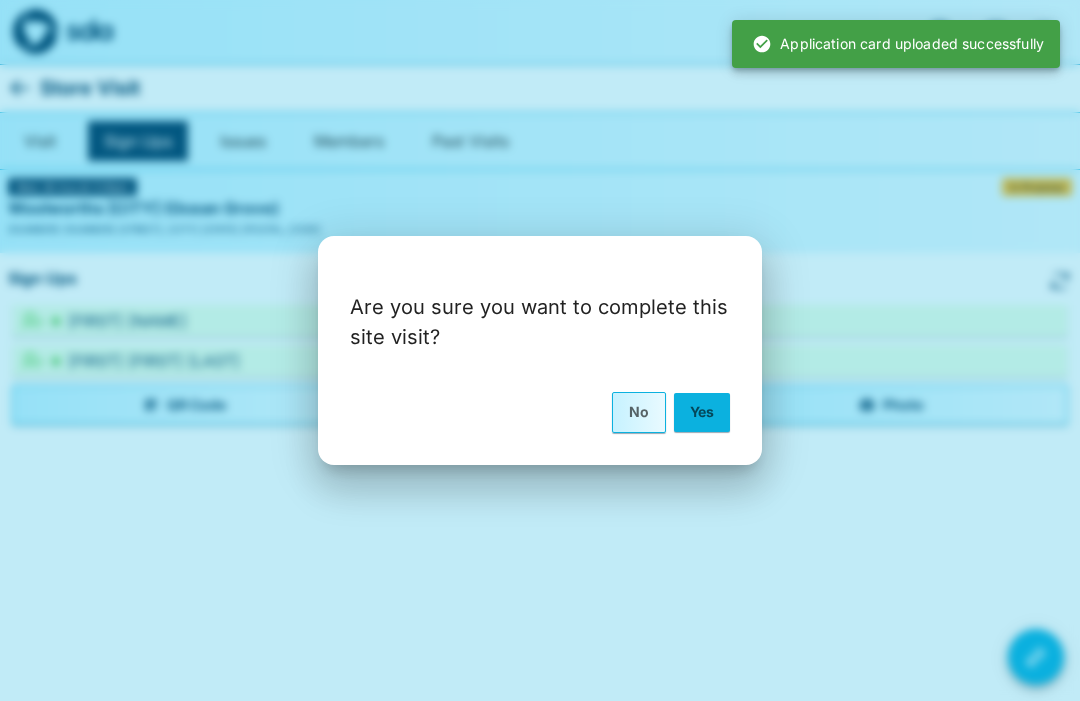 click on "Yes" at bounding box center [702, 412] 